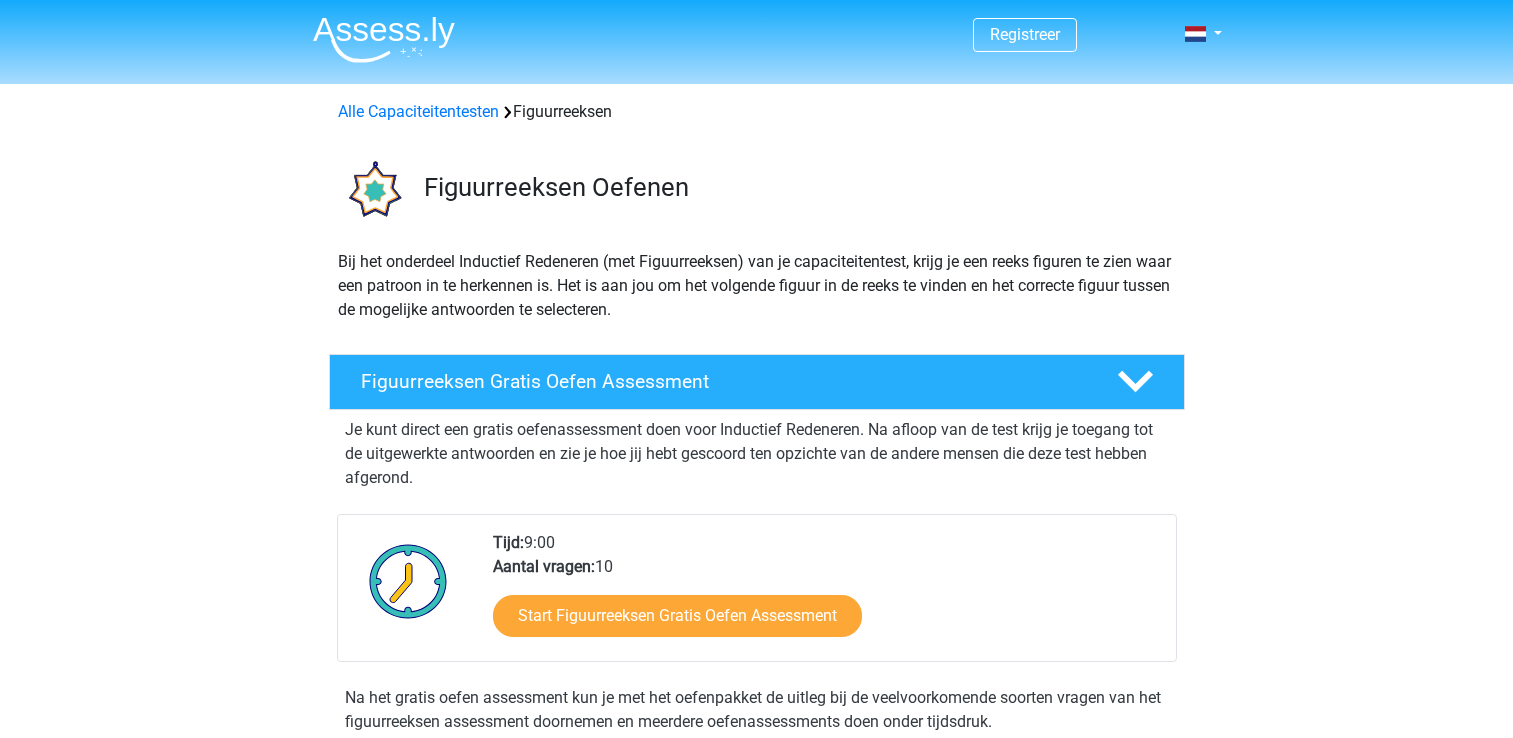 scroll, scrollTop: 0, scrollLeft: 0, axis: both 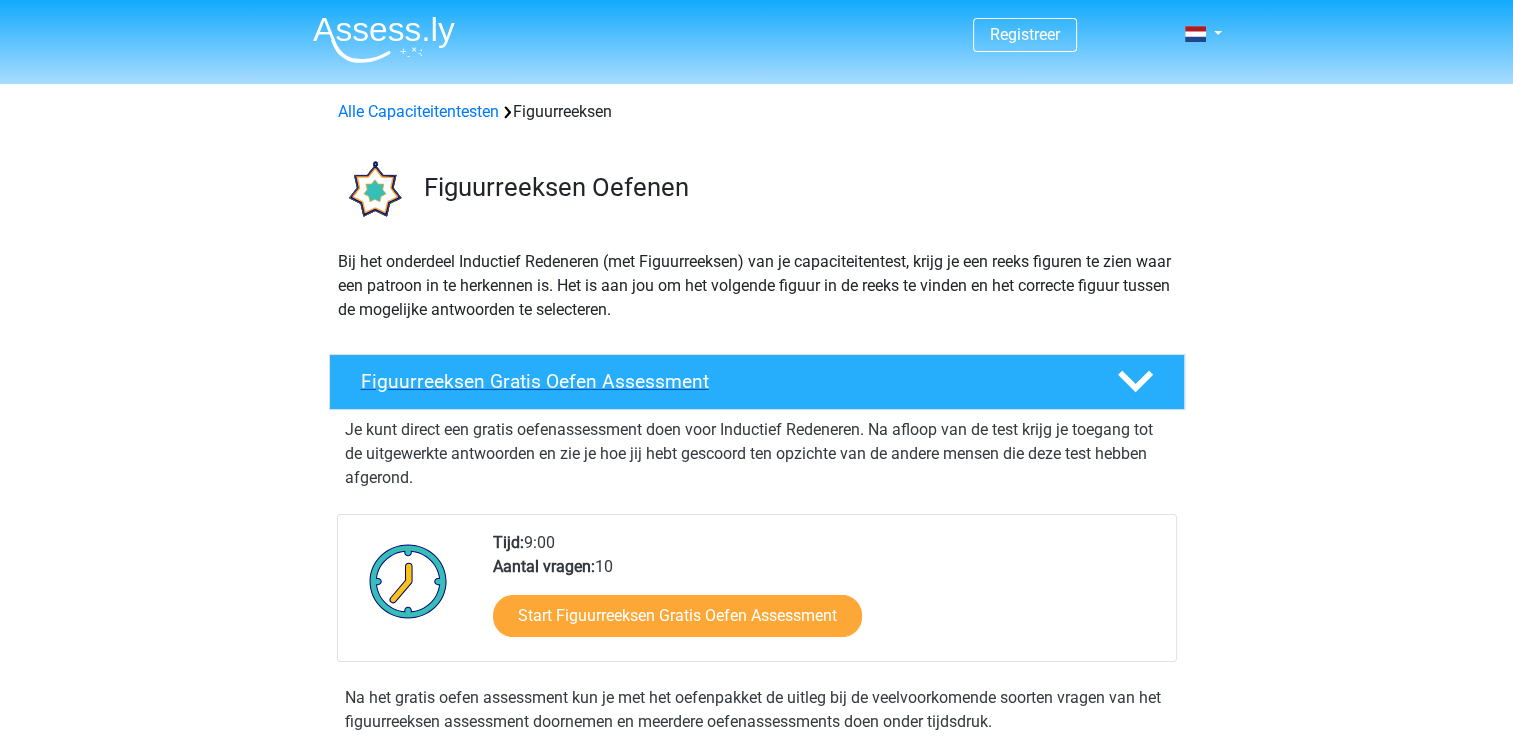 click on "Figuurreeksen
Gratis Oefen Assessment" at bounding box center [723, 381] 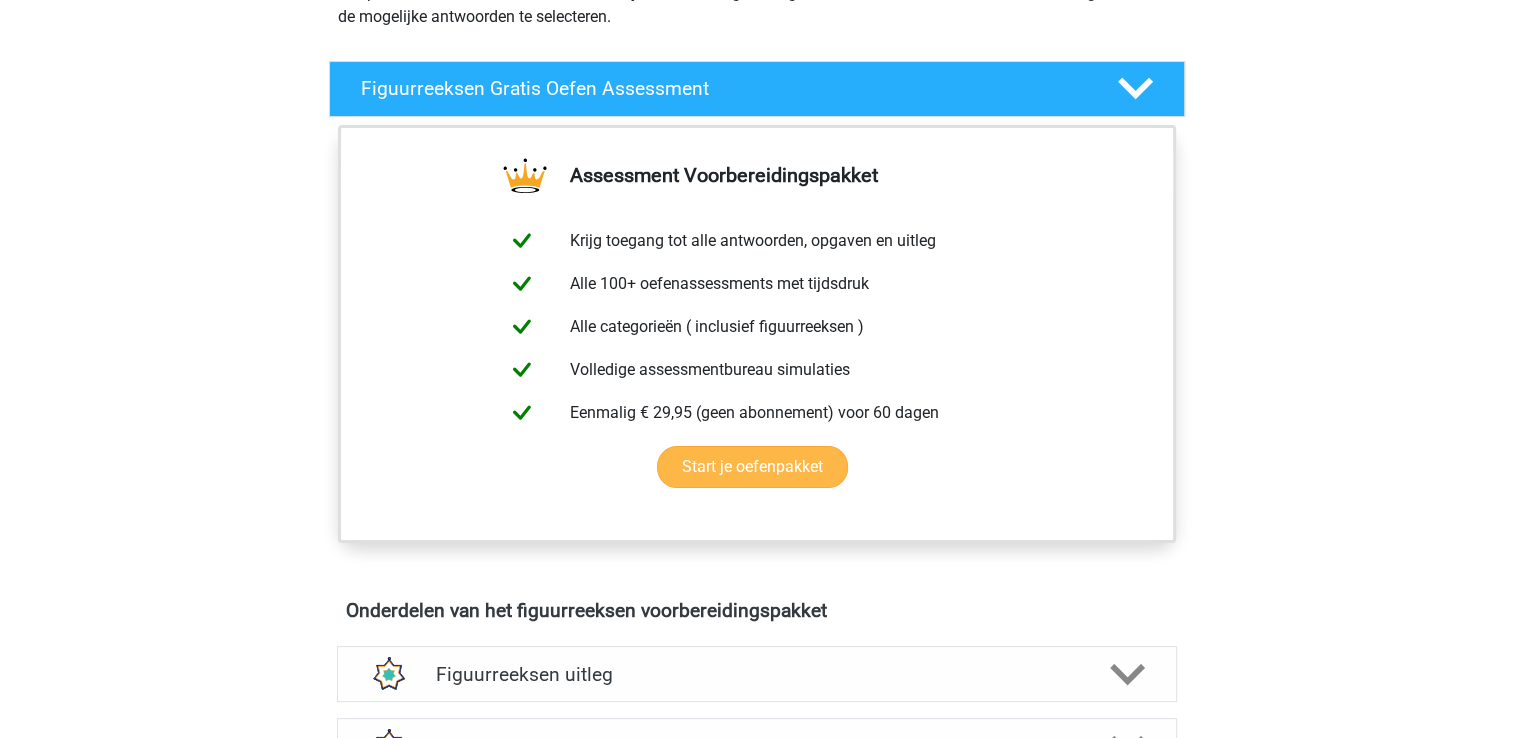 scroll, scrollTop: 300, scrollLeft: 0, axis: vertical 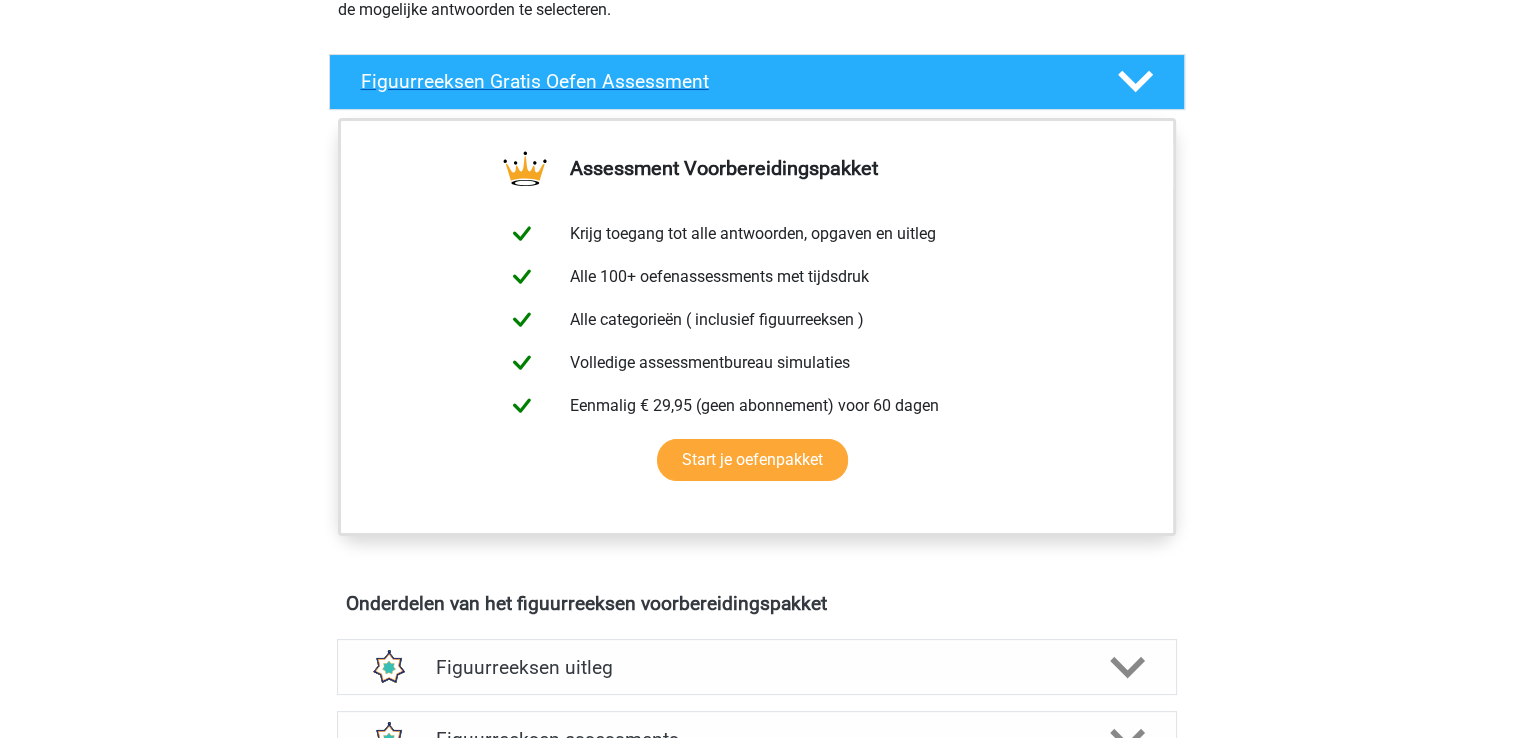 click 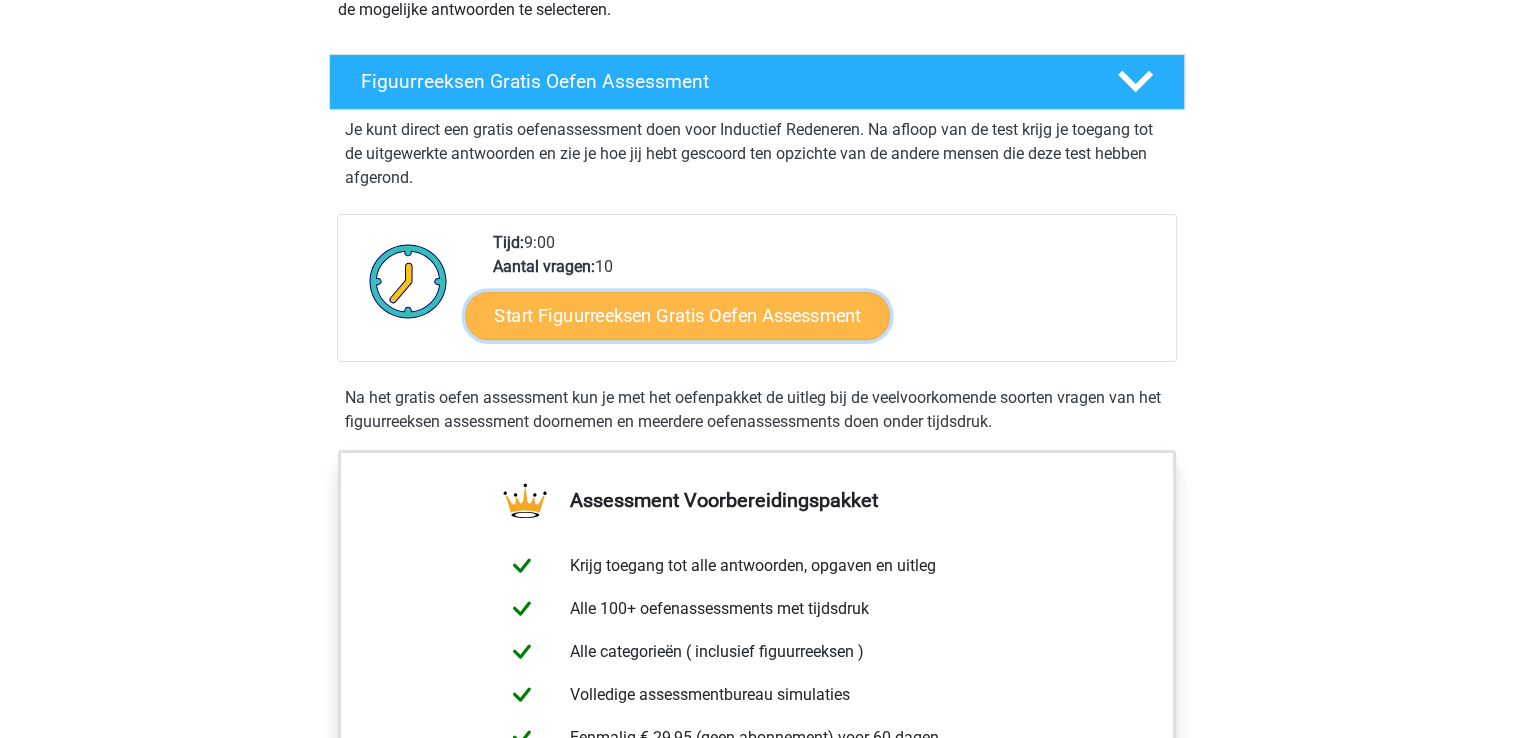 click on "Start Figuurreeksen
Gratis Oefen Assessment" at bounding box center [677, 315] 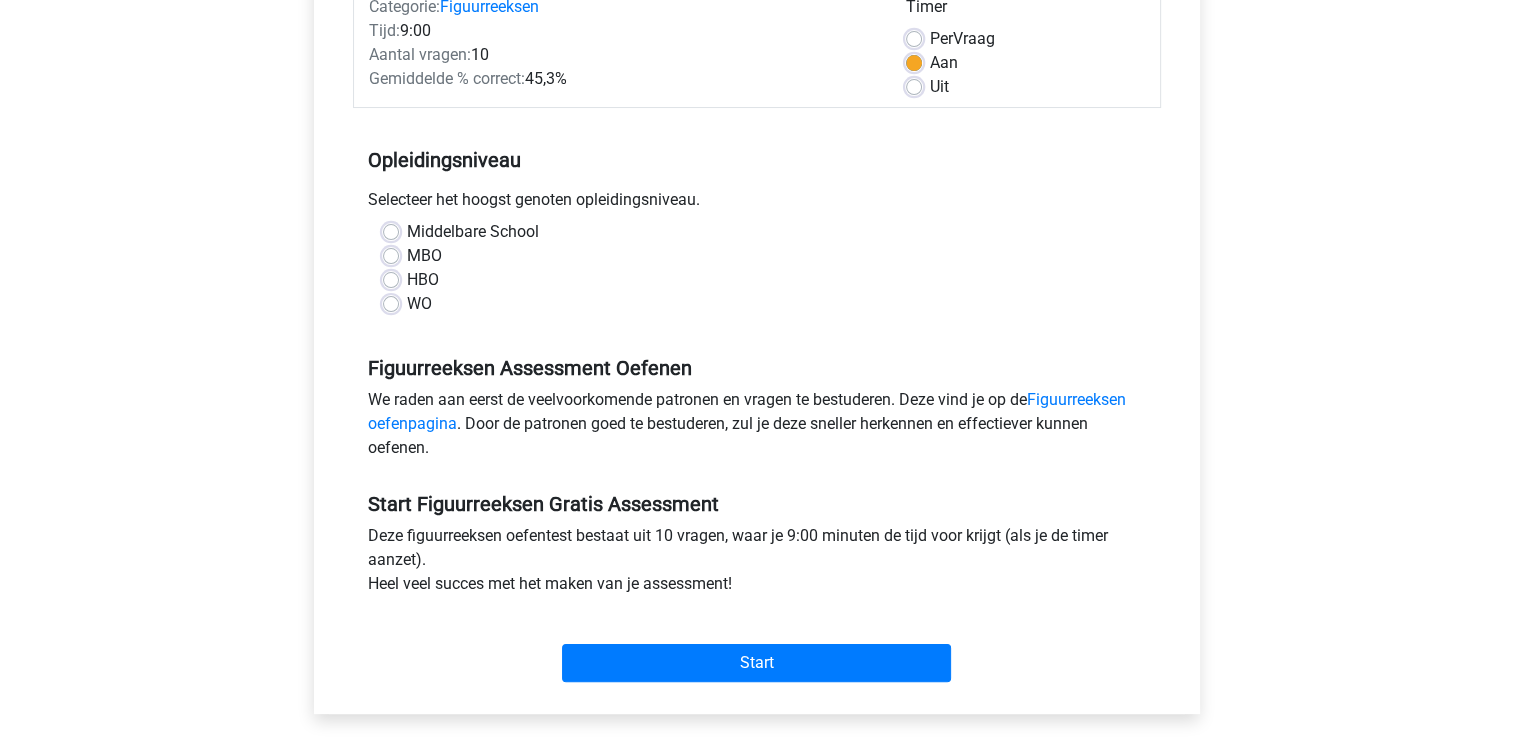 scroll, scrollTop: 300, scrollLeft: 0, axis: vertical 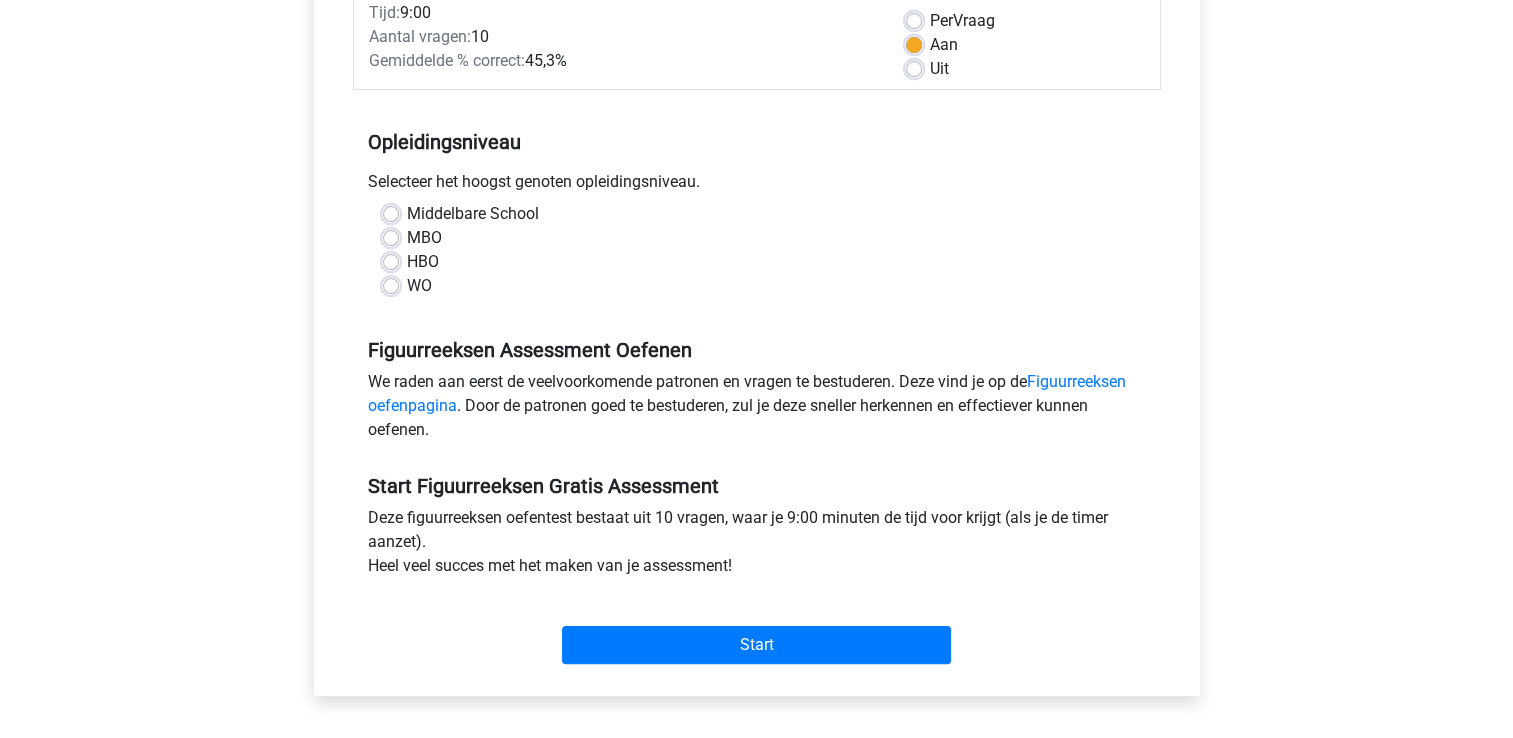 click on "MBO" at bounding box center [424, 238] 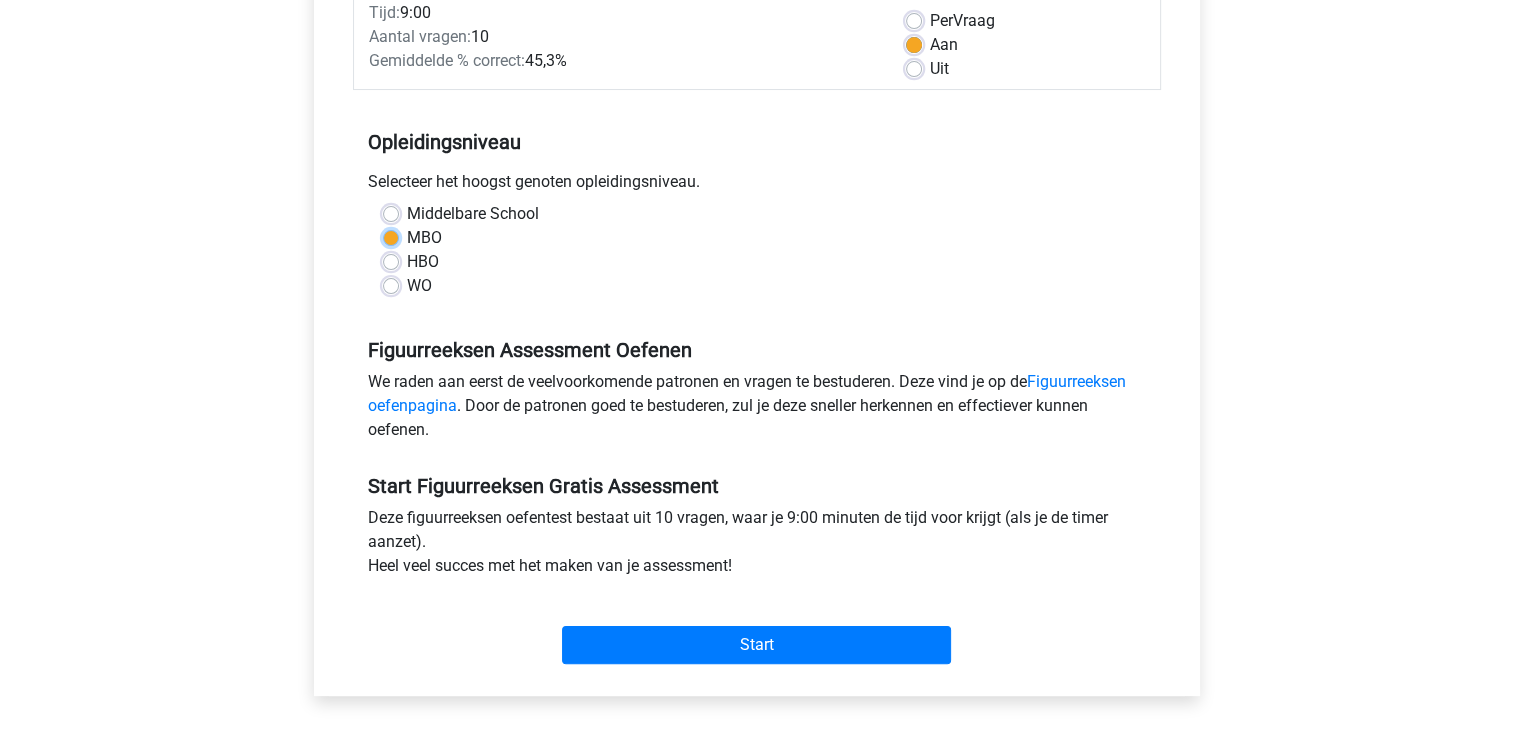 click on "MBO" at bounding box center [391, 236] 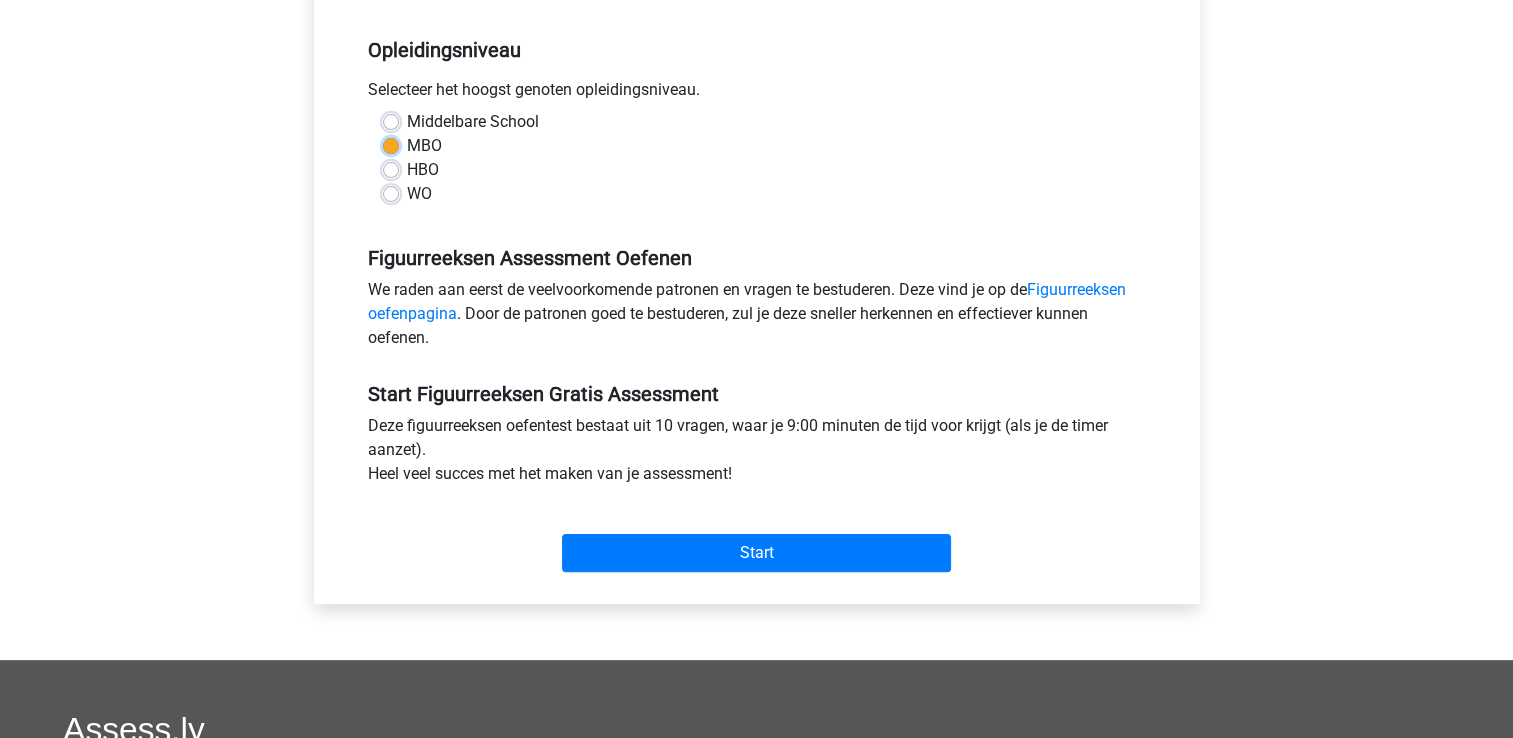 scroll, scrollTop: 400, scrollLeft: 0, axis: vertical 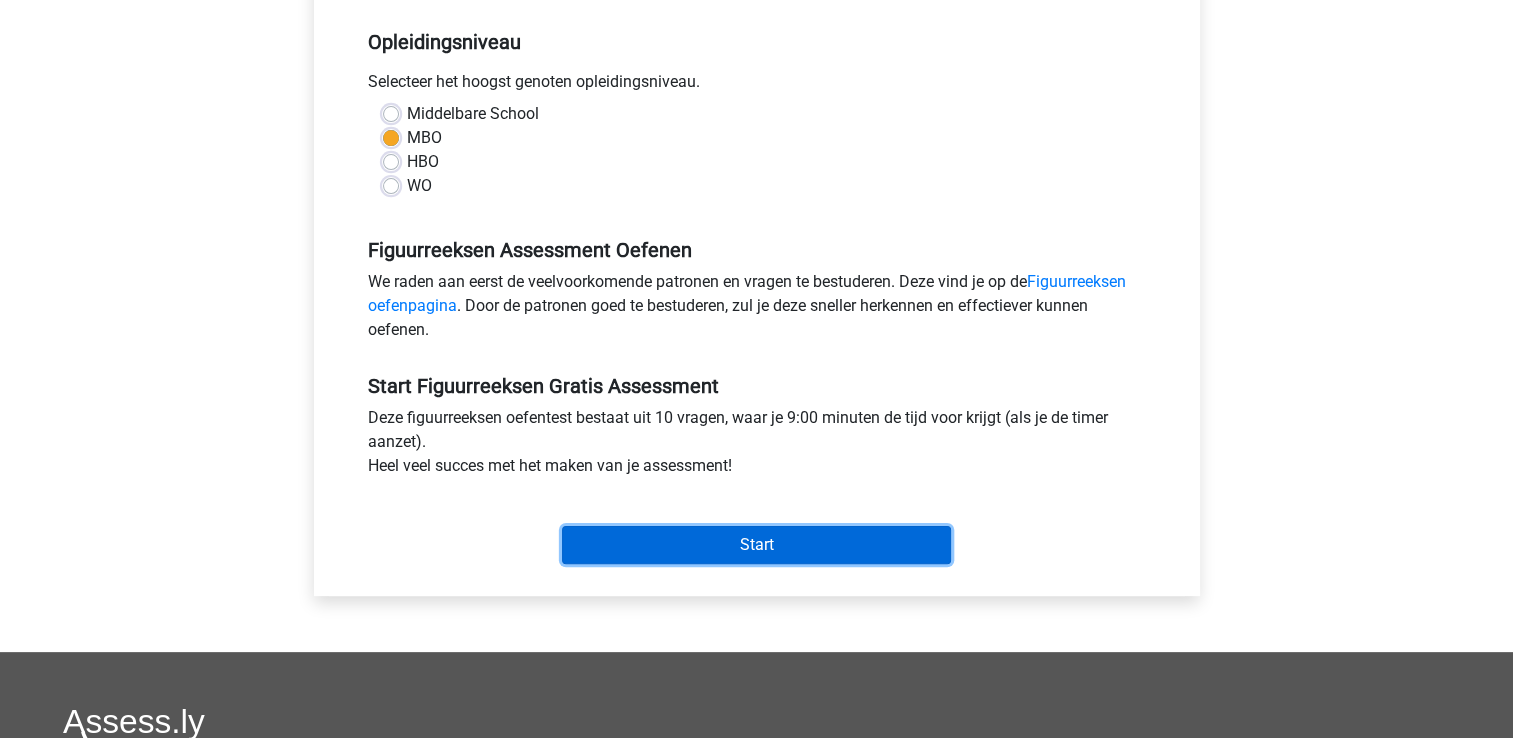 click on "Start" at bounding box center (756, 545) 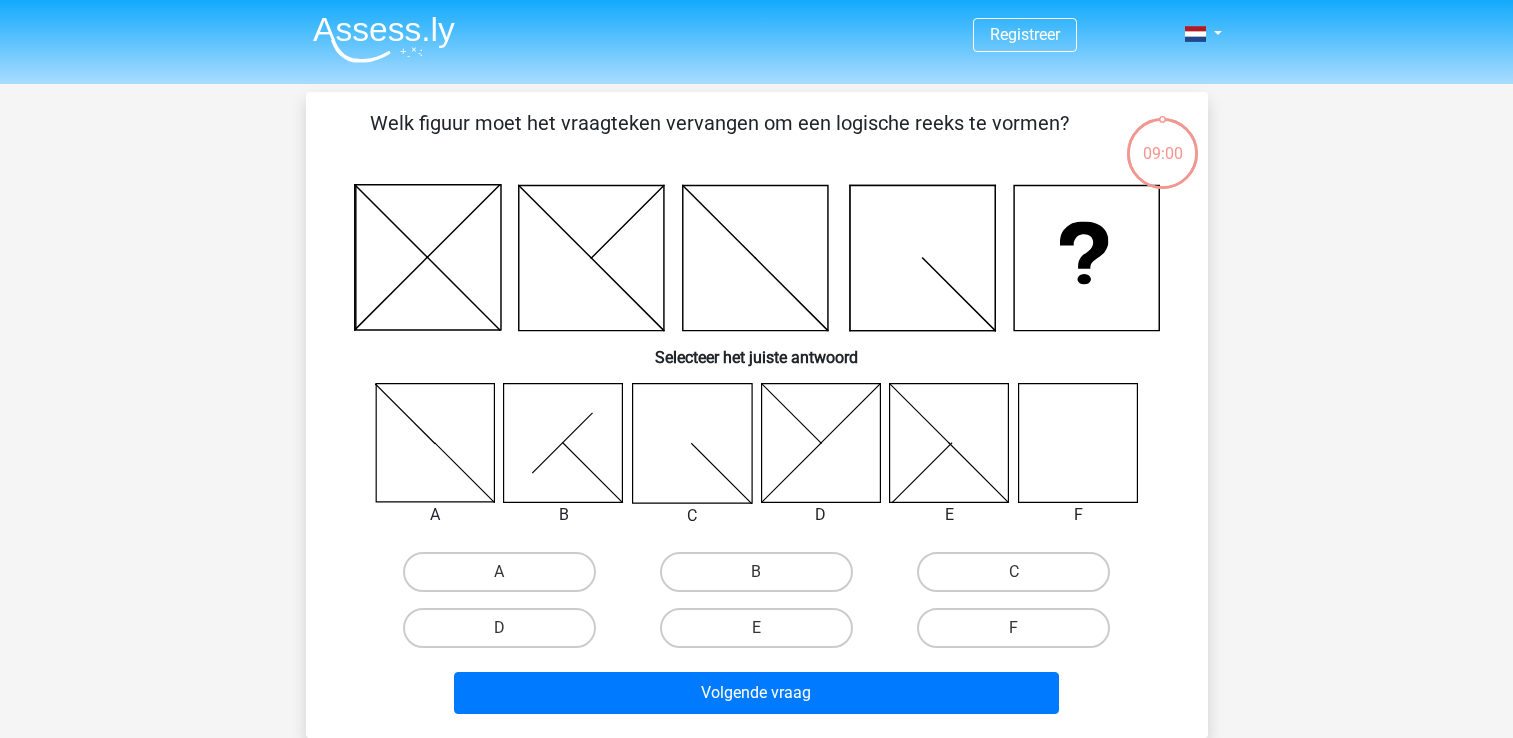 scroll, scrollTop: 0, scrollLeft: 0, axis: both 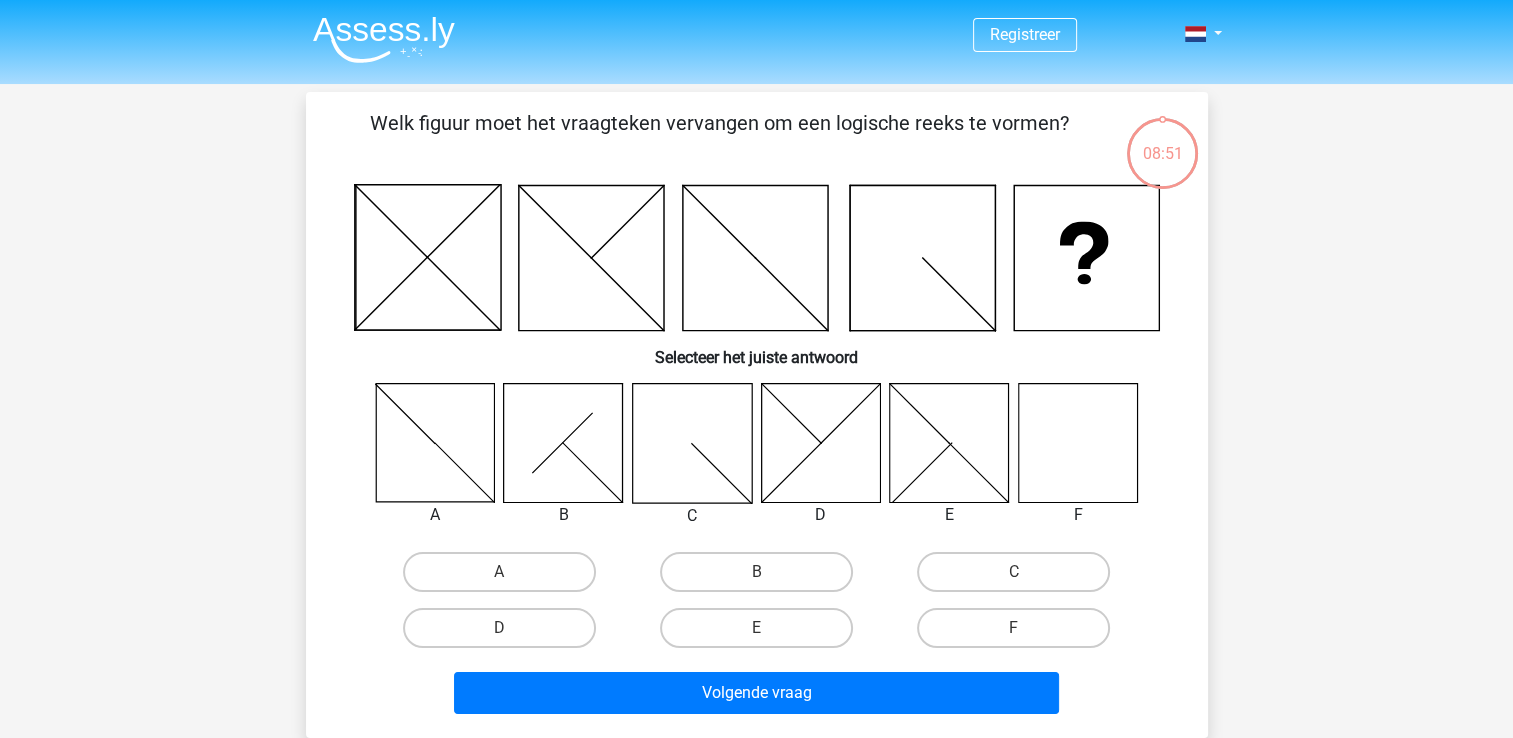 click 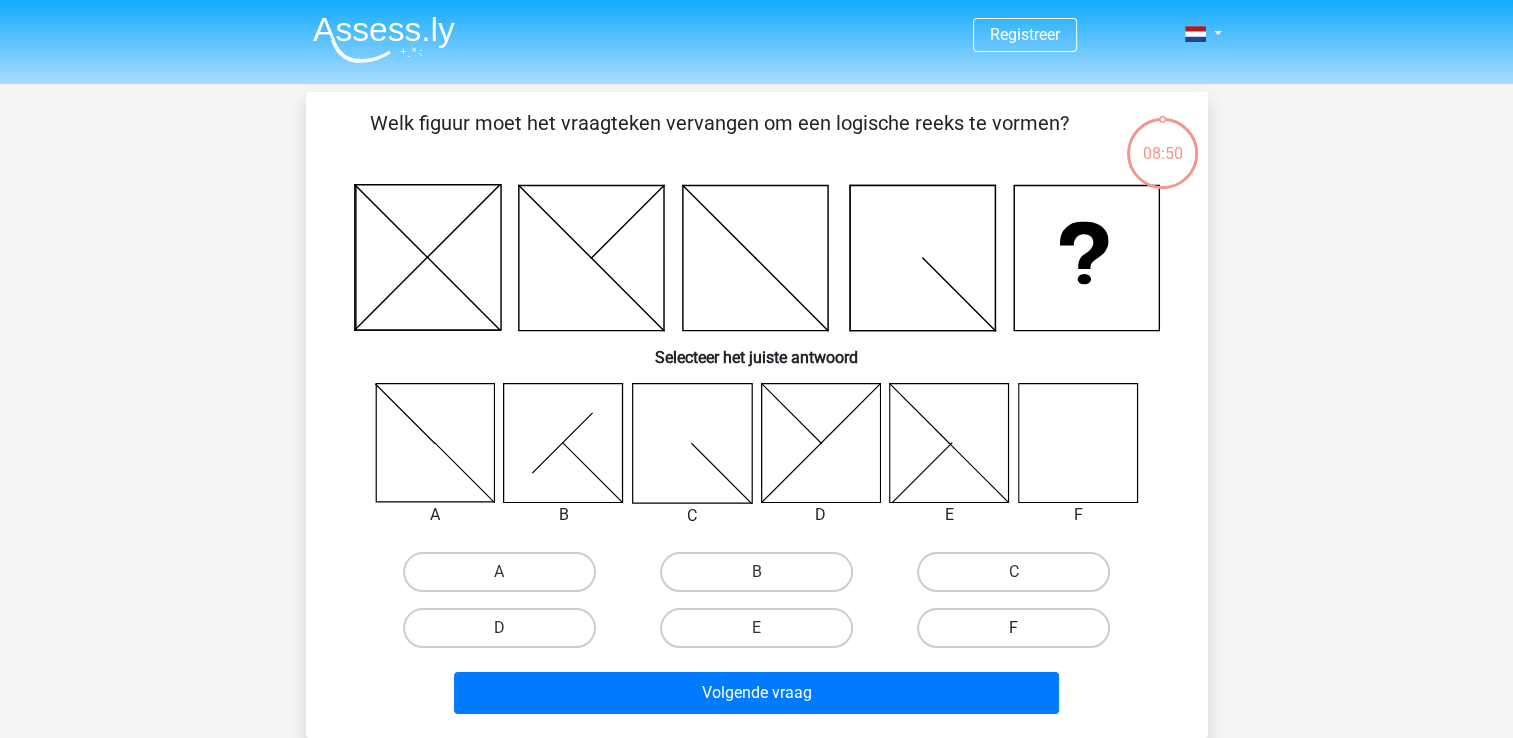 click on "F" at bounding box center (1013, 628) 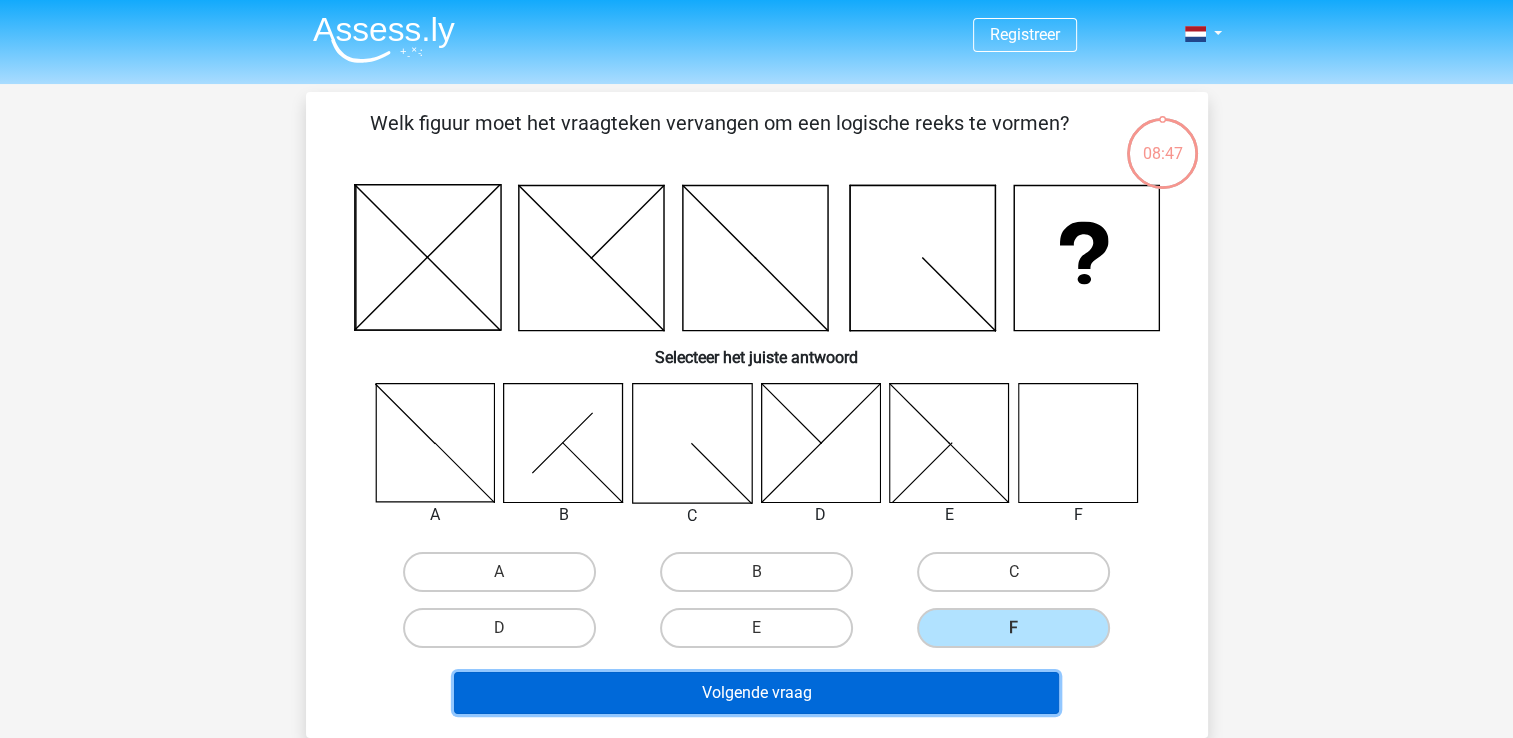 click on "Volgende vraag" at bounding box center (756, 693) 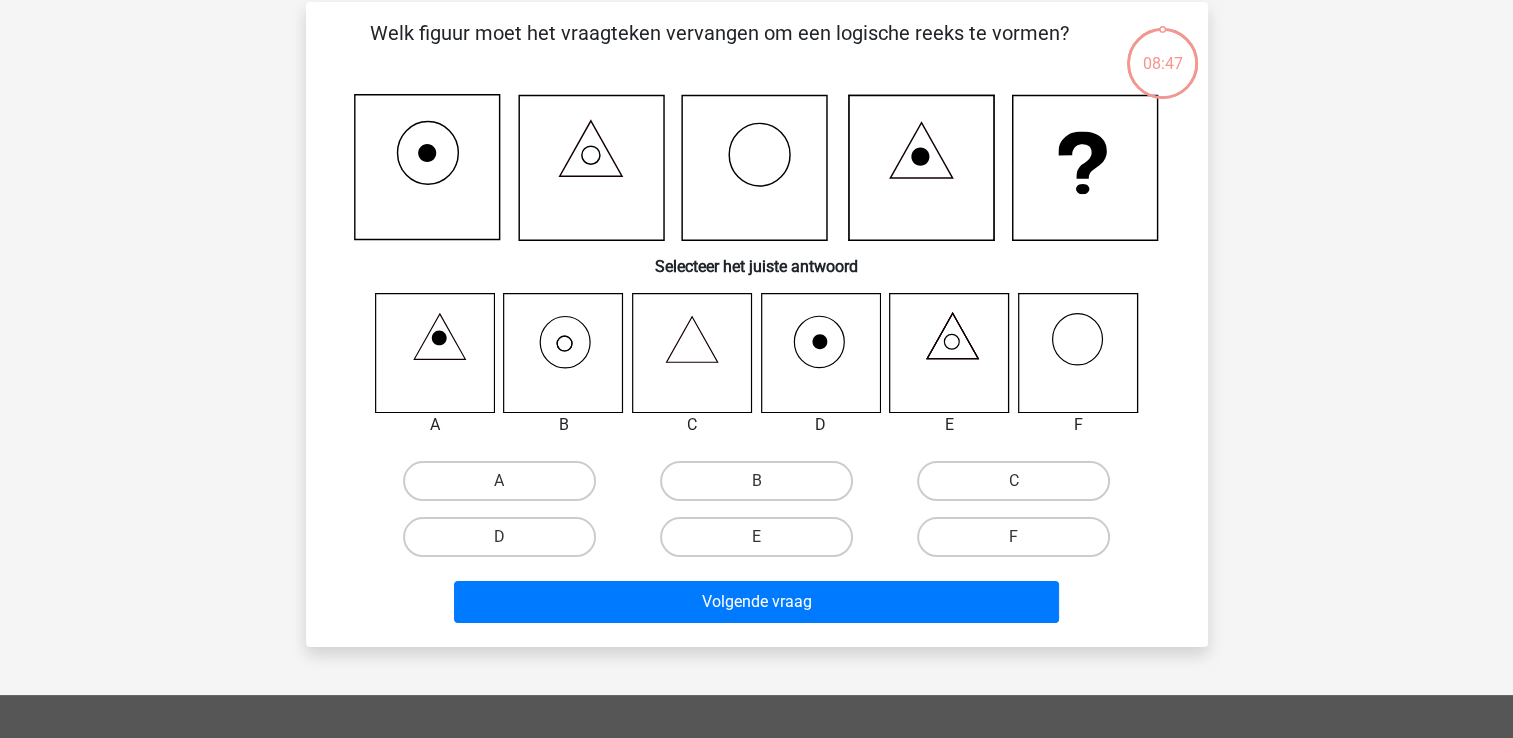 scroll, scrollTop: 92, scrollLeft: 0, axis: vertical 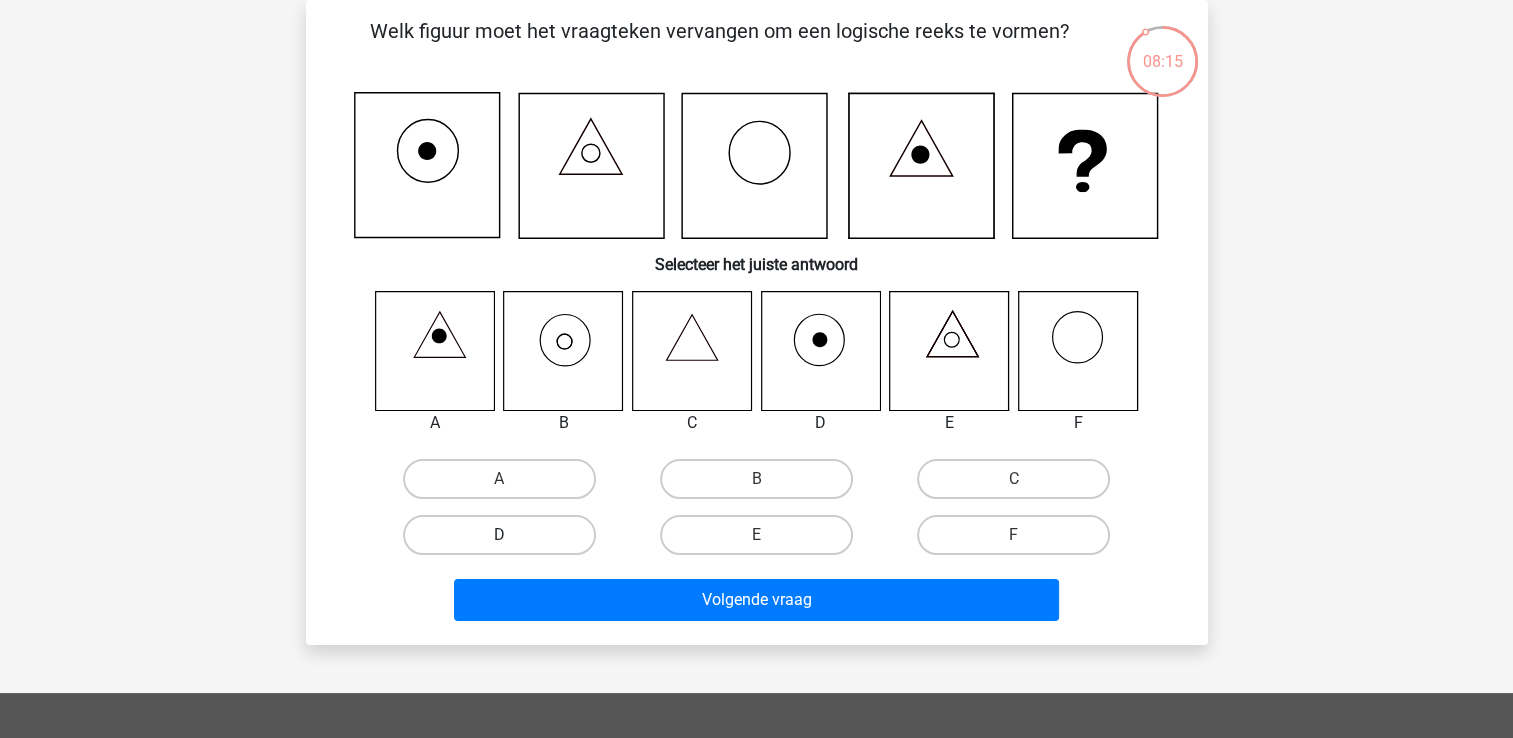 click on "D" at bounding box center [499, 535] 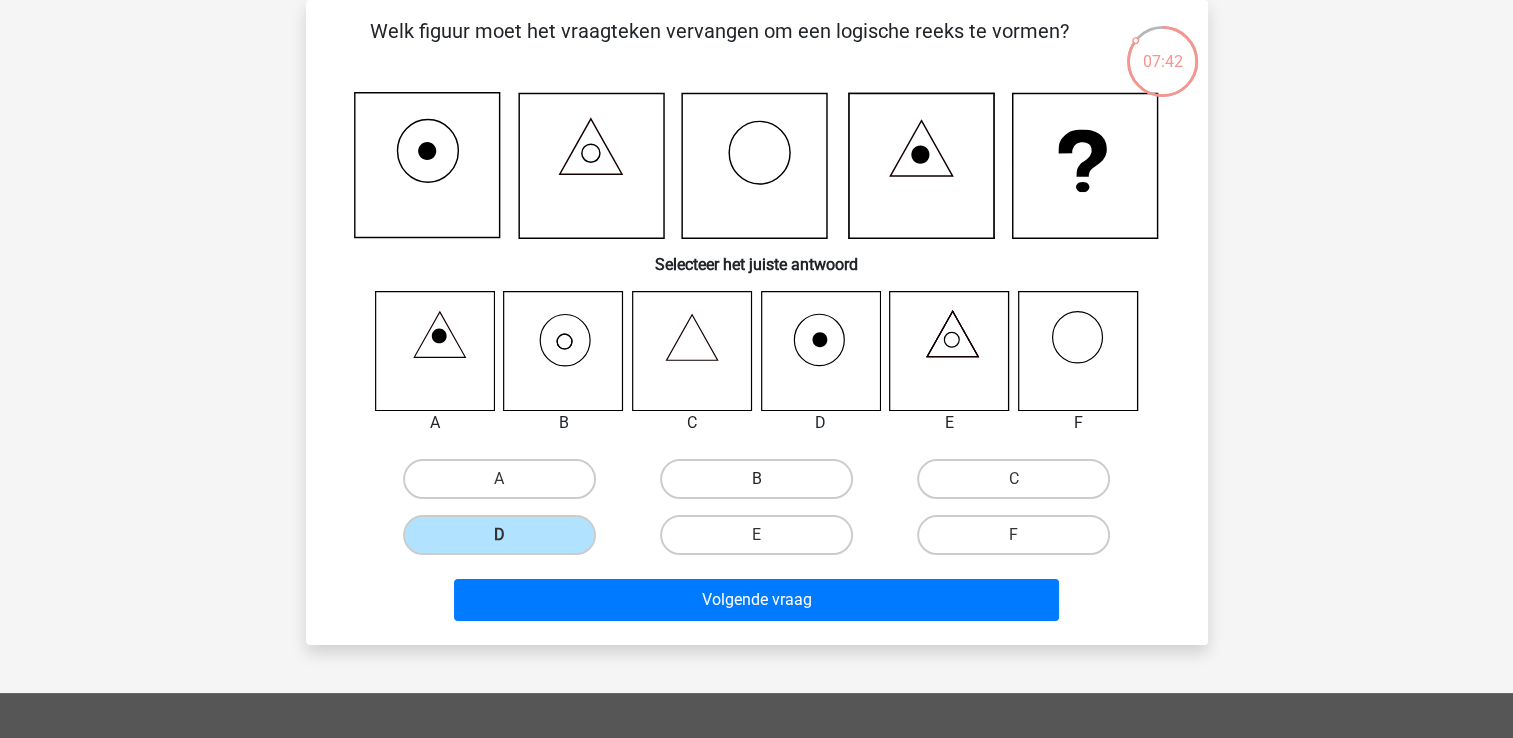 click on "B" at bounding box center [756, 479] 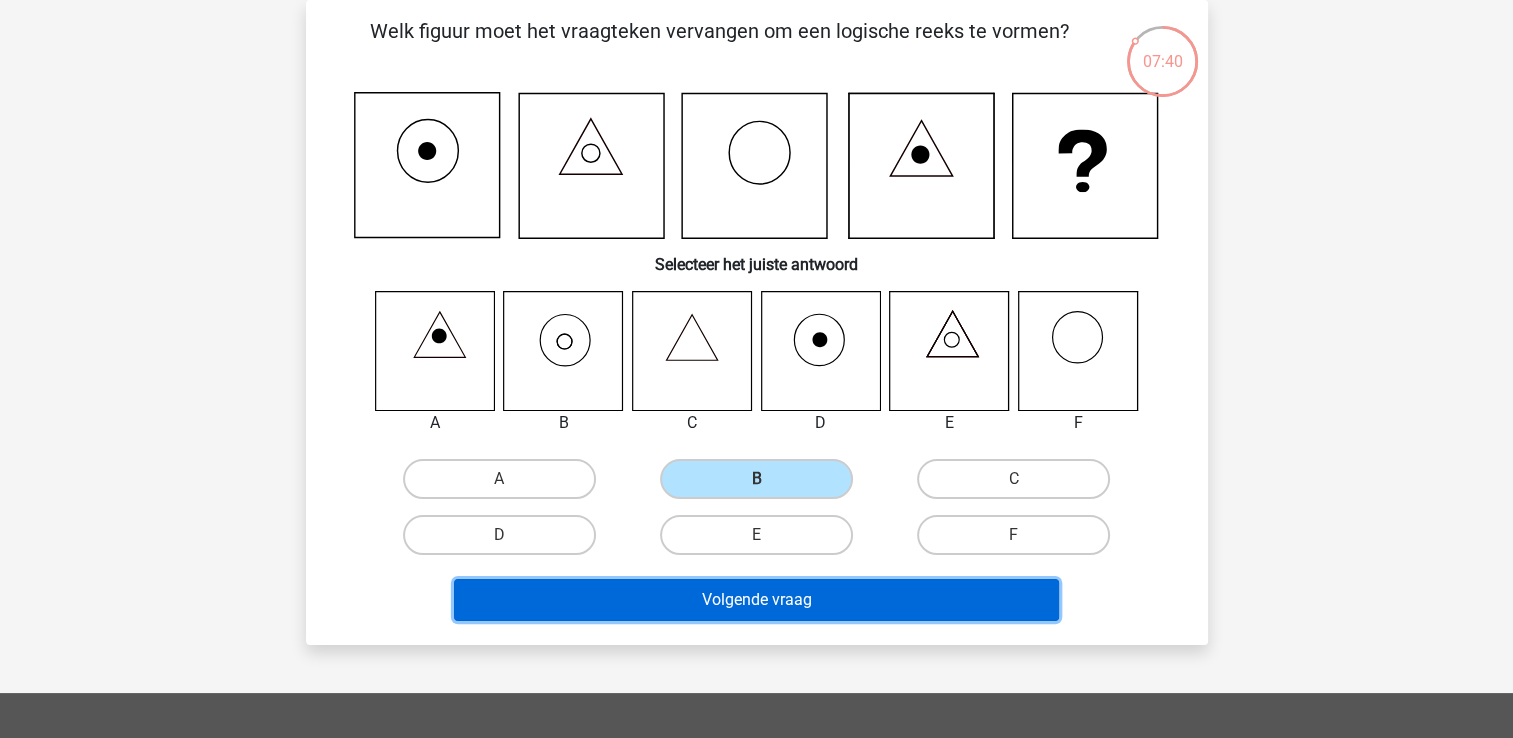 click on "Volgende vraag" at bounding box center [756, 600] 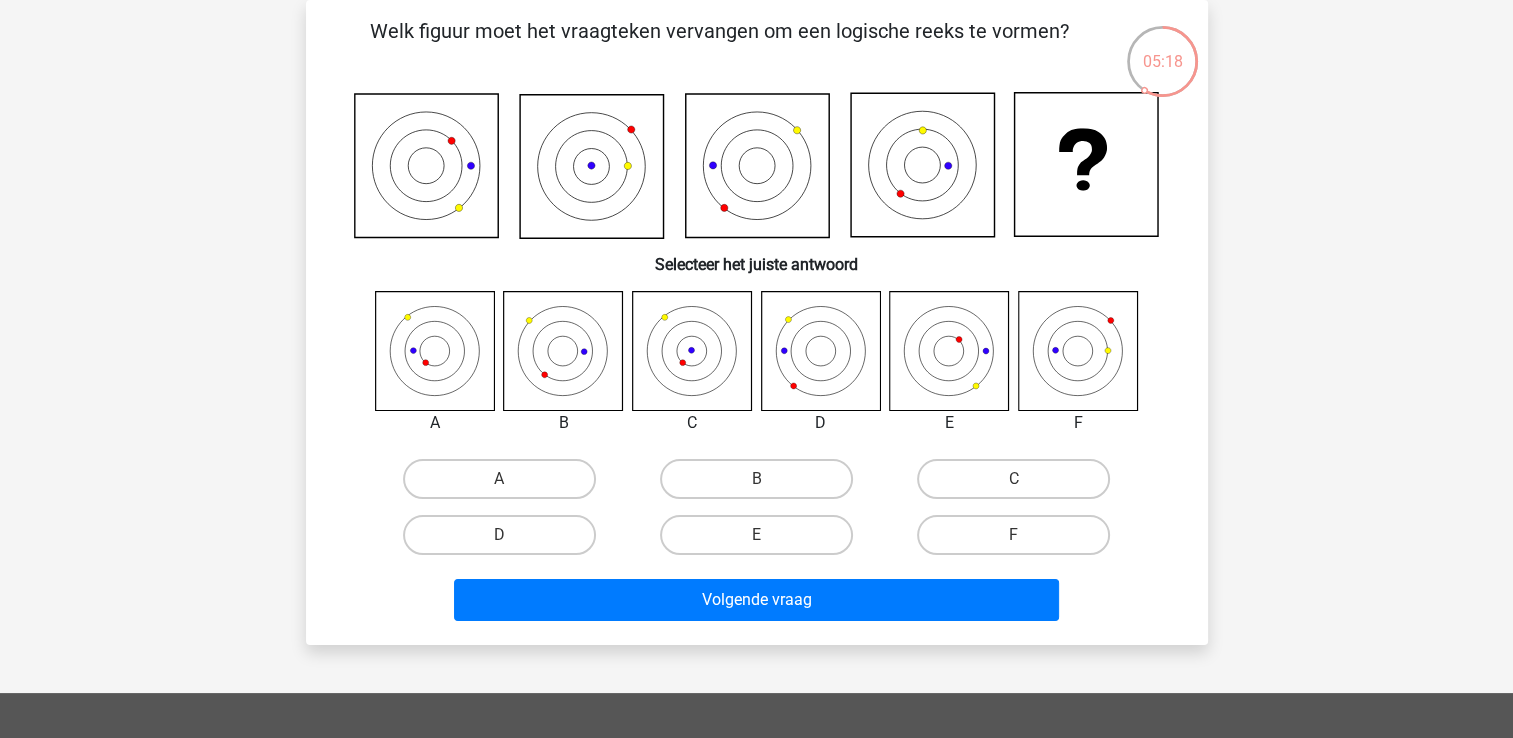 click 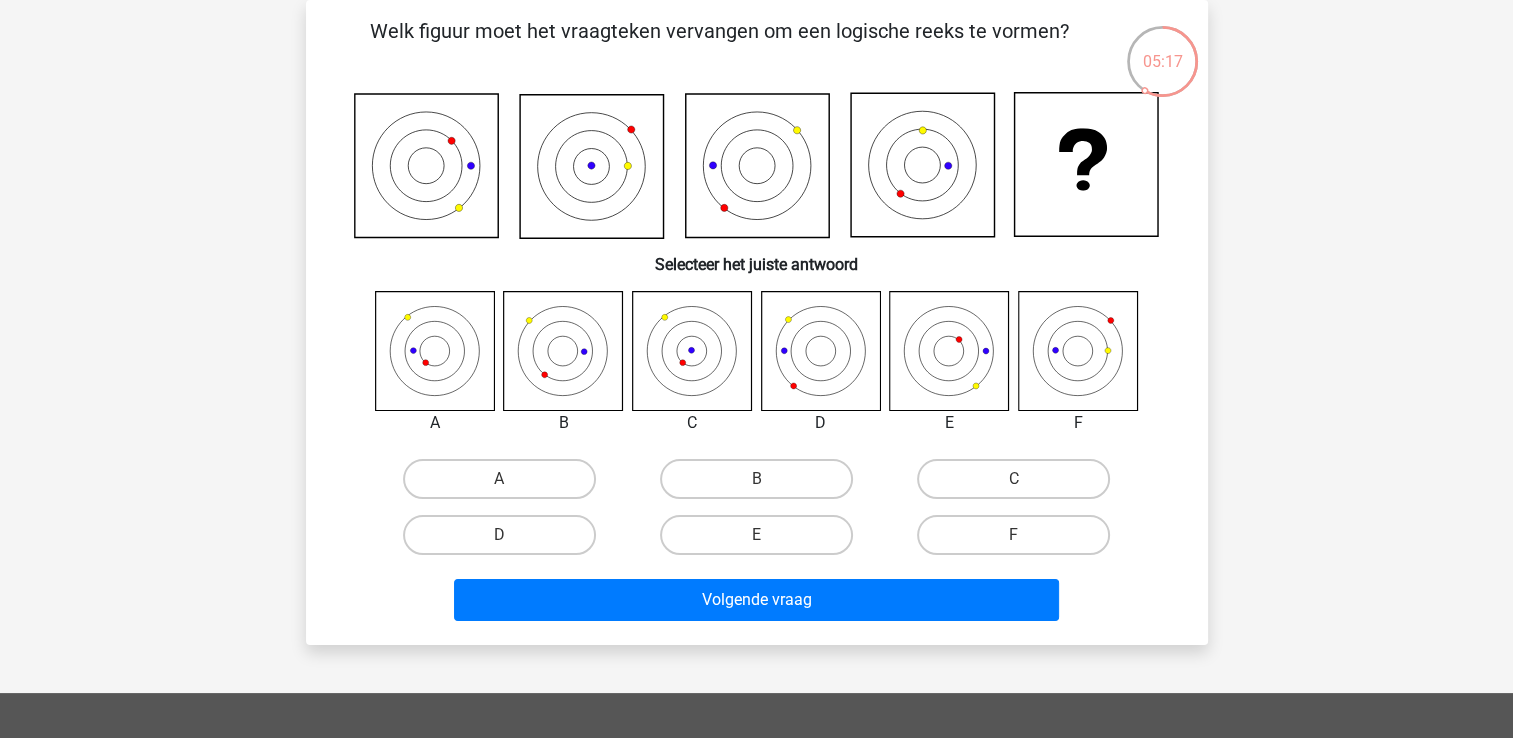 click on "C" at bounding box center [1020, 485] 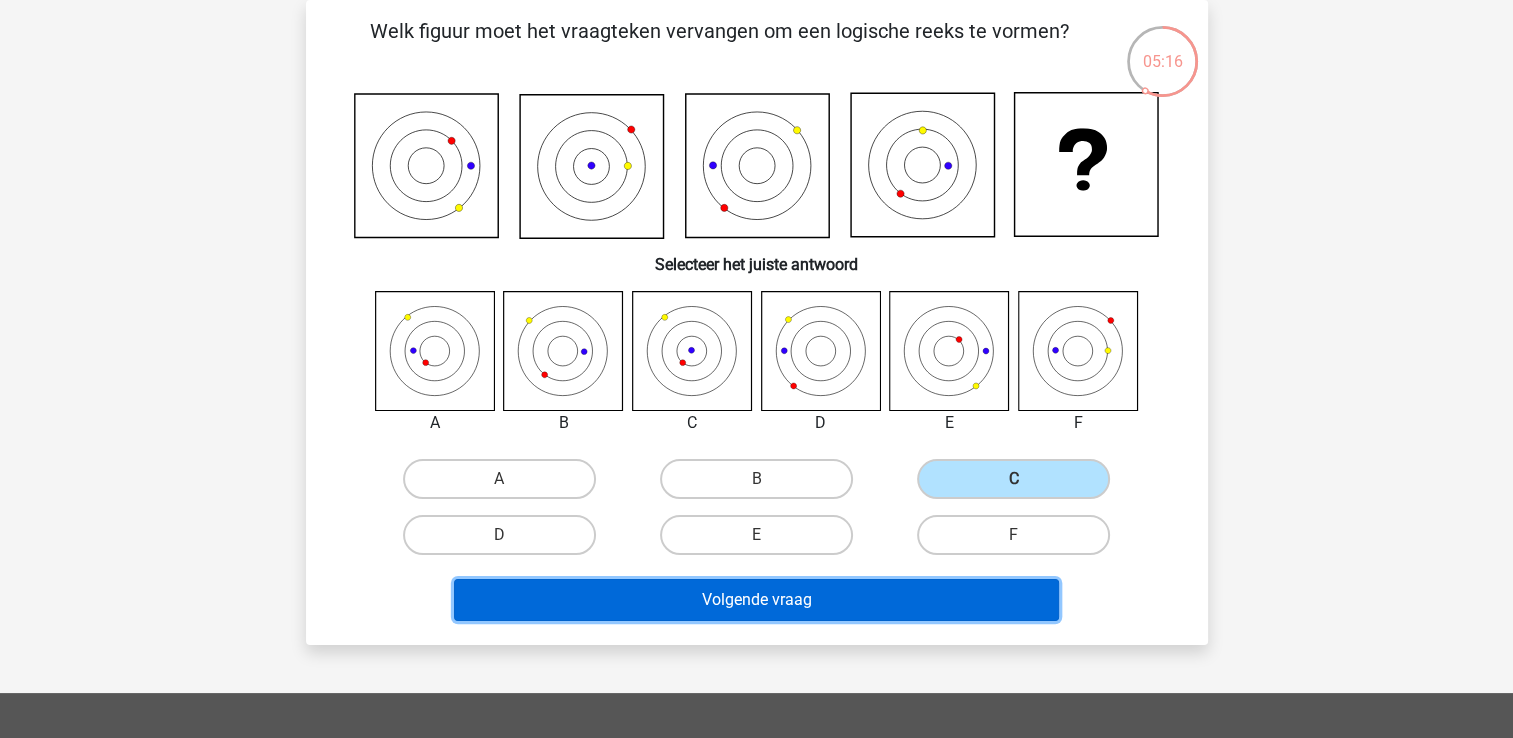 click on "Volgende vraag" at bounding box center [756, 600] 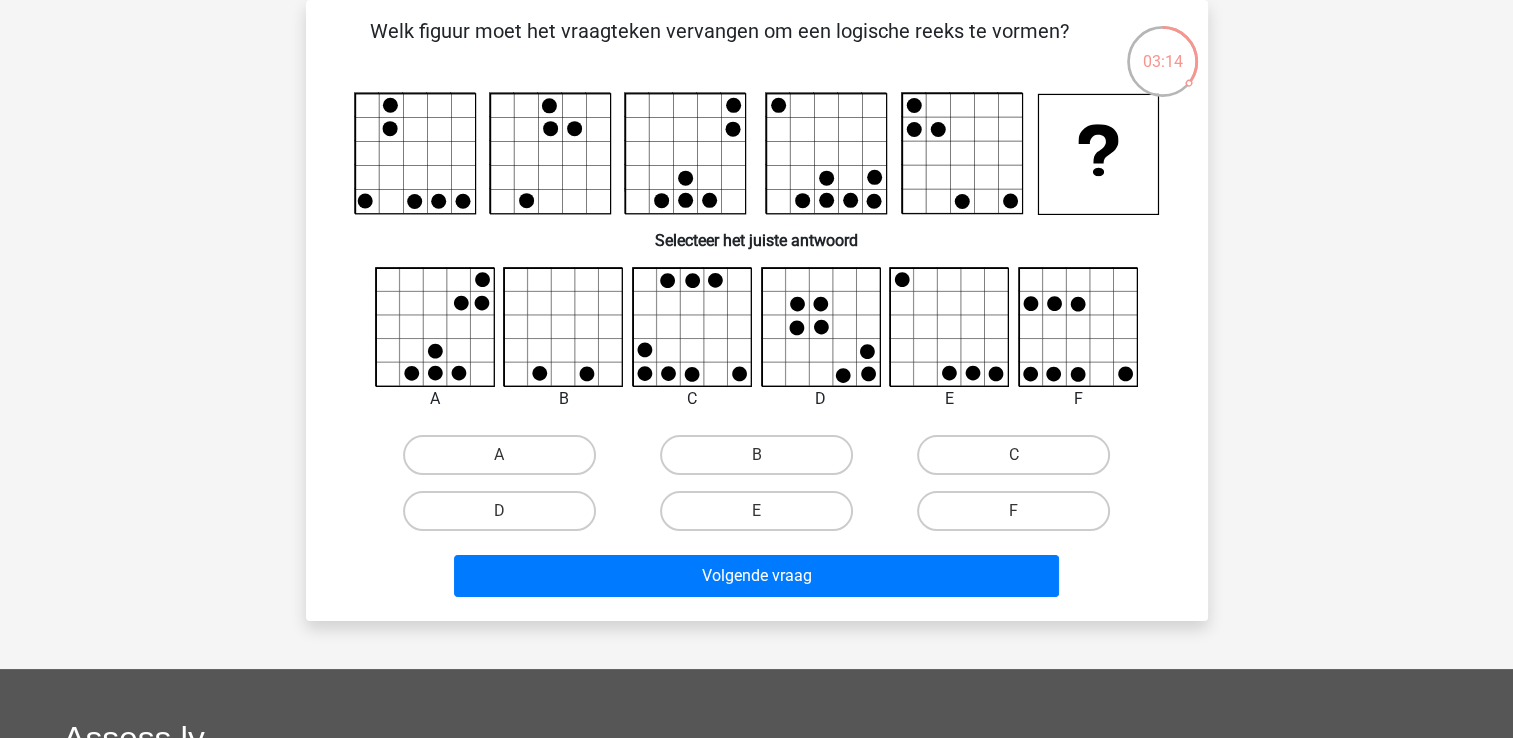 click 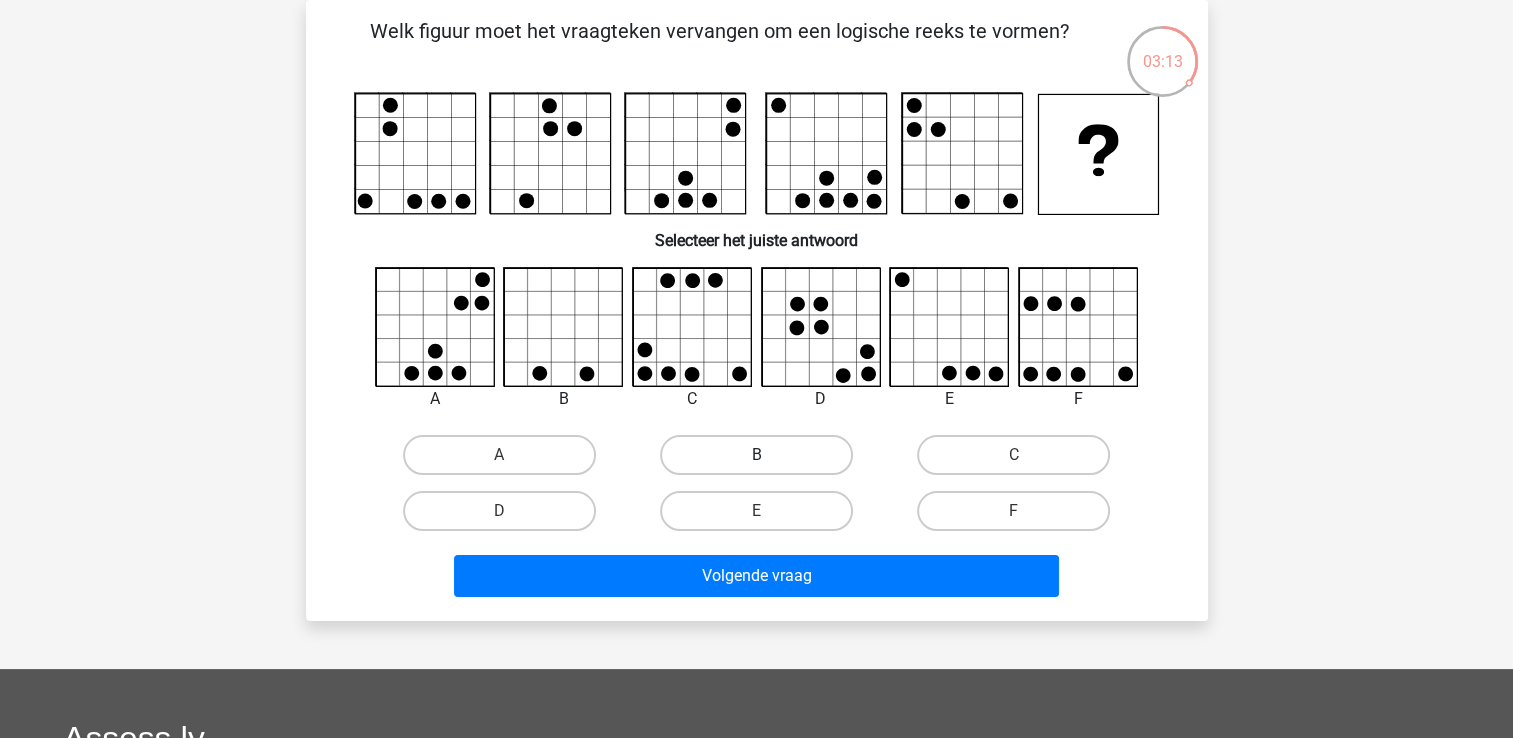 click on "B" at bounding box center [756, 455] 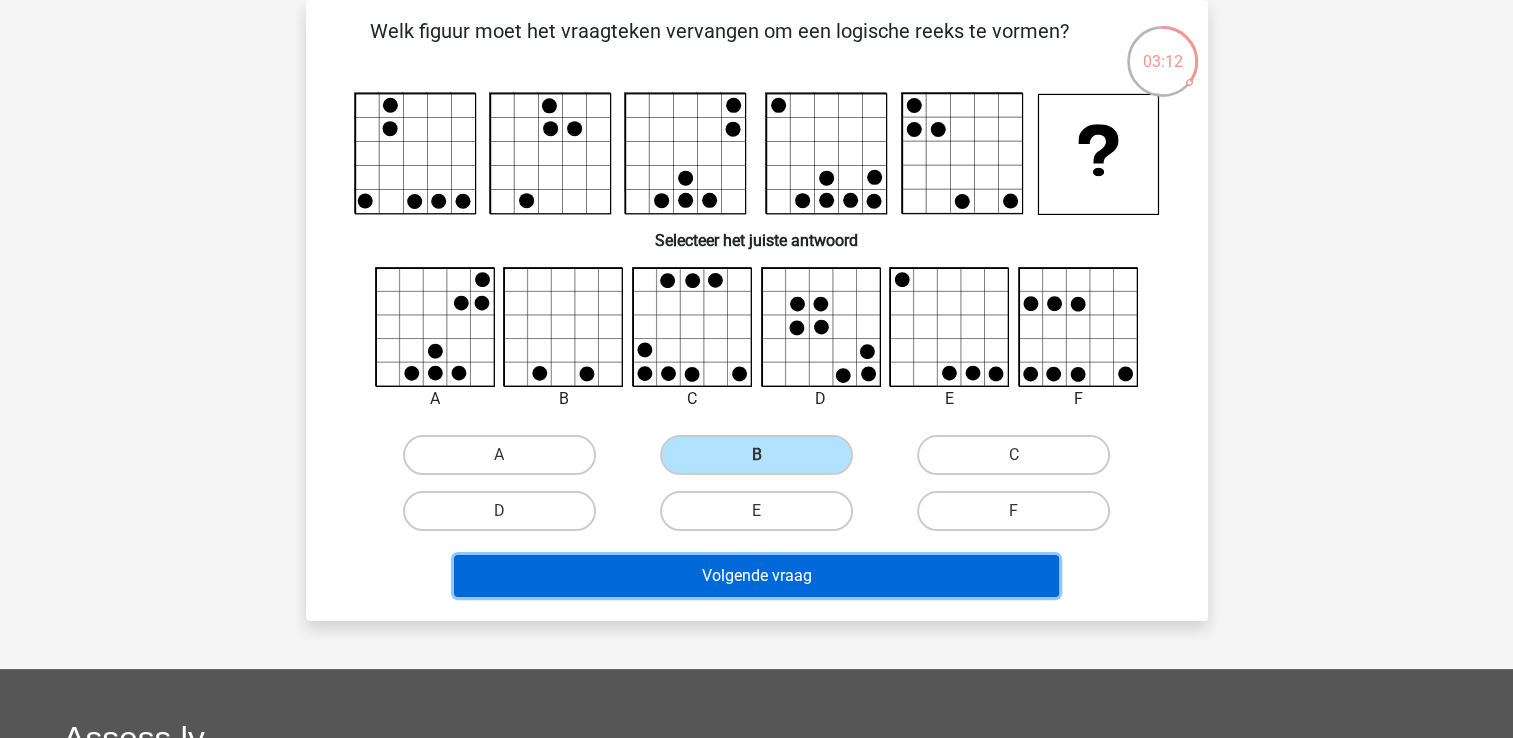 click on "Volgende vraag" at bounding box center [756, 576] 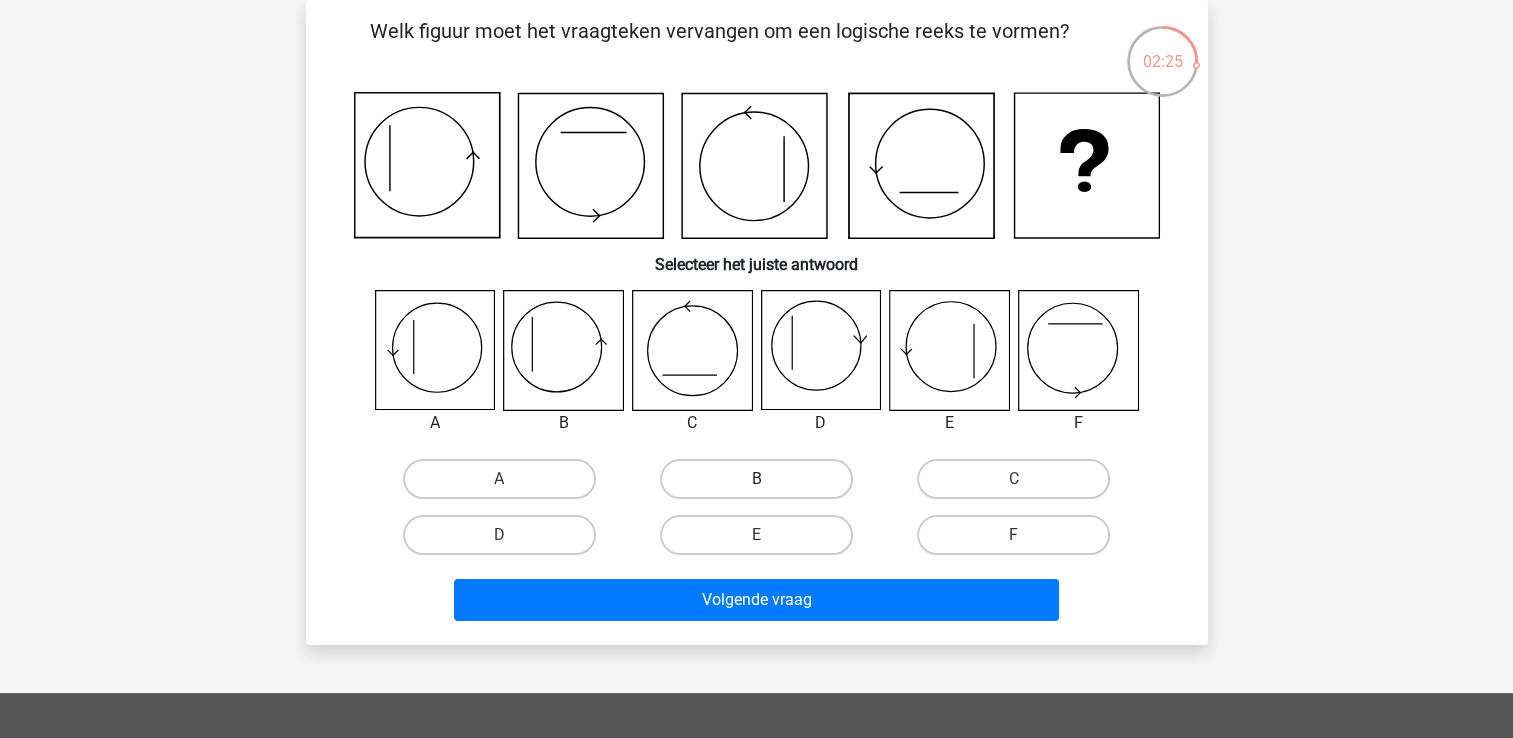 click on "B" at bounding box center [756, 479] 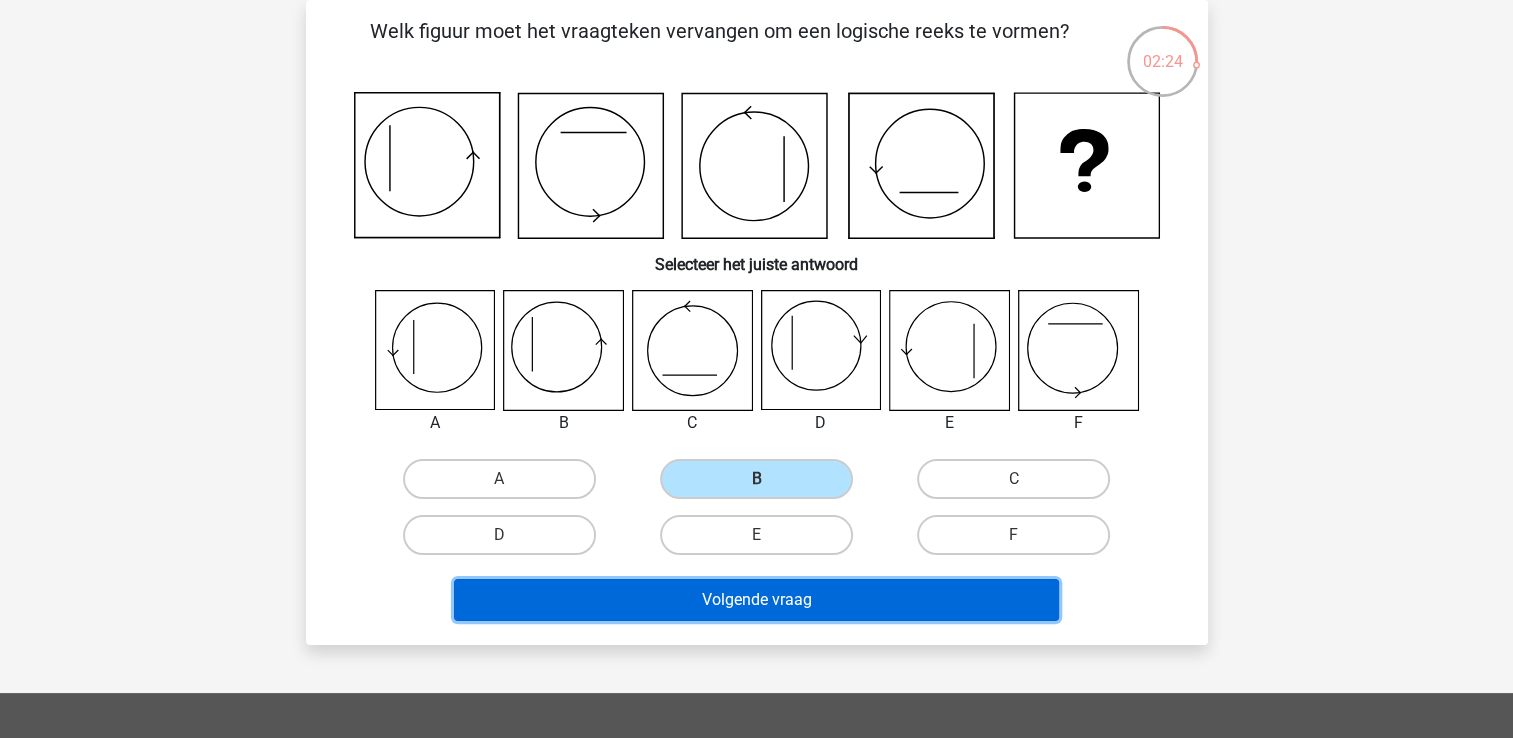 click on "Volgende vraag" at bounding box center [756, 600] 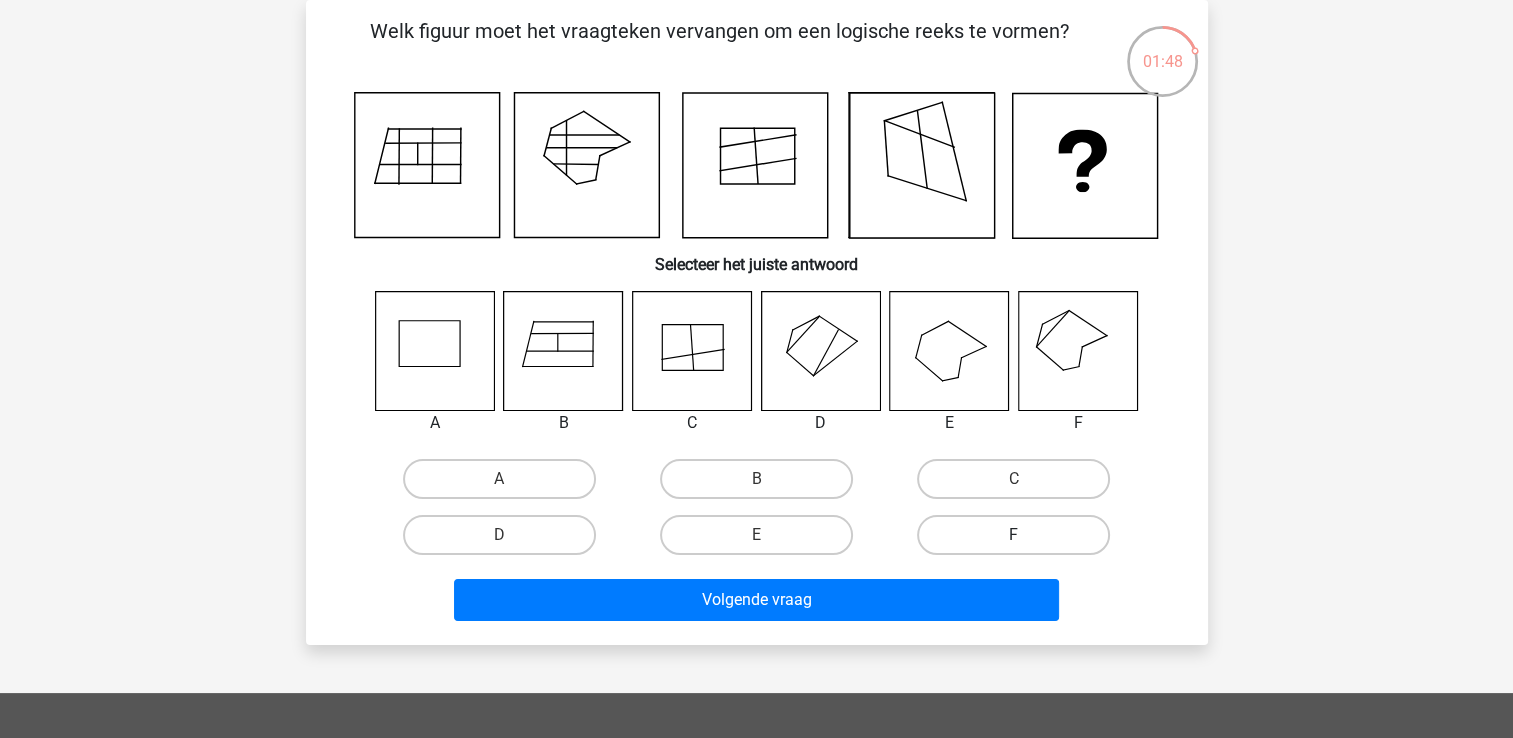 click on "F" at bounding box center [1013, 535] 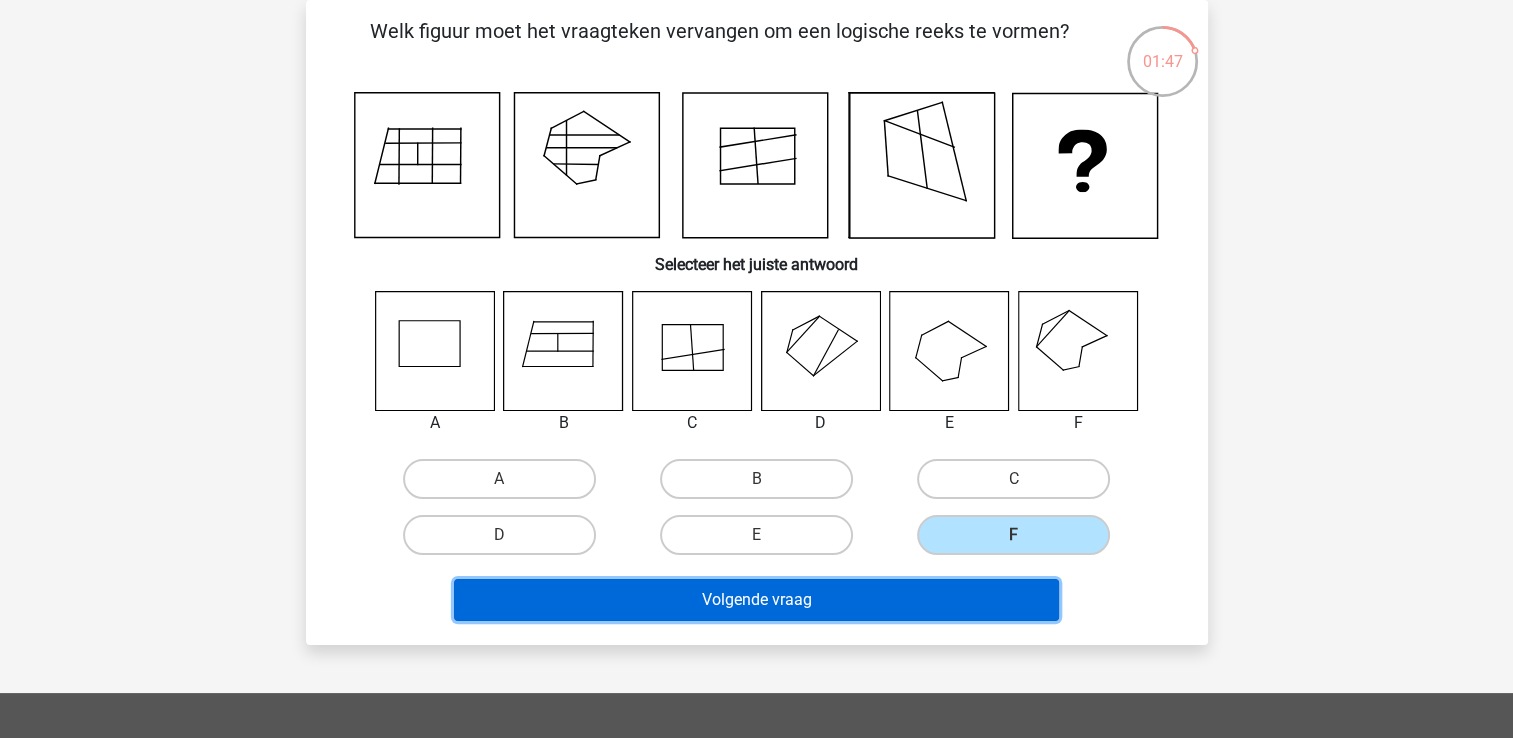 click on "Volgende vraag" at bounding box center (756, 600) 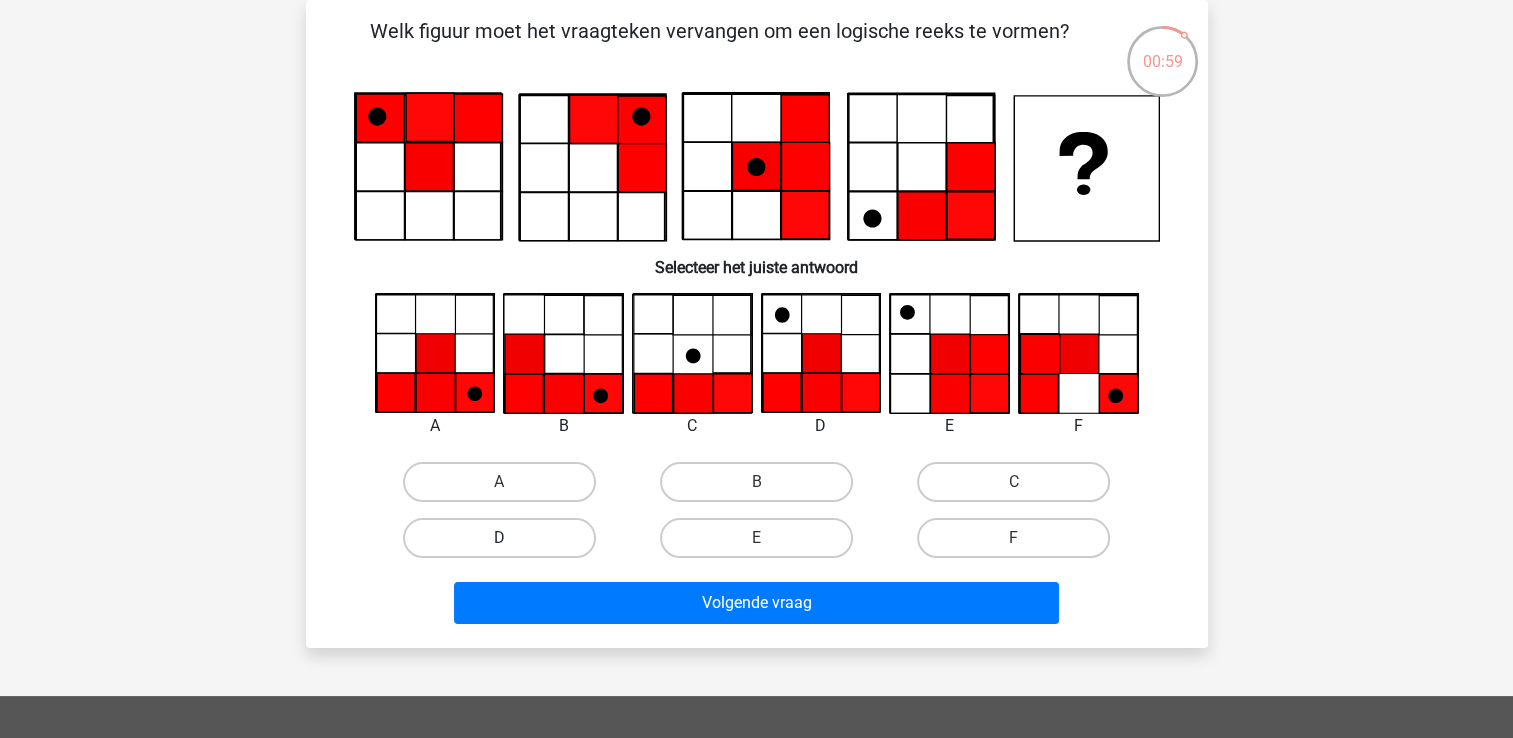 click on "D" at bounding box center [499, 538] 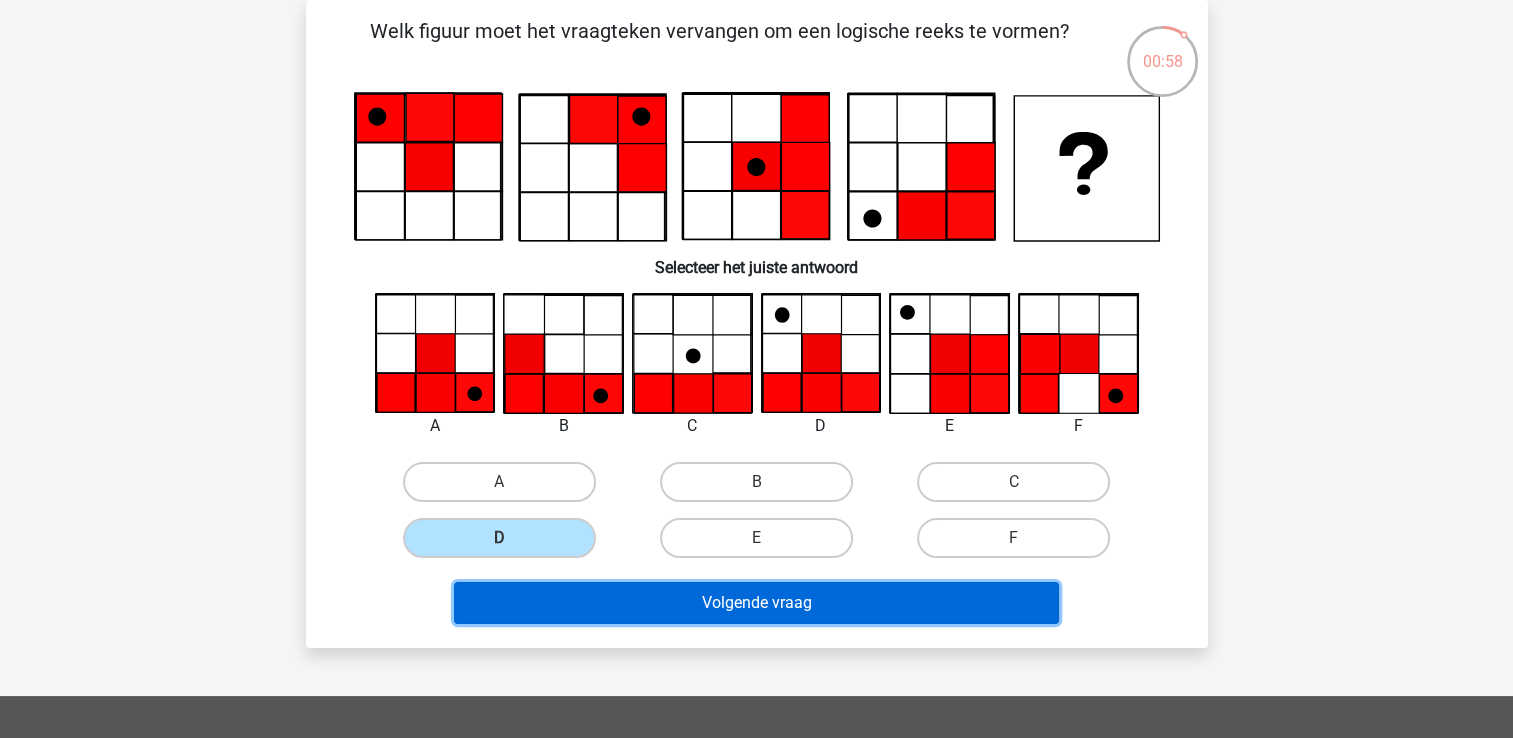 click on "Volgende vraag" at bounding box center (756, 603) 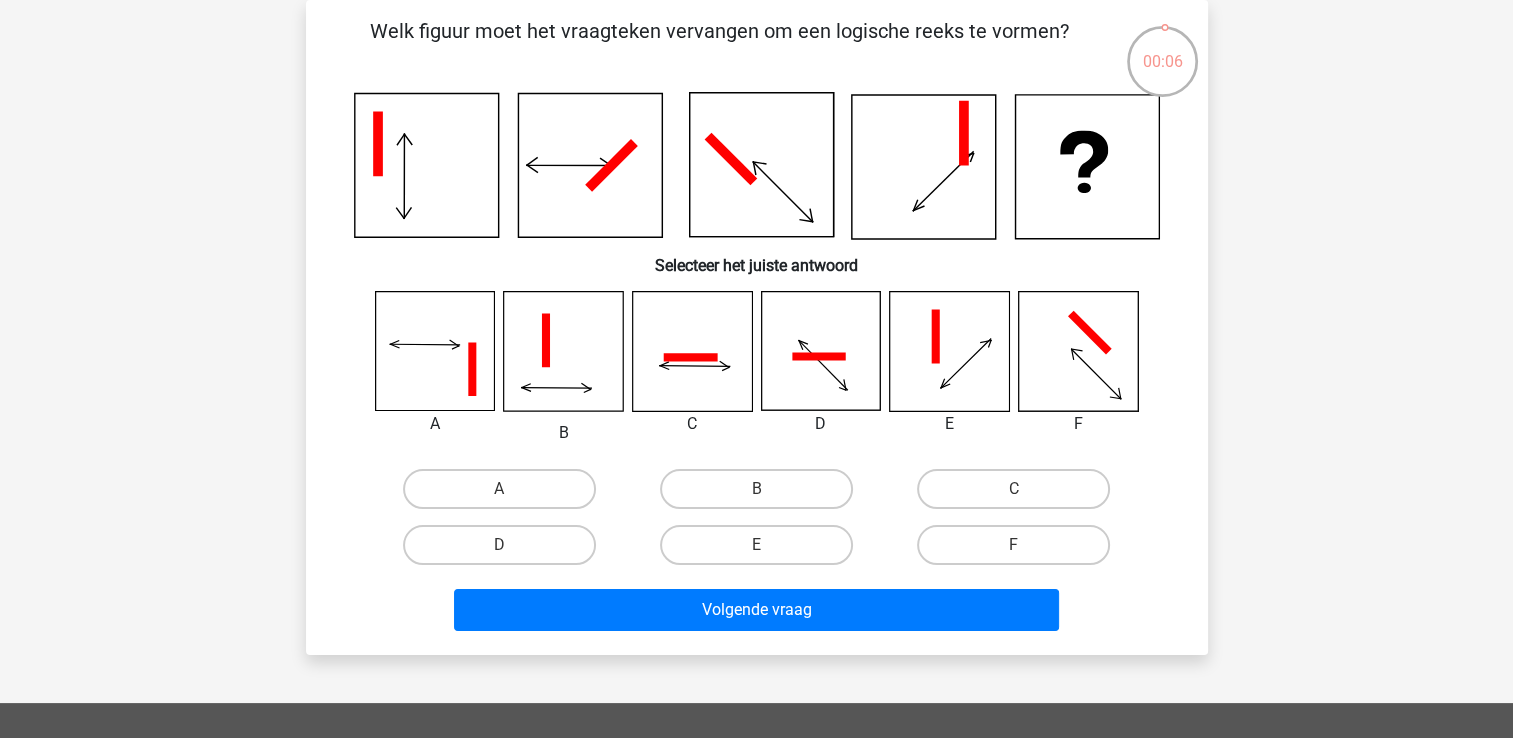 drag, startPoint x: 1055, startPoint y: 530, endPoint x: 1015, endPoint y: 546, distance: 43.081318 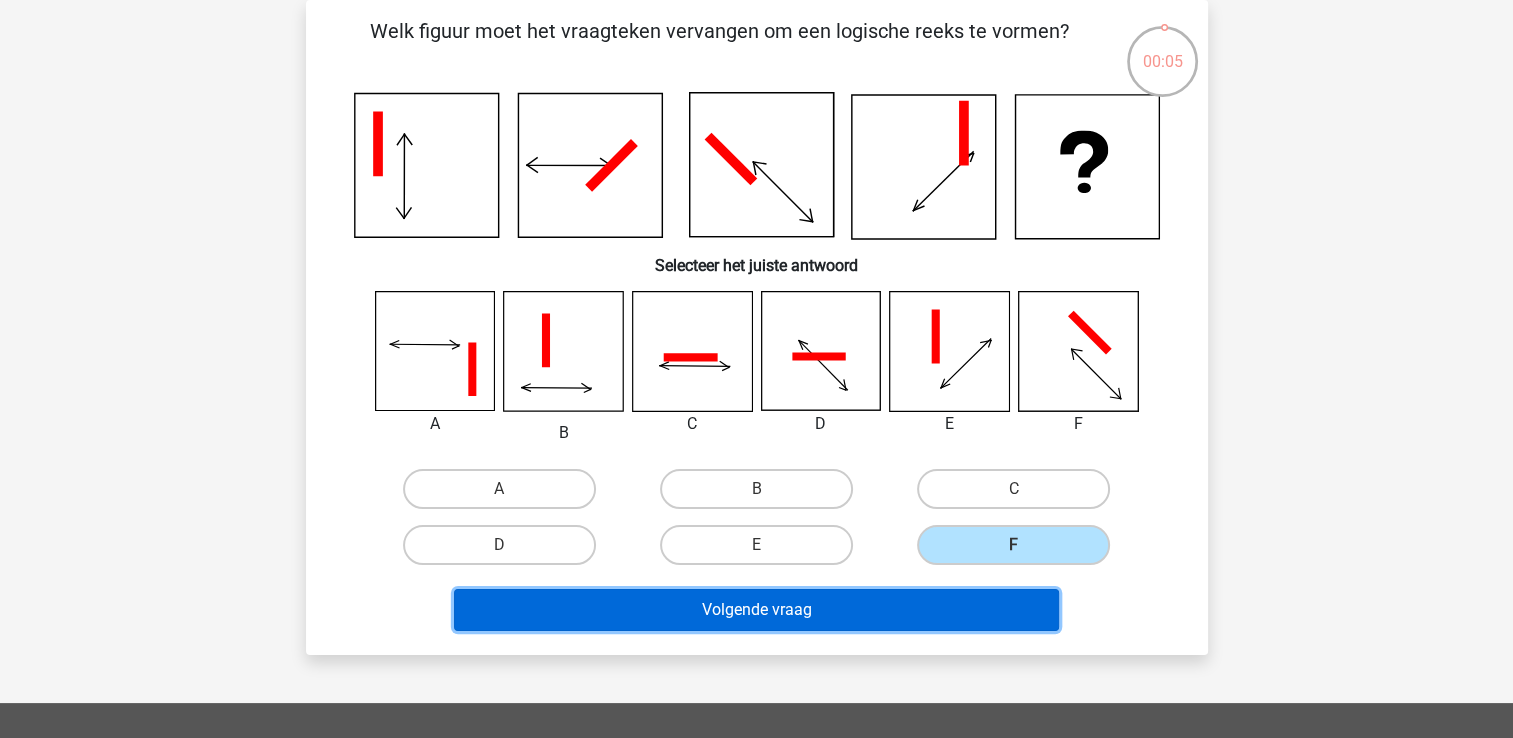 click on "Volgende vraag" at bounding box center [756, 610] 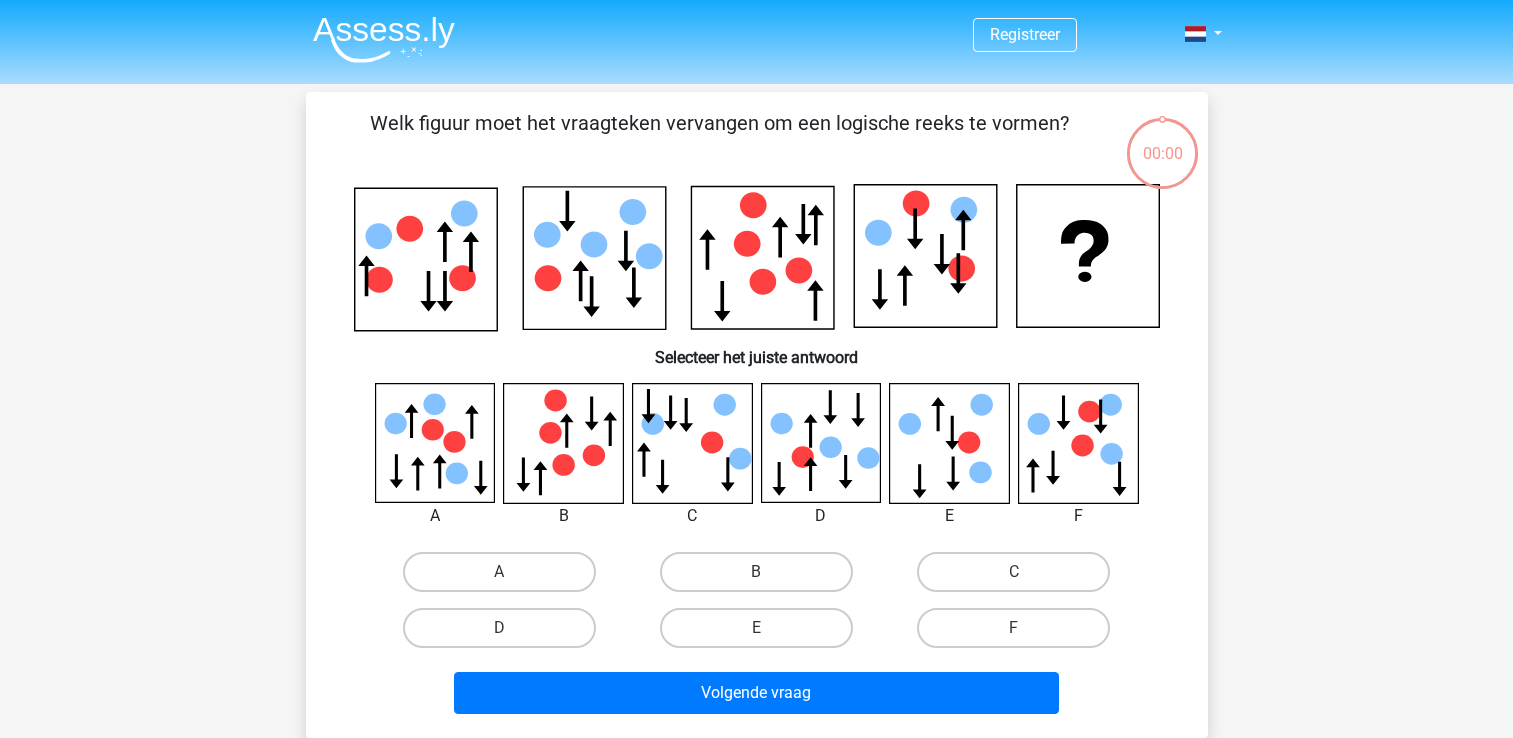 scroll, scrollTop: 92, scrollLeft: 0, axis: vertical 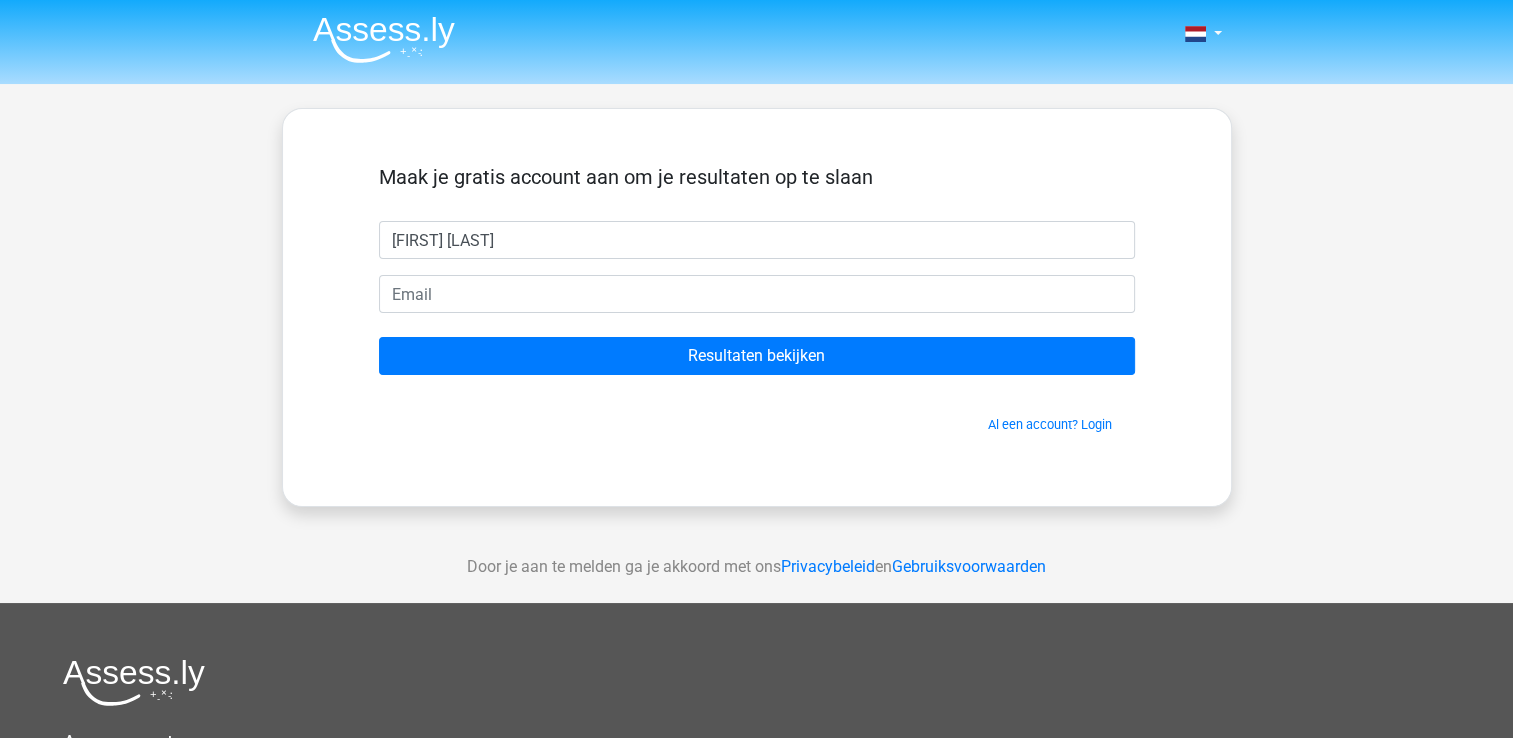 type on "[FIRST] [LAST]" 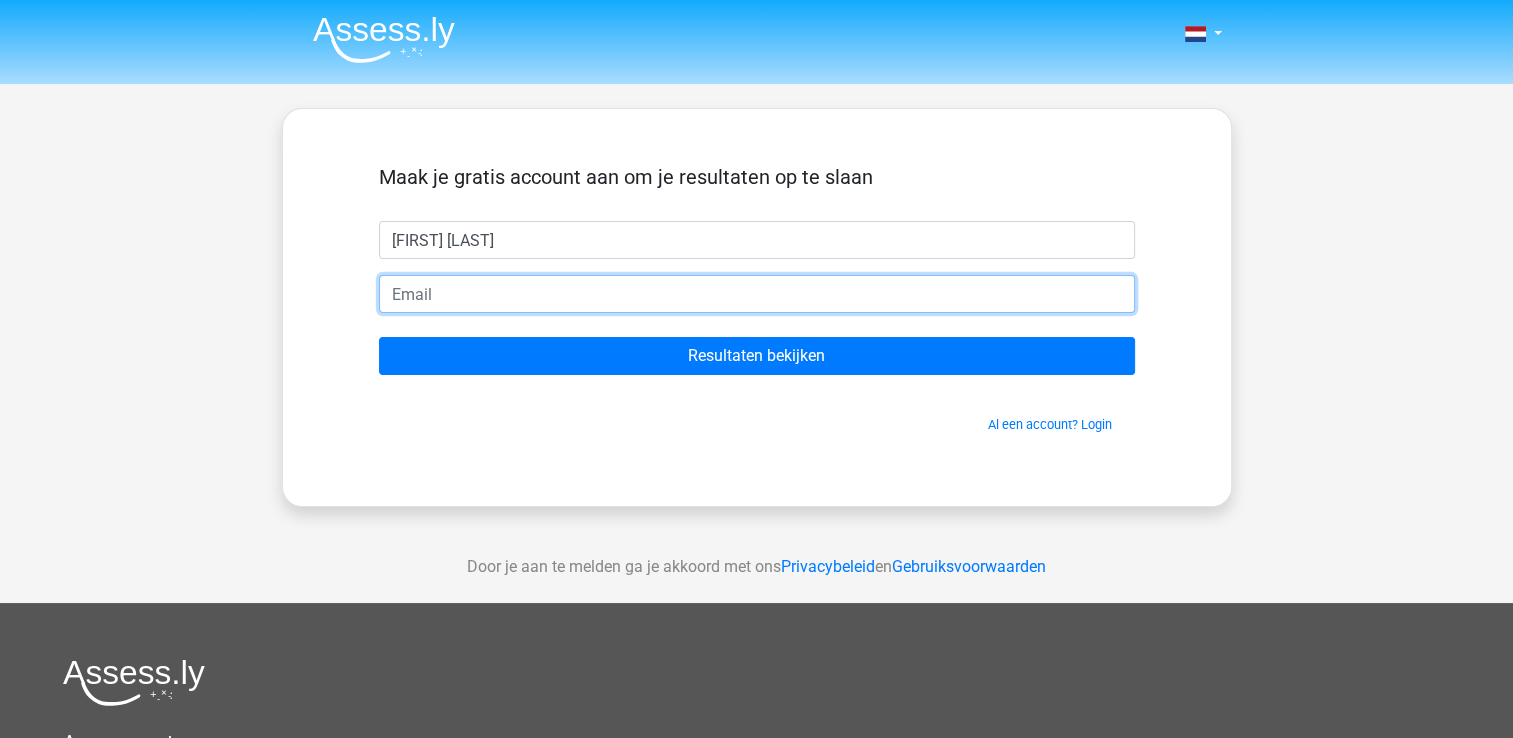 click at bounding box center [757, 294] 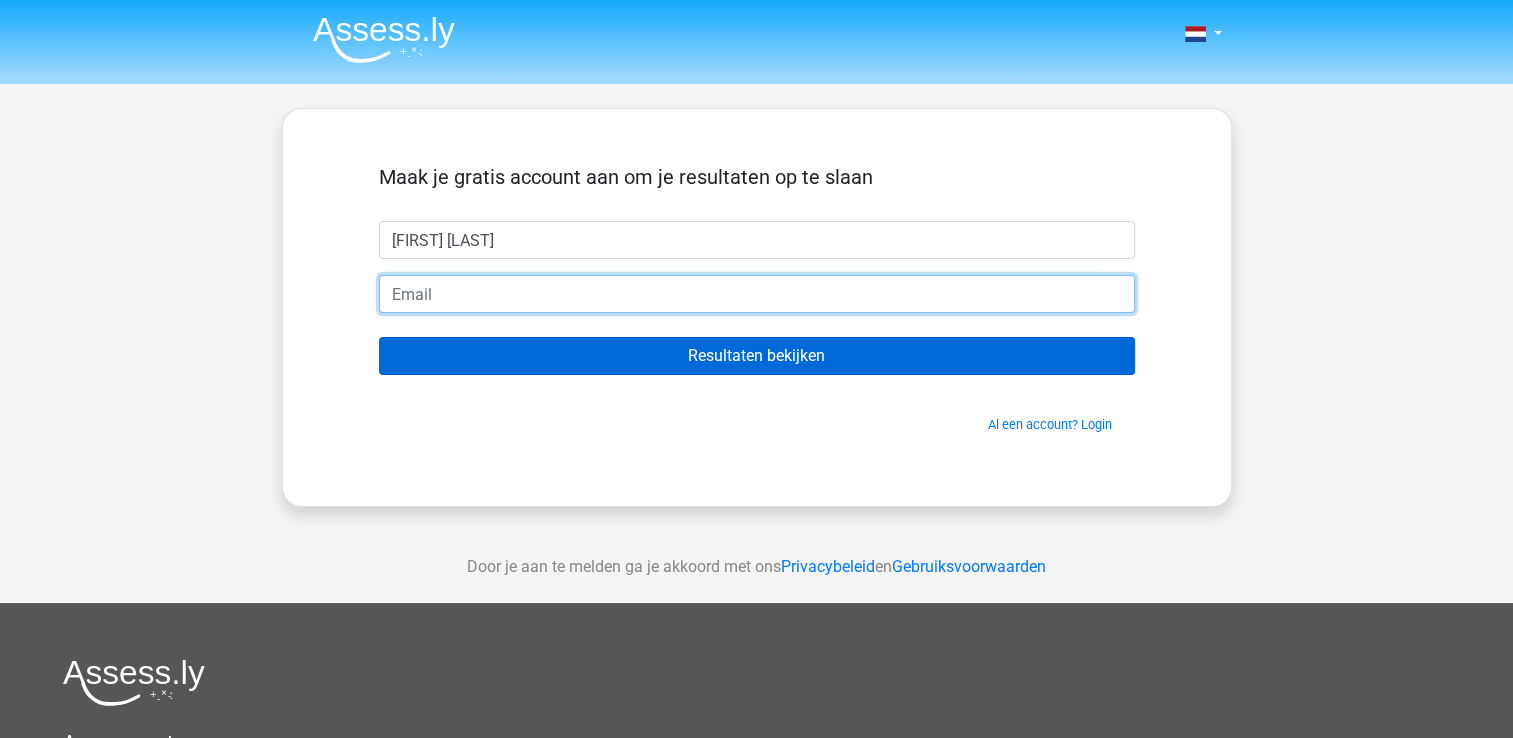 type on "[EMAIL]" 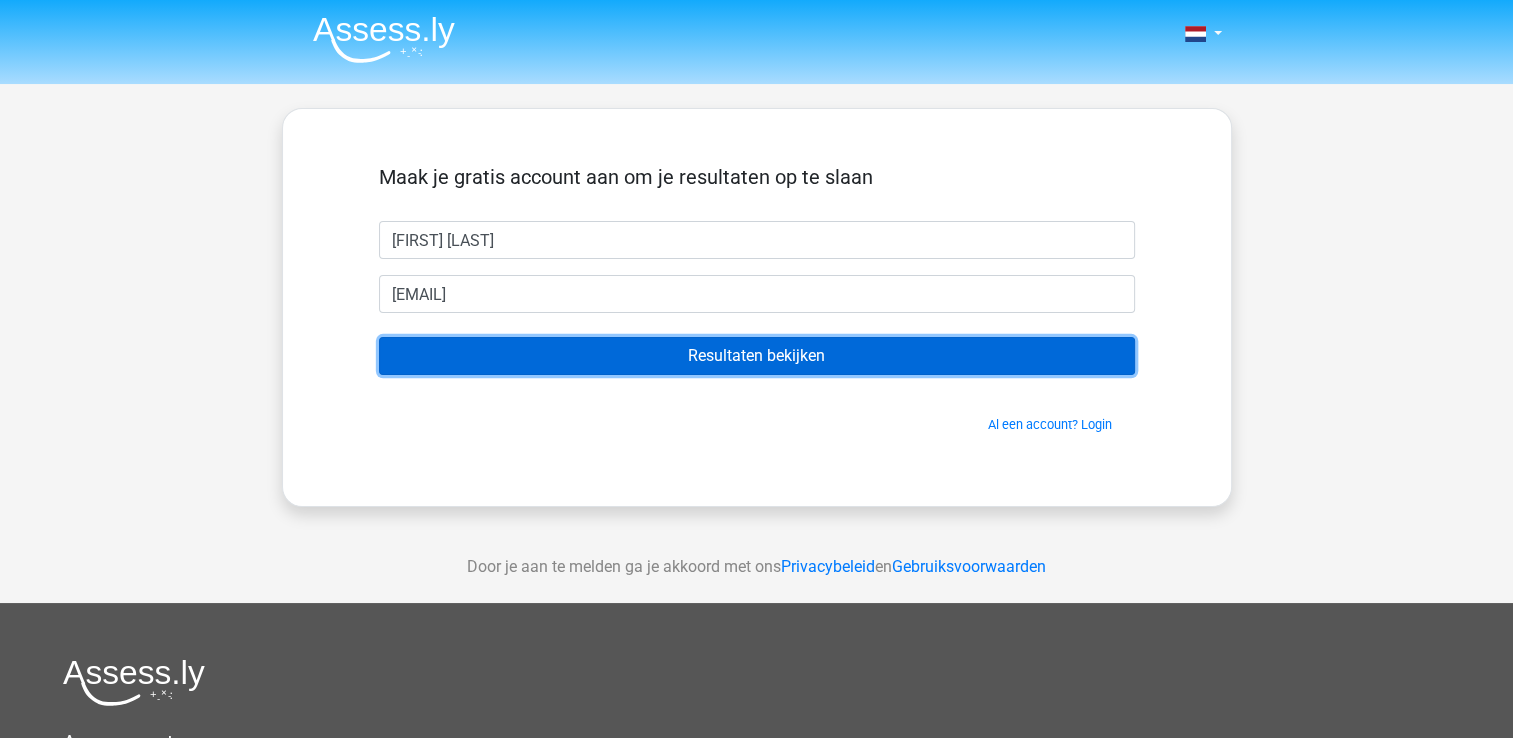 click on "Resultaten bekijken" at bounding box center (757, 356) 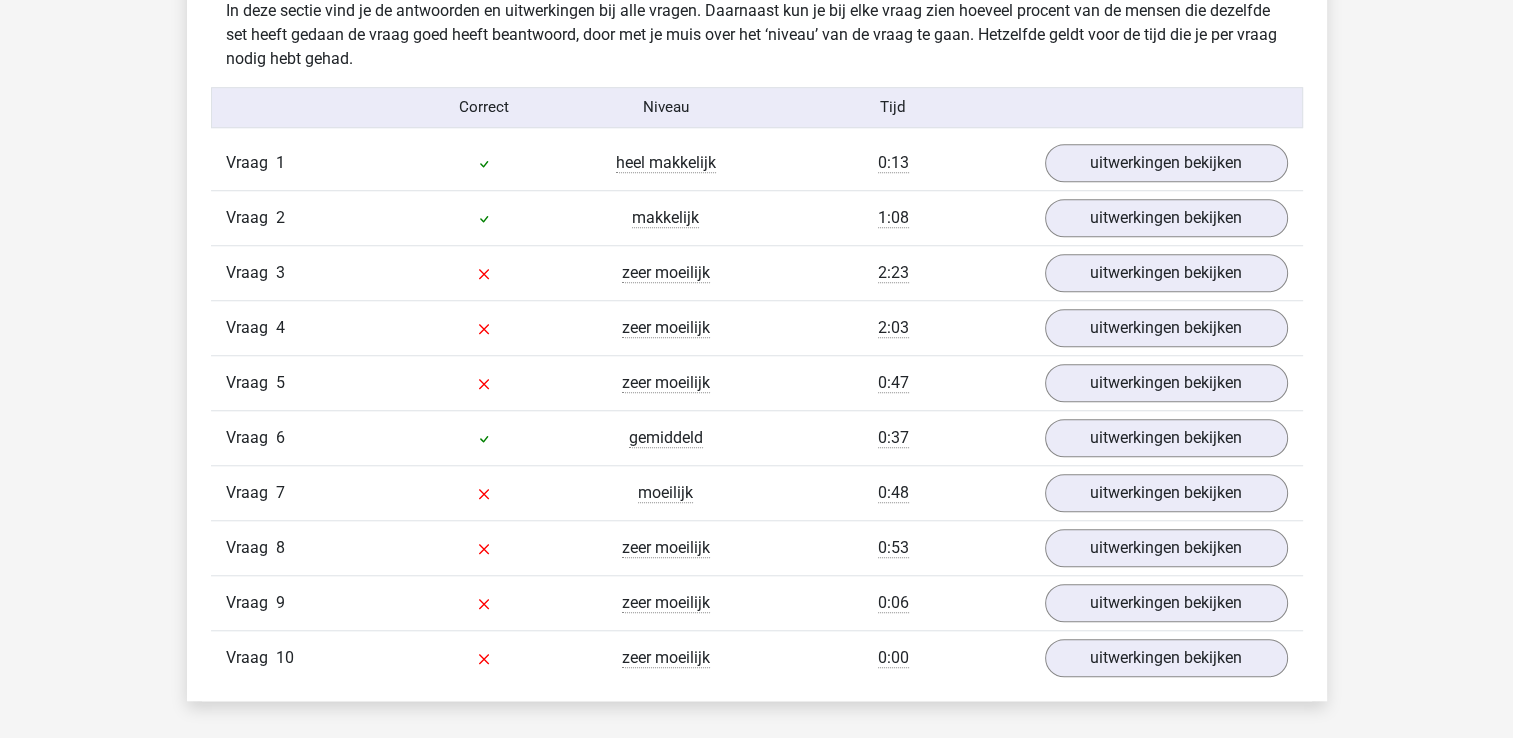 scroll, scrollTop: 1600, scrollLeft: 0, axis: vertical 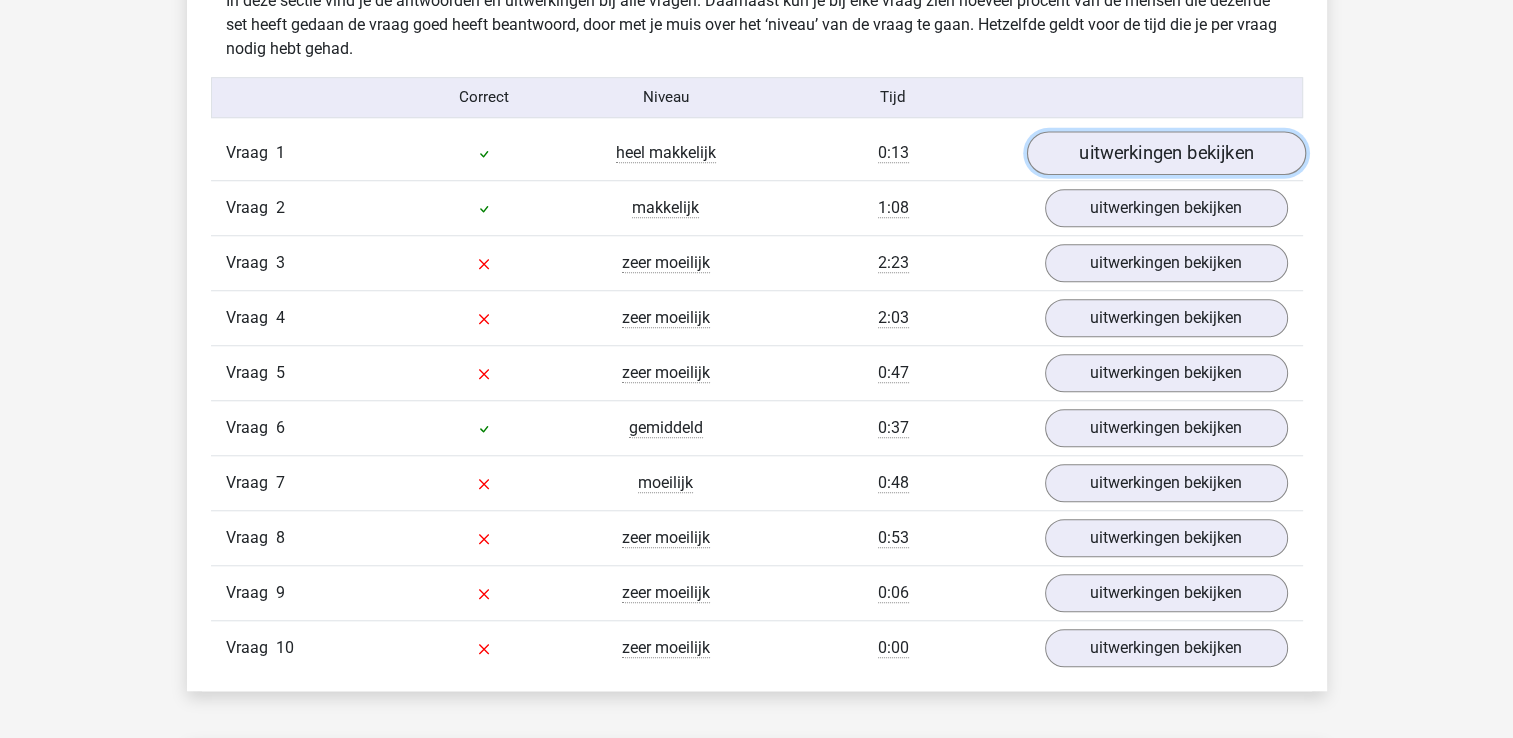 click on "uitwerkingen bekijken" at bounding box center [1165, 153] 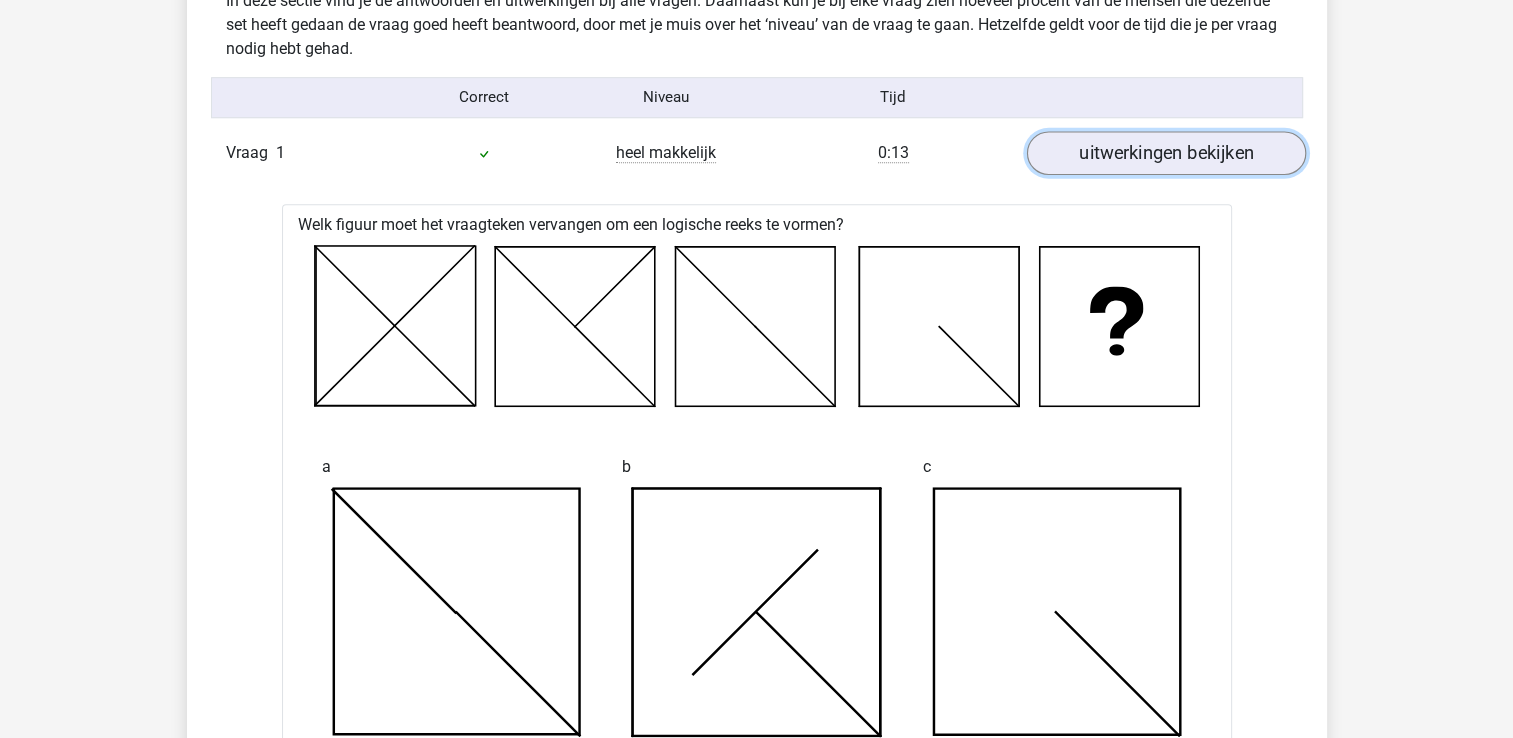 click on "uitwerkingen bekijken" at bounding box center (1165, 153) 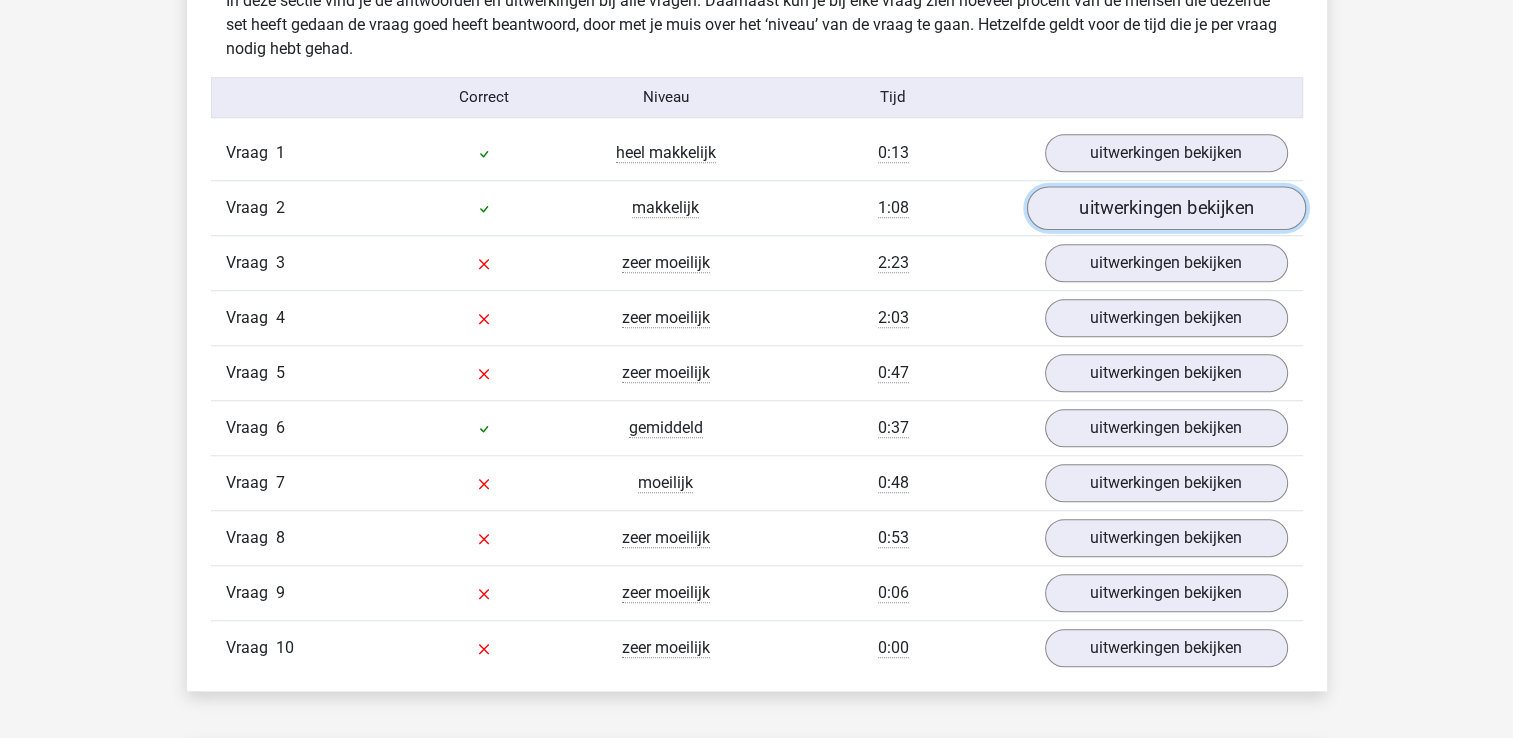 click on "uitwerkingen bekijken" at bounding box center [1165, 208] 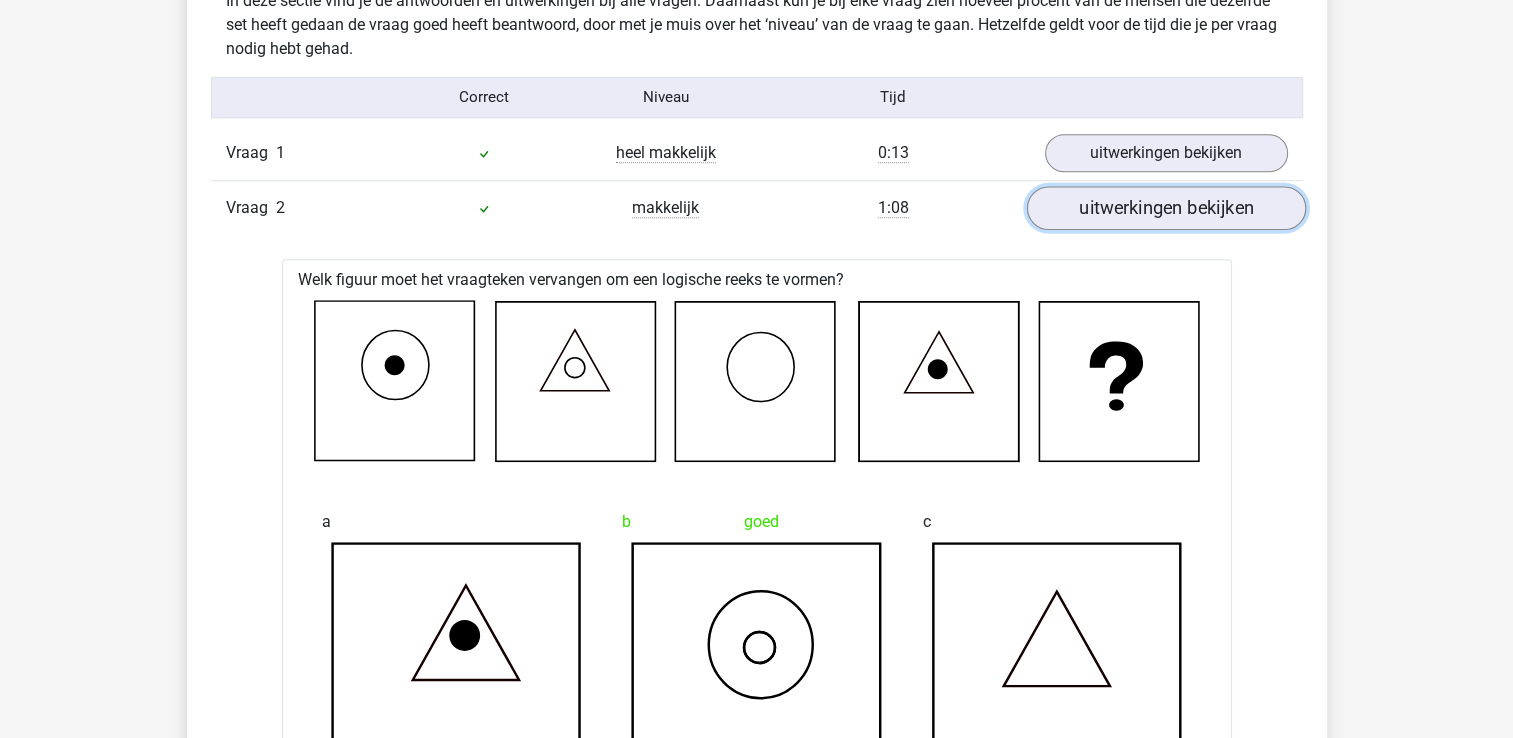 click on "uitwerkingen bekijken" at bounding box center [1165, 208] 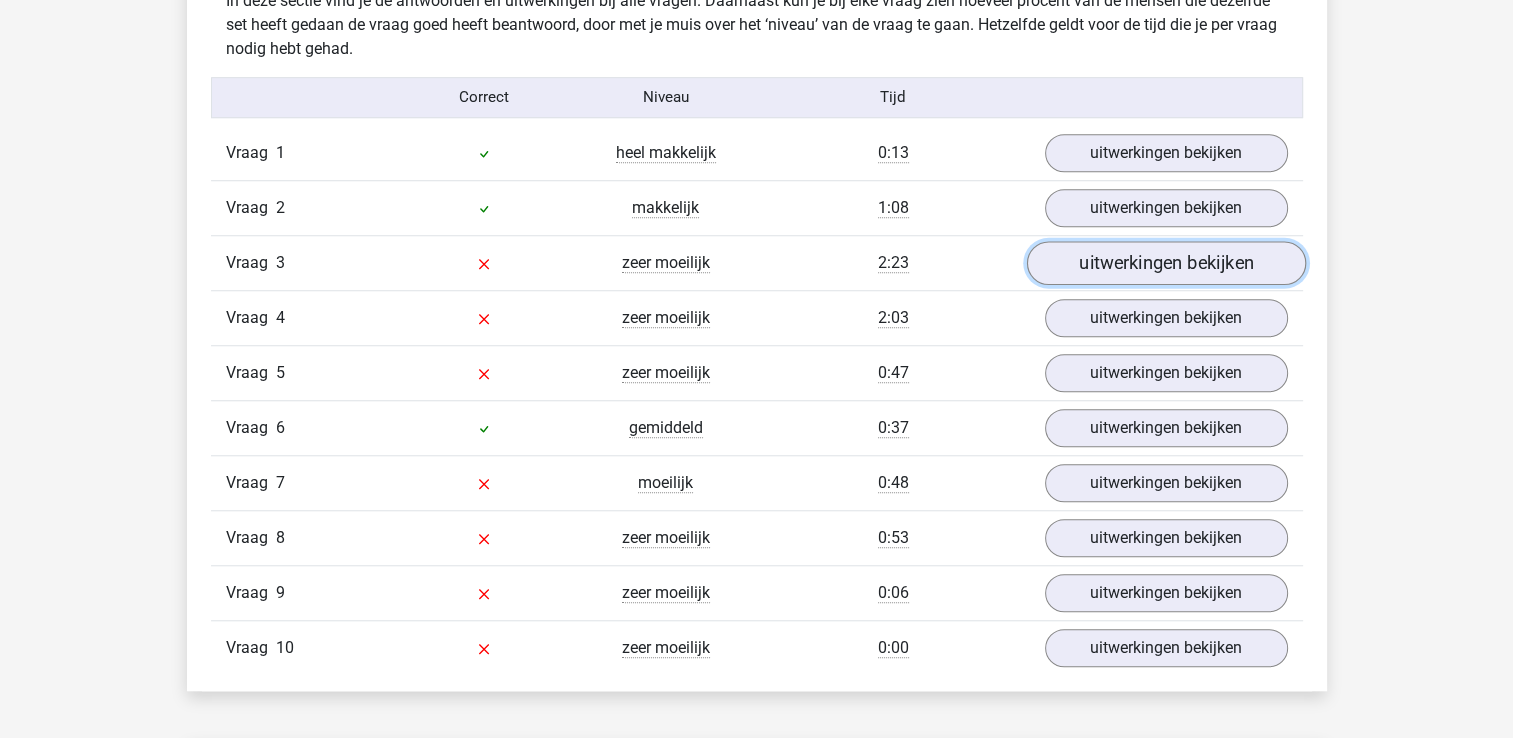 click on "uitwerkingen bekijken" at bounding box center (1165, 263) 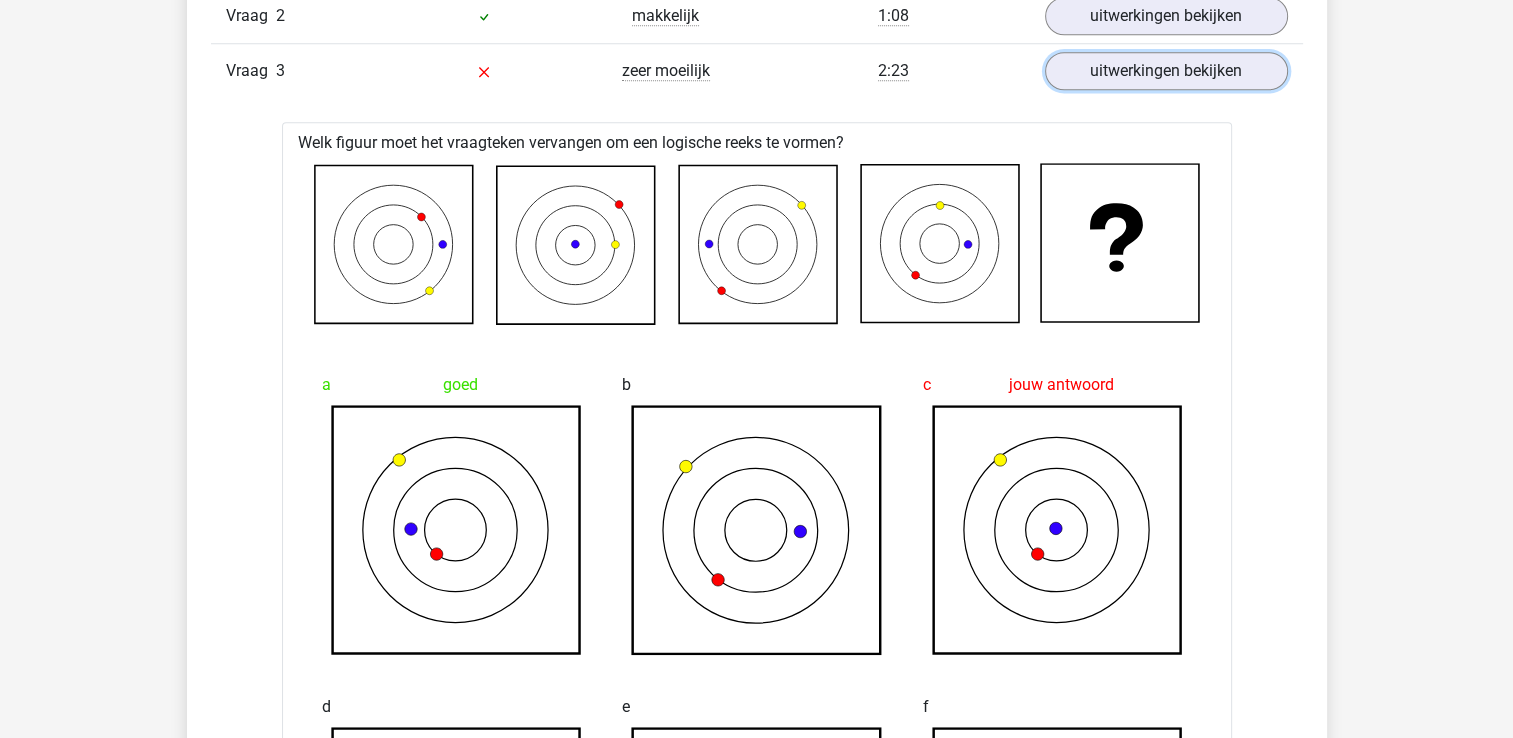 scroll, scrollTop: 1800, scrollLeft: 0, axis: vertical 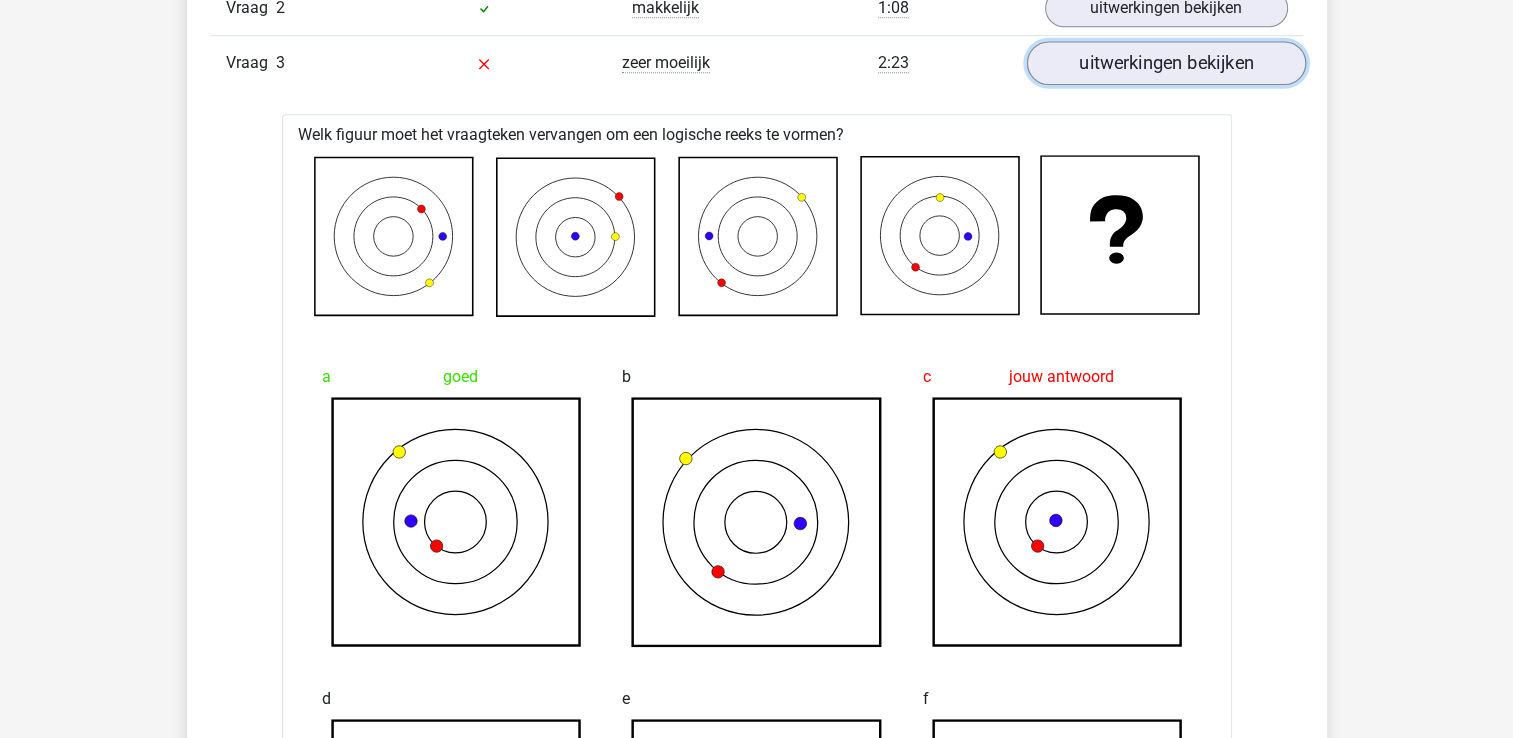 click on "uitwerkingen bekijken" at bounding box center (1165, 63) 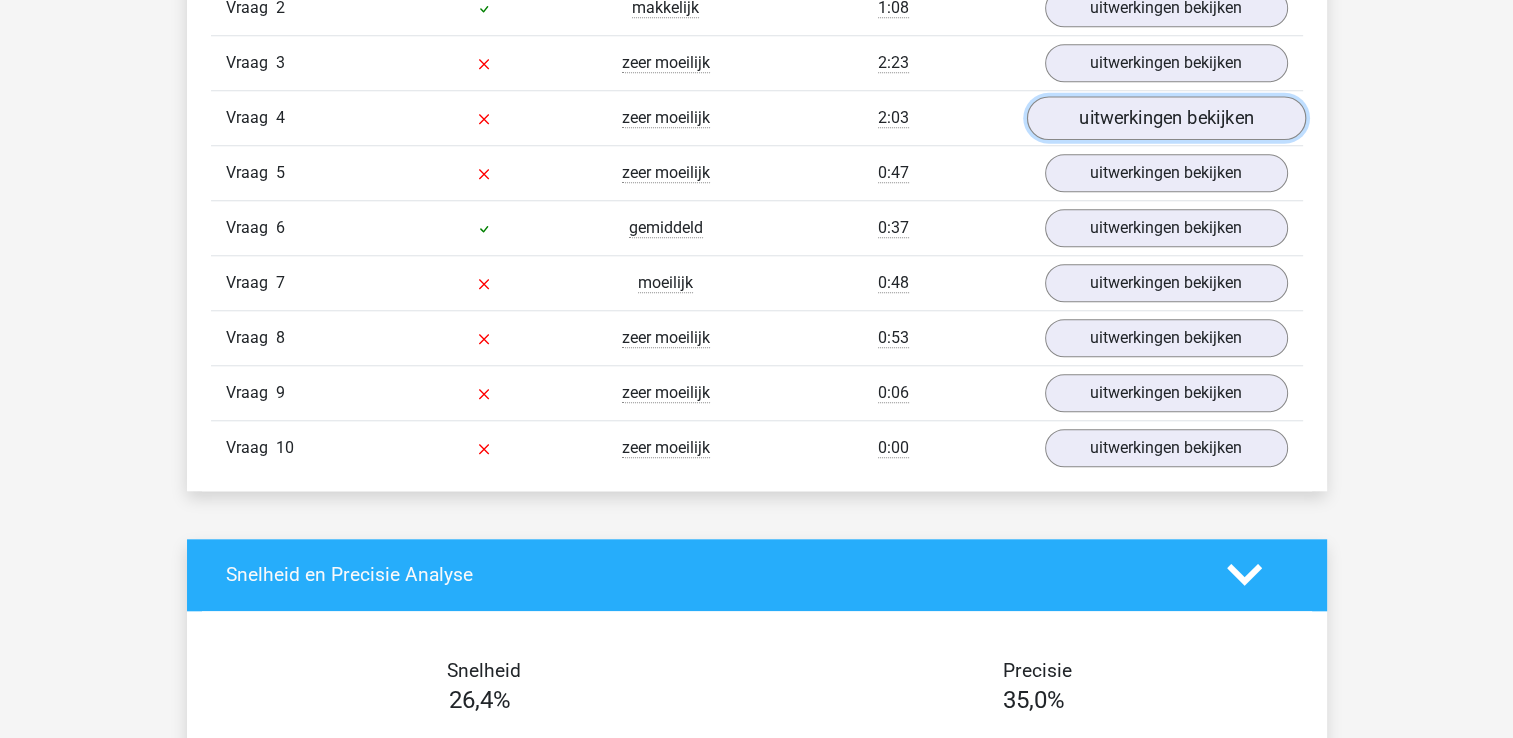 click on "uitwerkingen bekijken" at bounding box center (1165, 118) 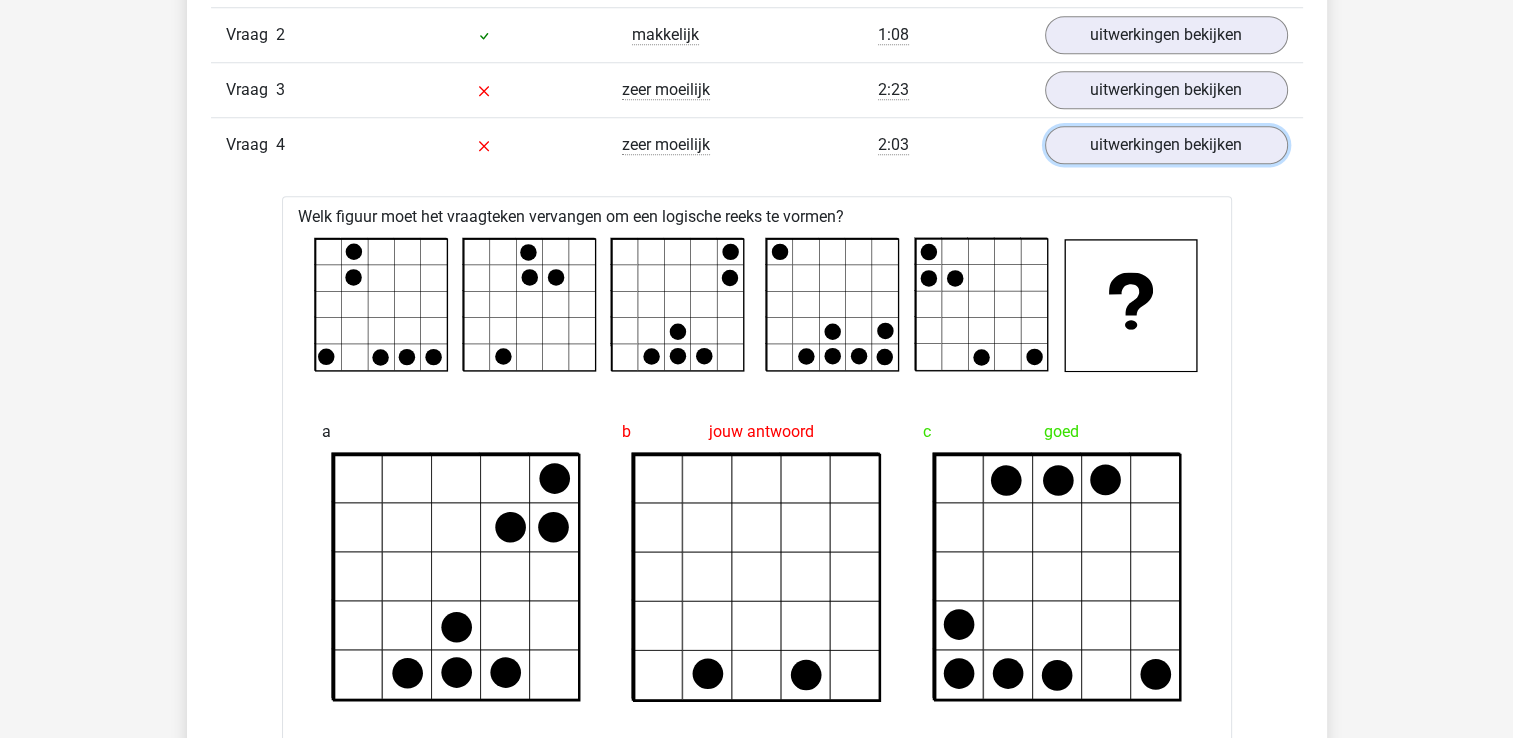 scroll, scrollTop: 1700, scrollLeft: 0, axis: vertical 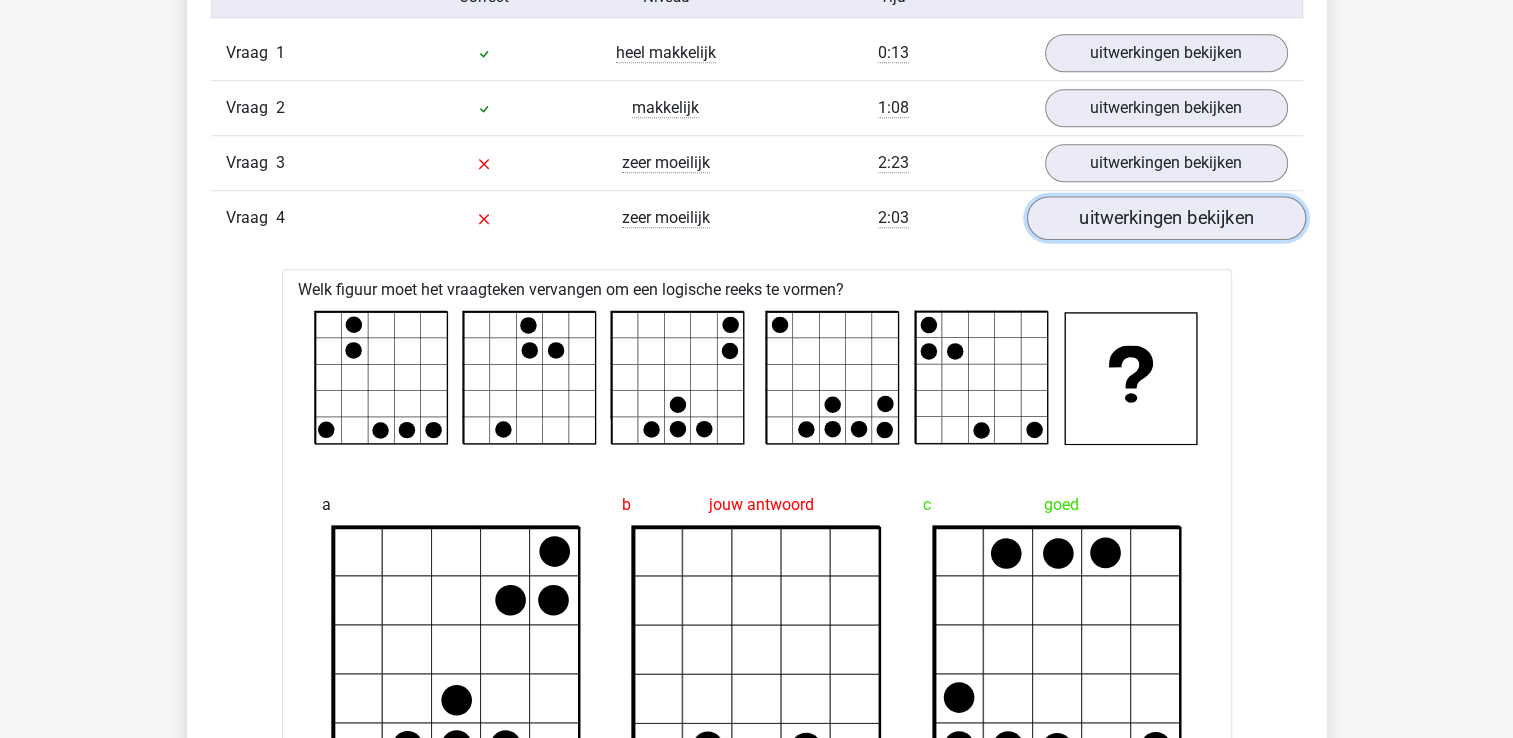 click on "uitwerkingen bekijken" at bounding box center (1165, 218) 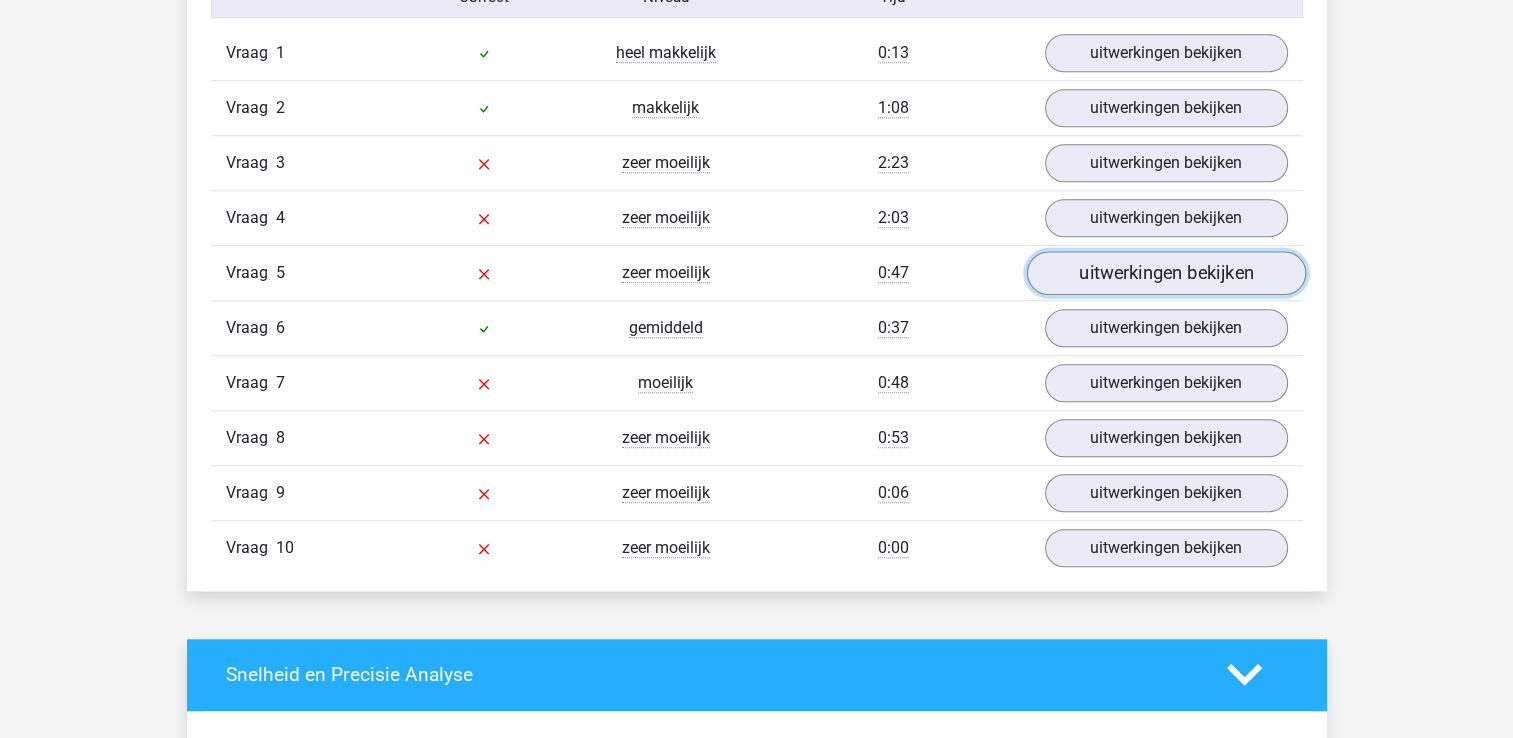 click on "uitwerkingen bekijken" at bounding box center [1165, 273] 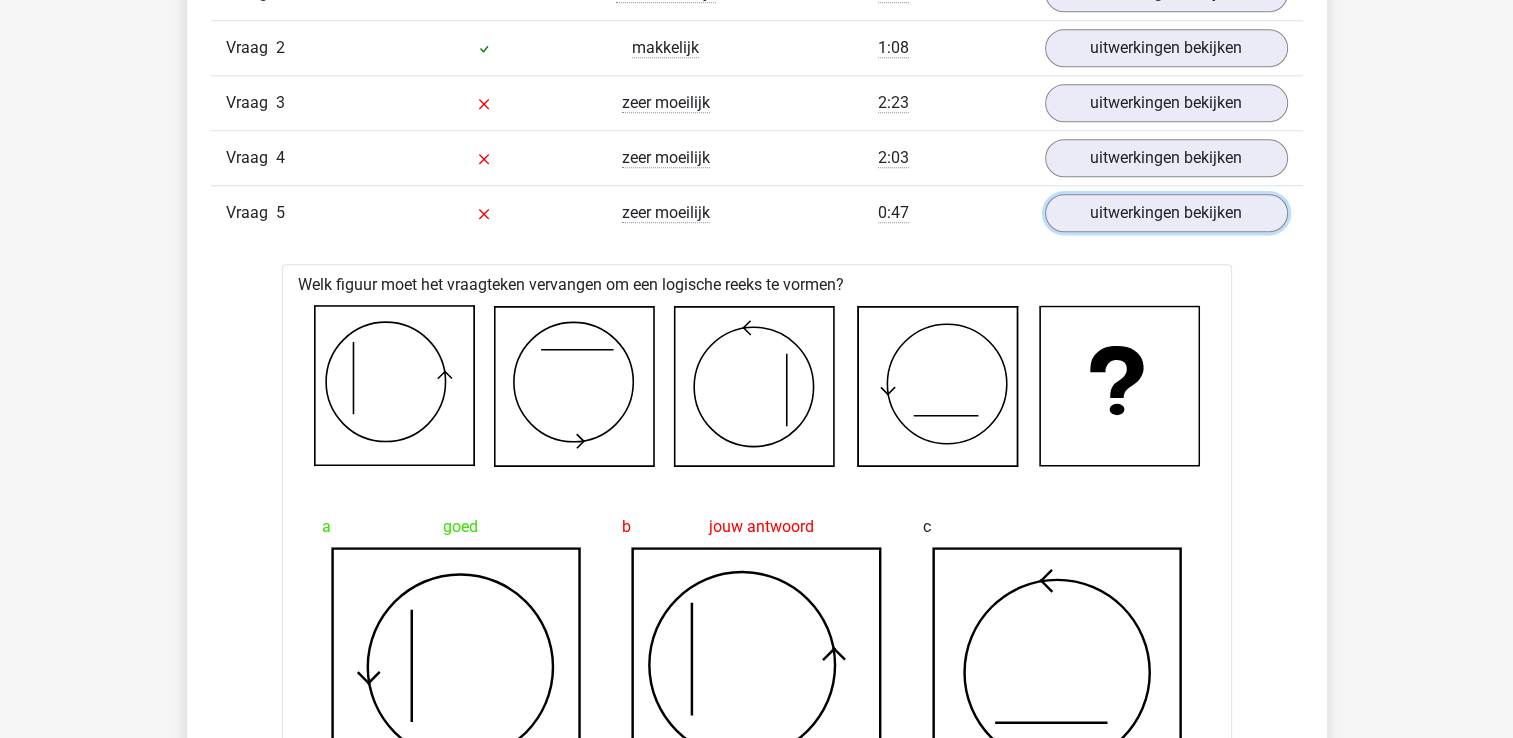scroll, scrollTop: 1700, scrollLeft: 0, axis: vertical 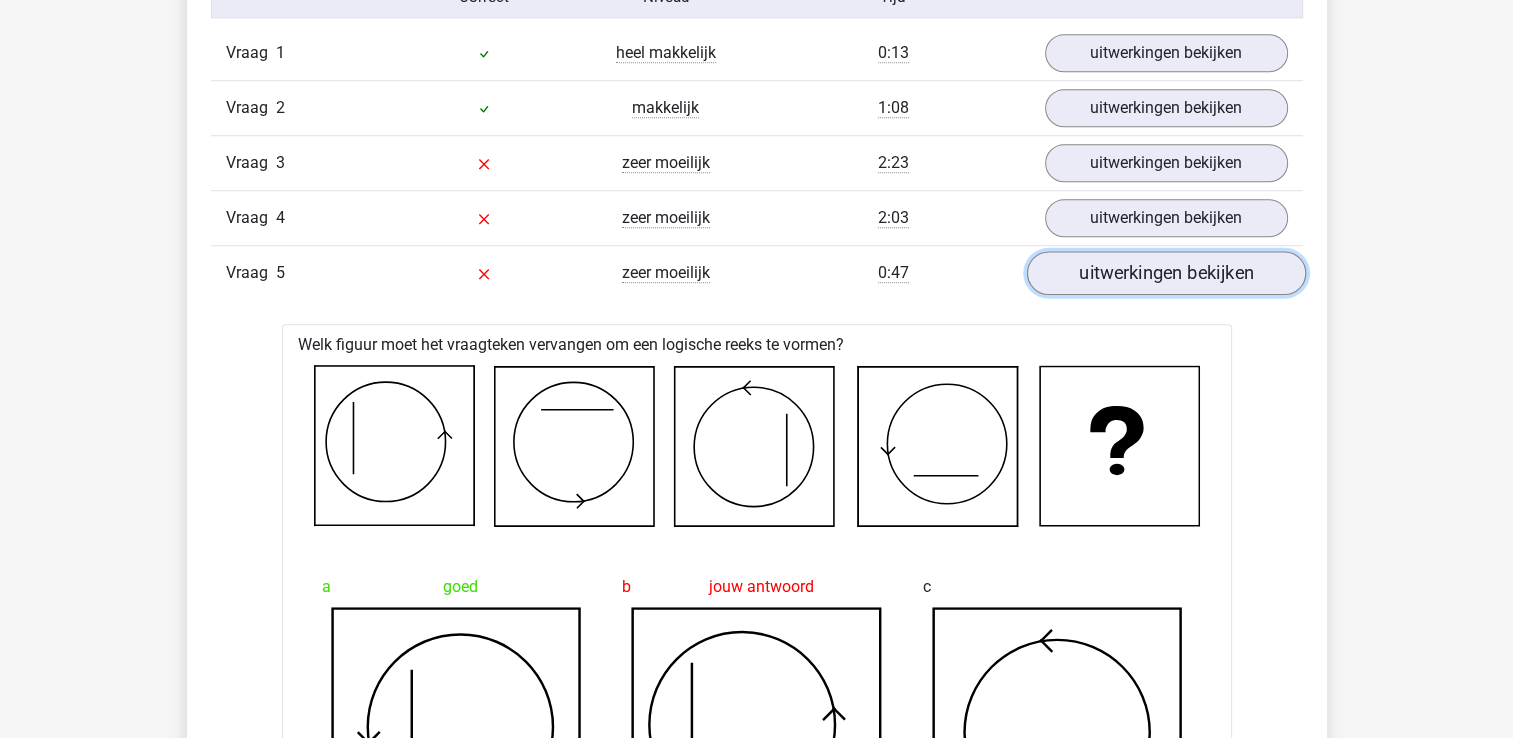 click on "uitwerkingen bekijken" at bounding box center (1165, 273) 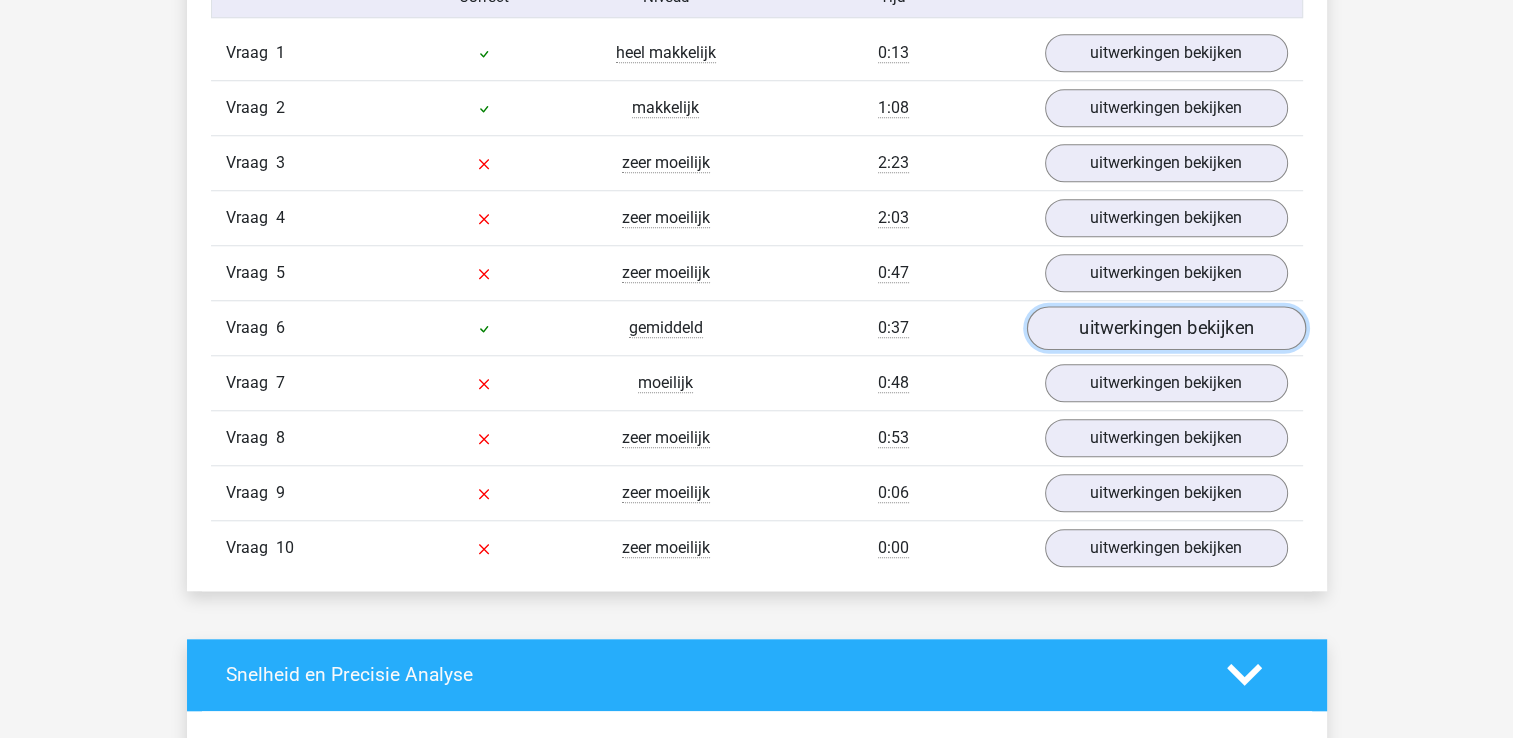 click on "uitwerkingen bekijken" at bounding box center [1165, 328] 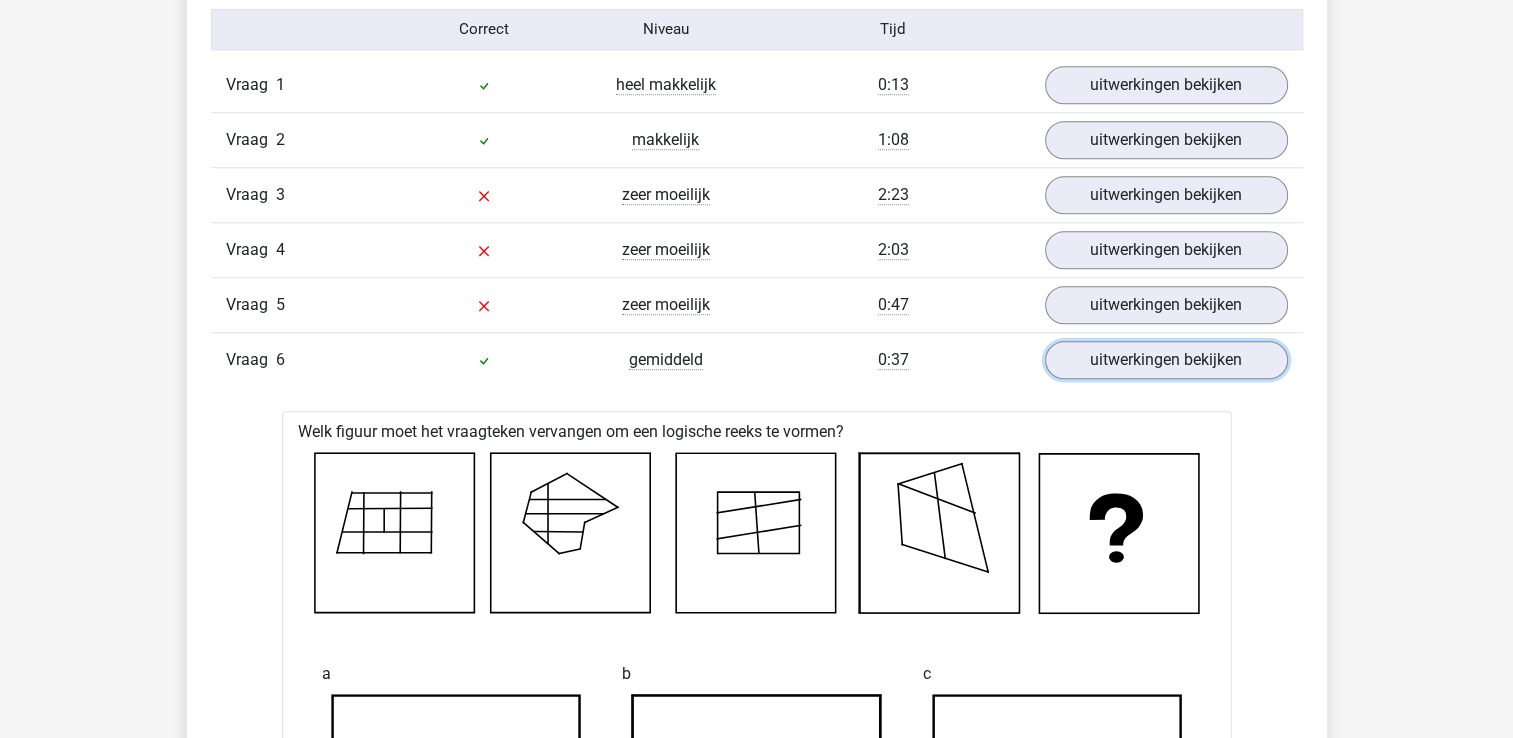 scroll, scrollTop: 1600, scrollLeft: 0, axis: vertical 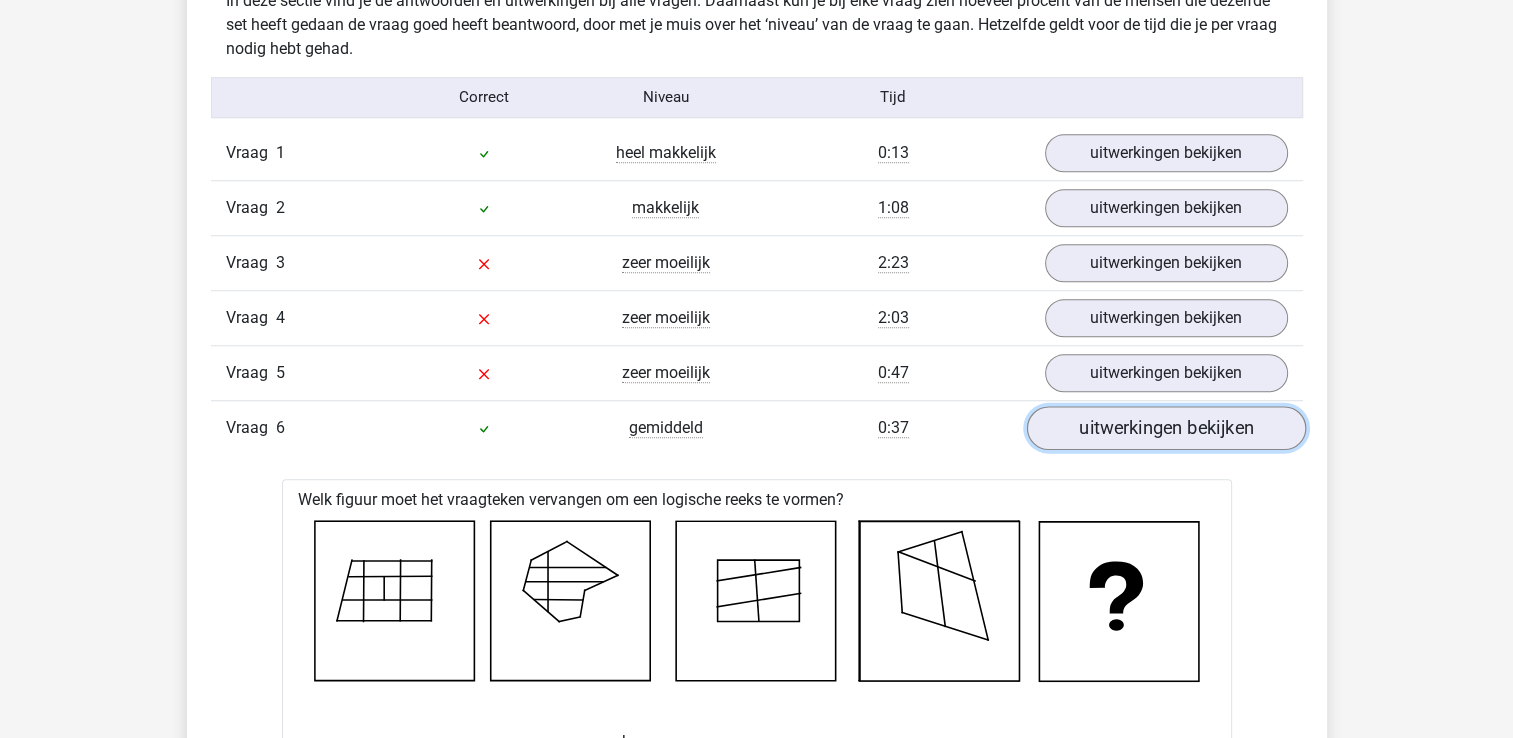click on "uitwerkingen bekijken" at bounding box center [1165, 428] 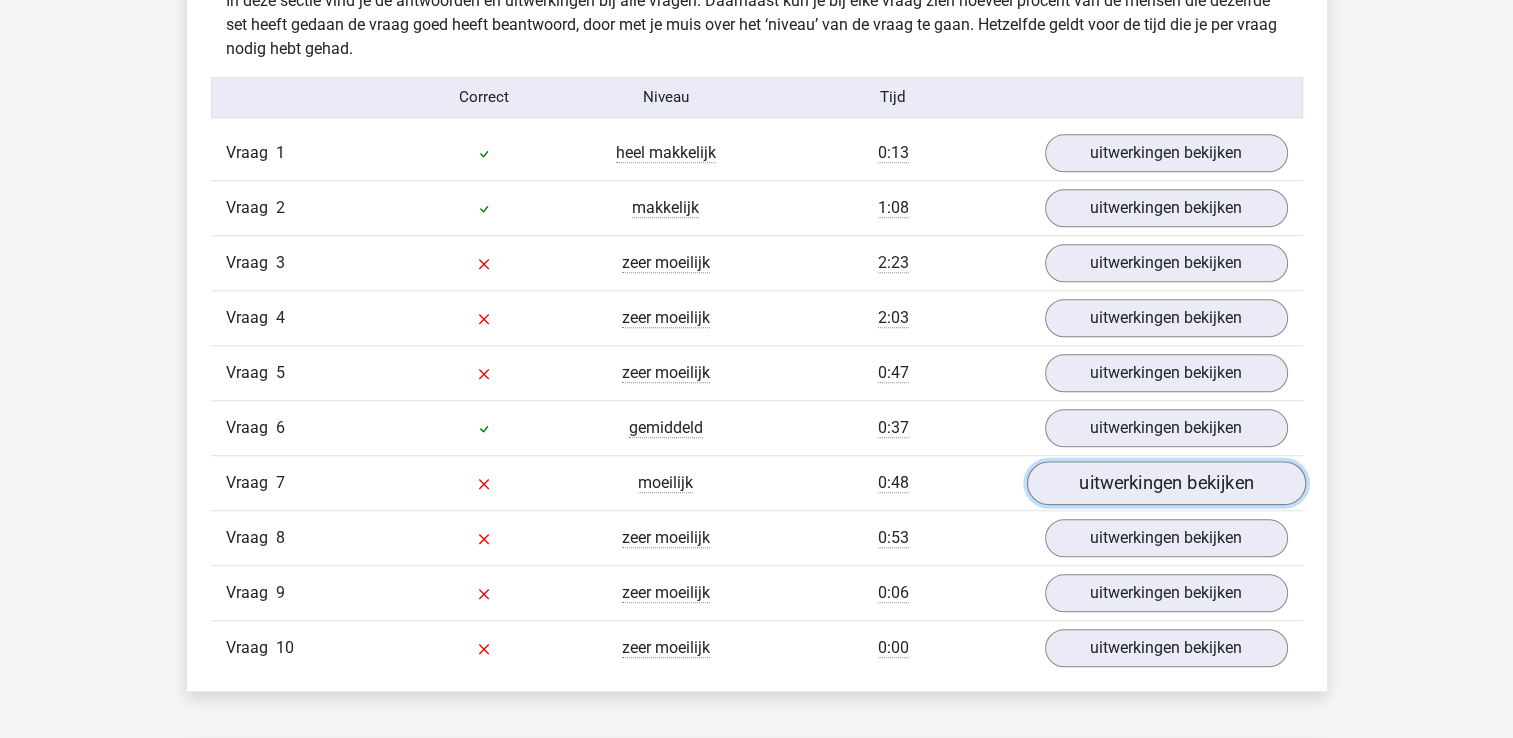 click on "uitwerkingen bekijken" at bounding box center [1165, 483] 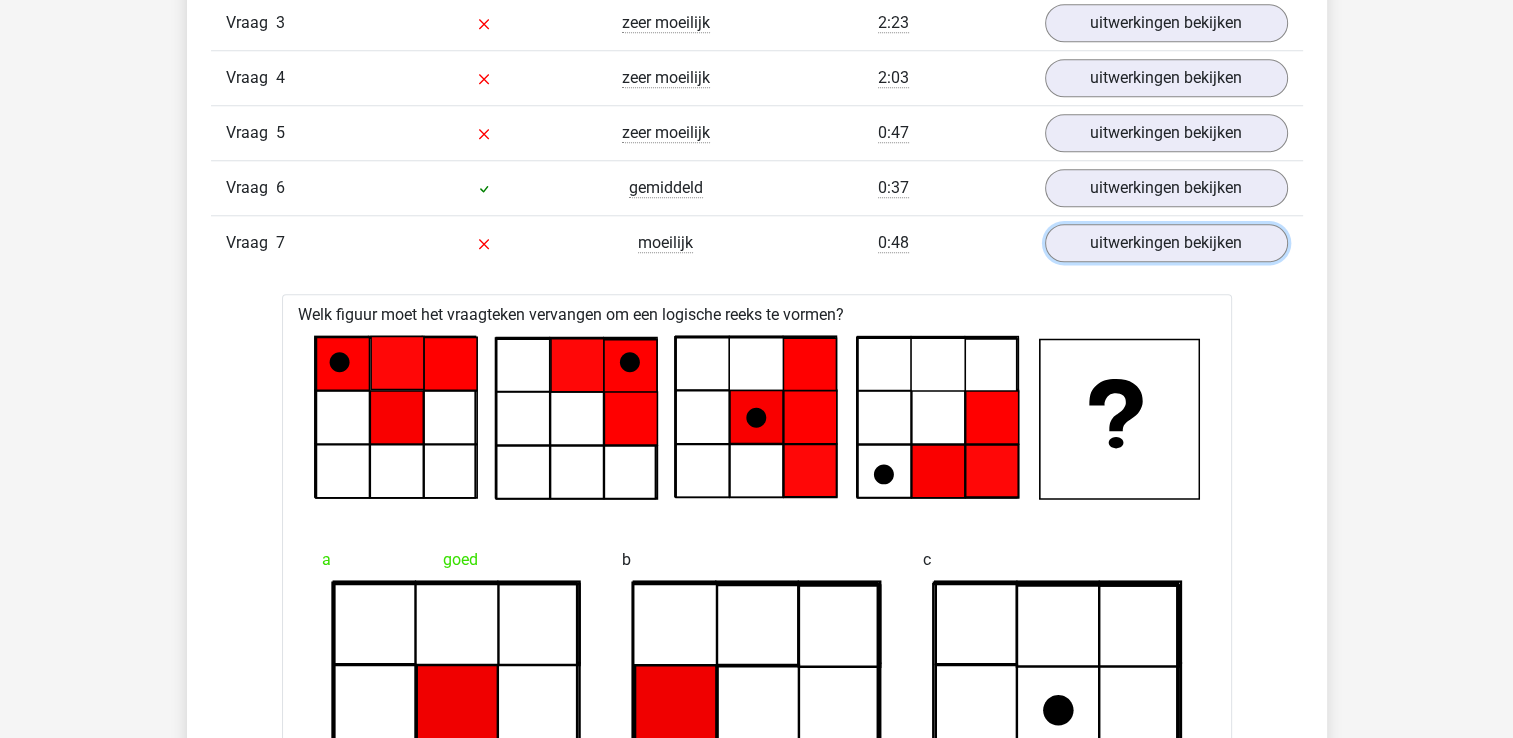 scroll, scrollTop: 1700, scrollLeft: 0, axis: vertical 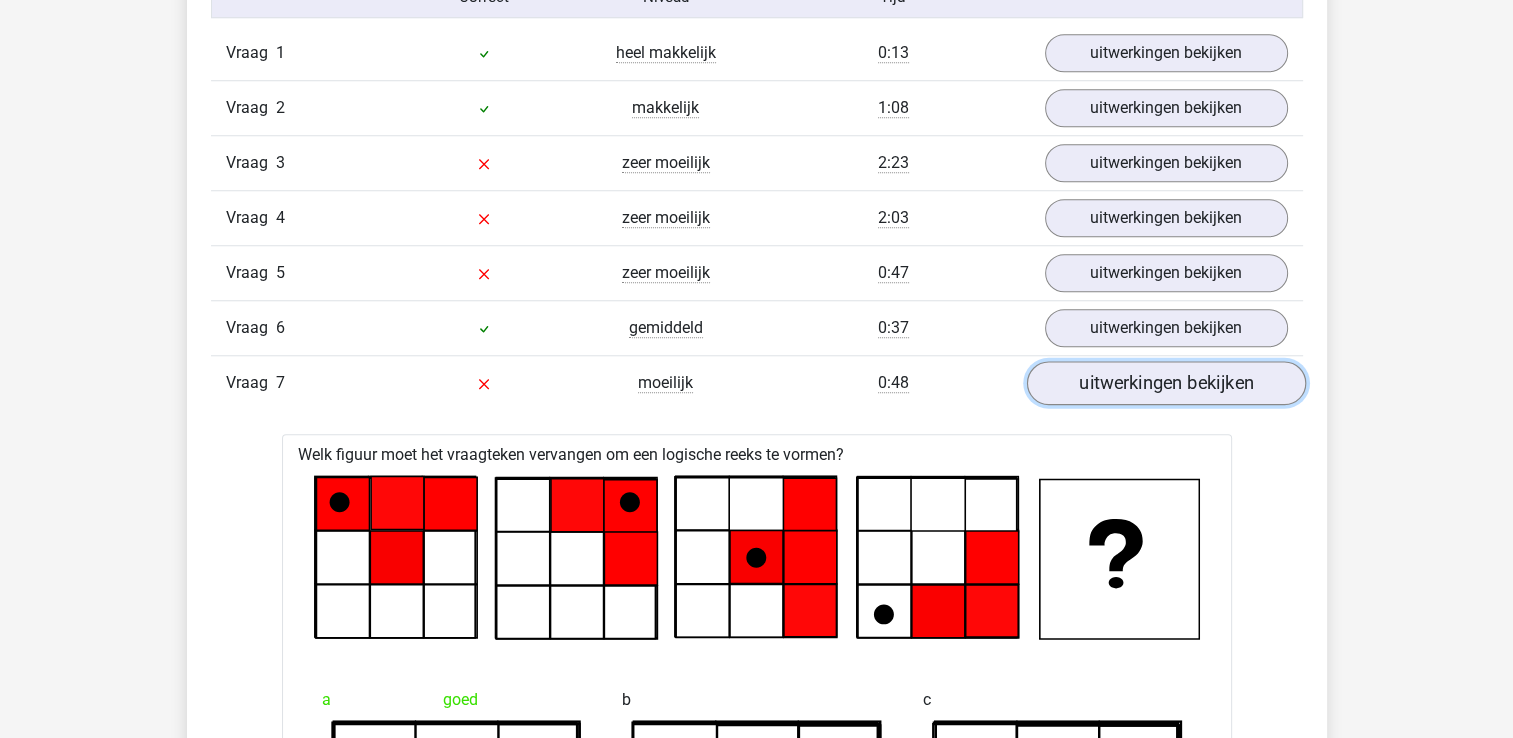 click on "uitwerkingen bekijken" at bounding box center (1165, 383) 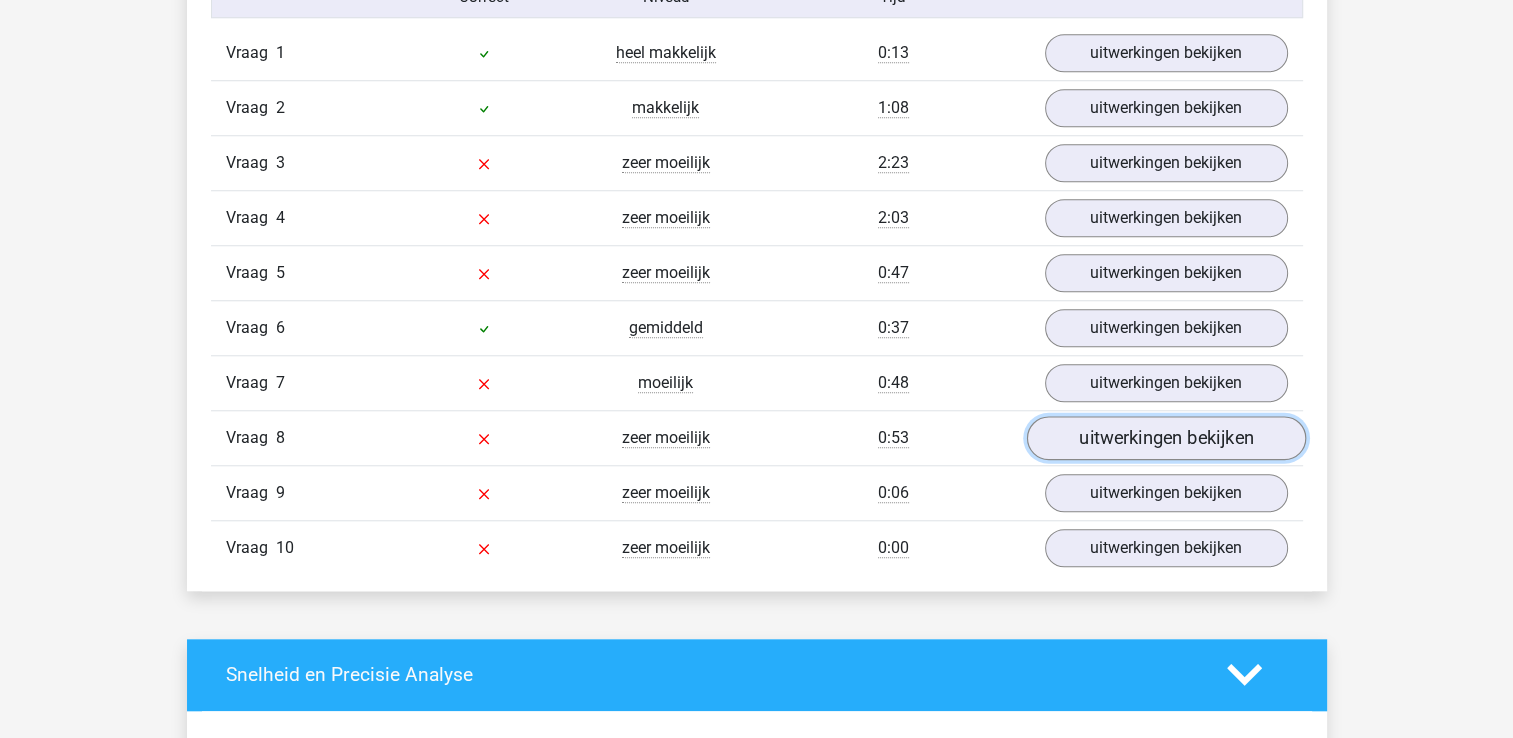click on "uitwerkingen bekijken" at bounding box center [1165, 438] 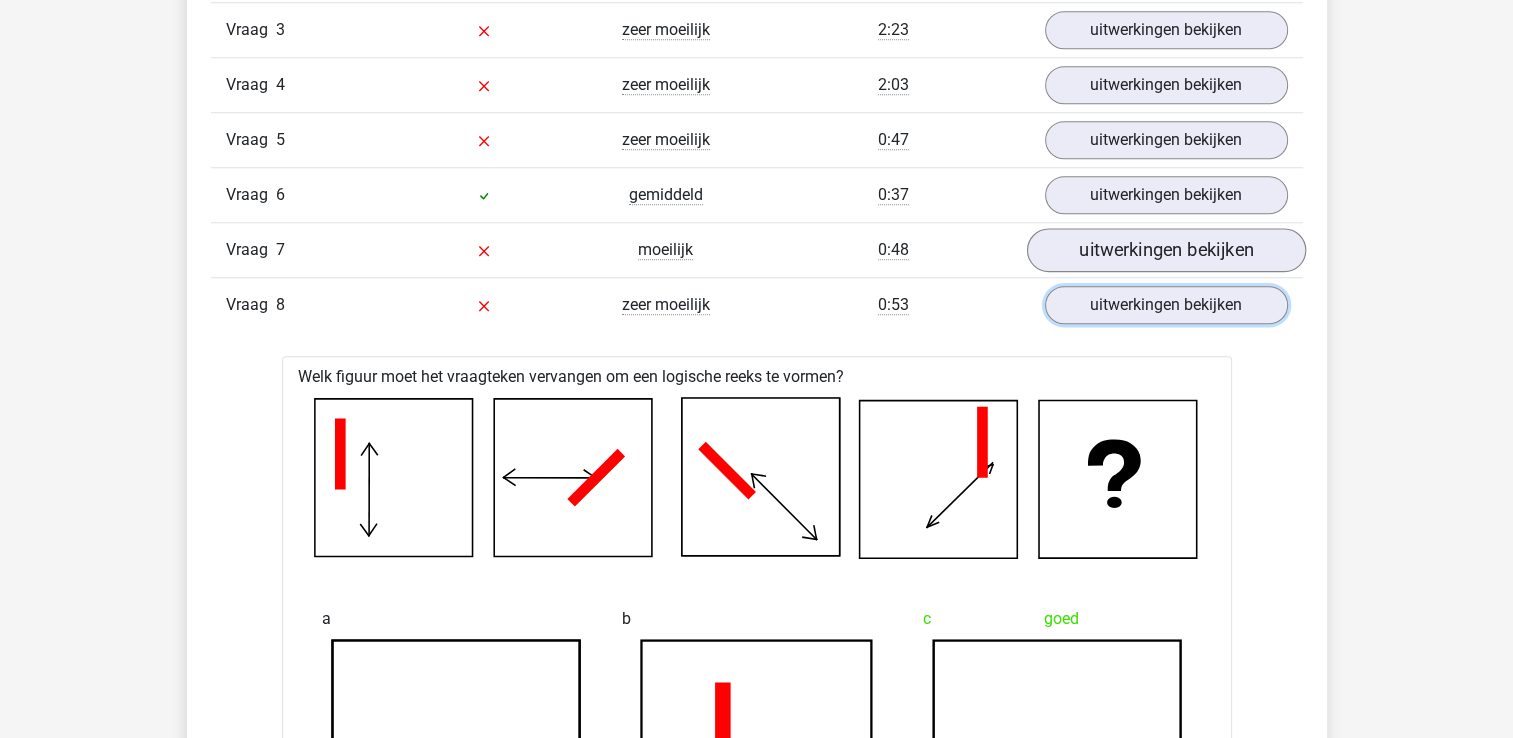 scroll, scrollTop: 1800, scrollLeft: 0, axis: vertical 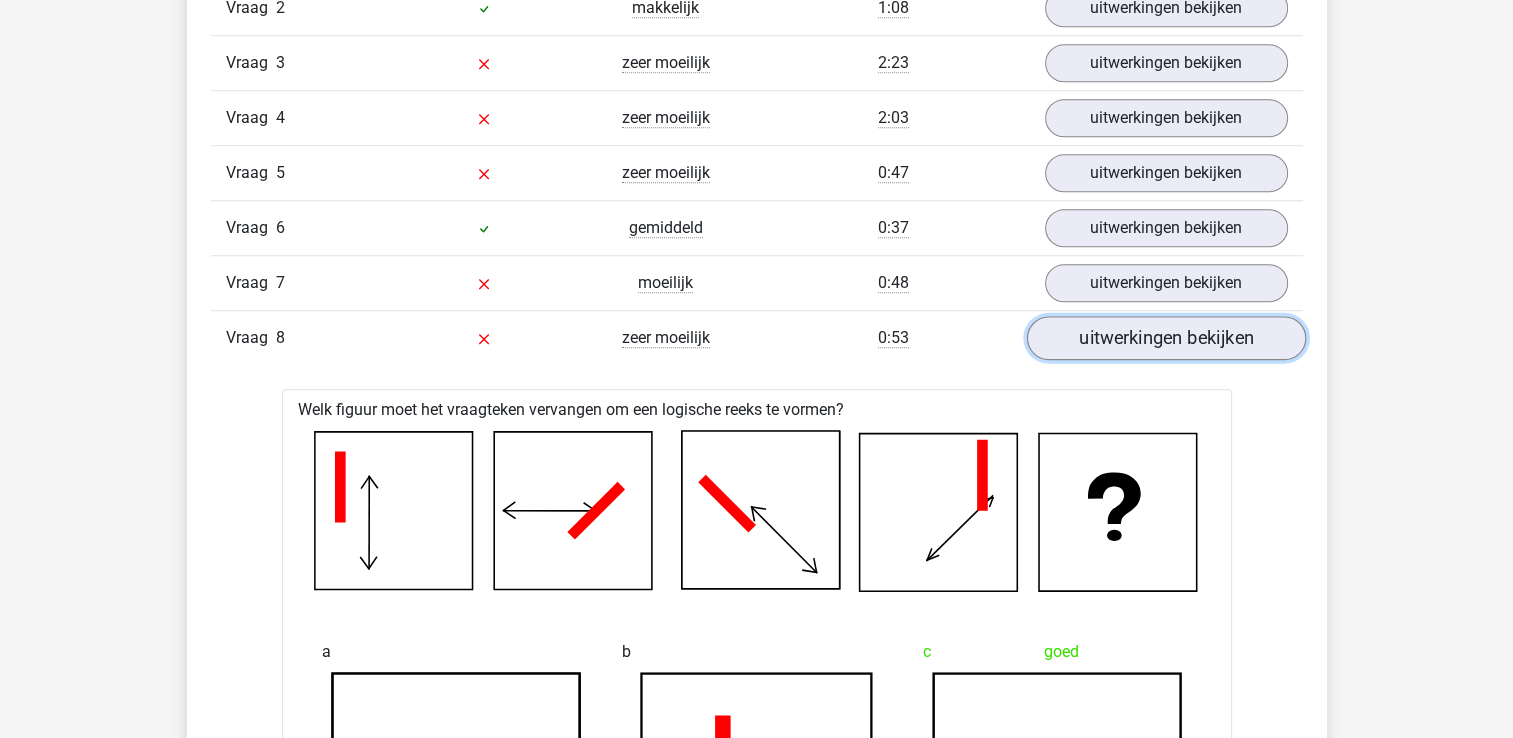 click on "uitwerkingen bekijken" at bounding box center [1165, 338] 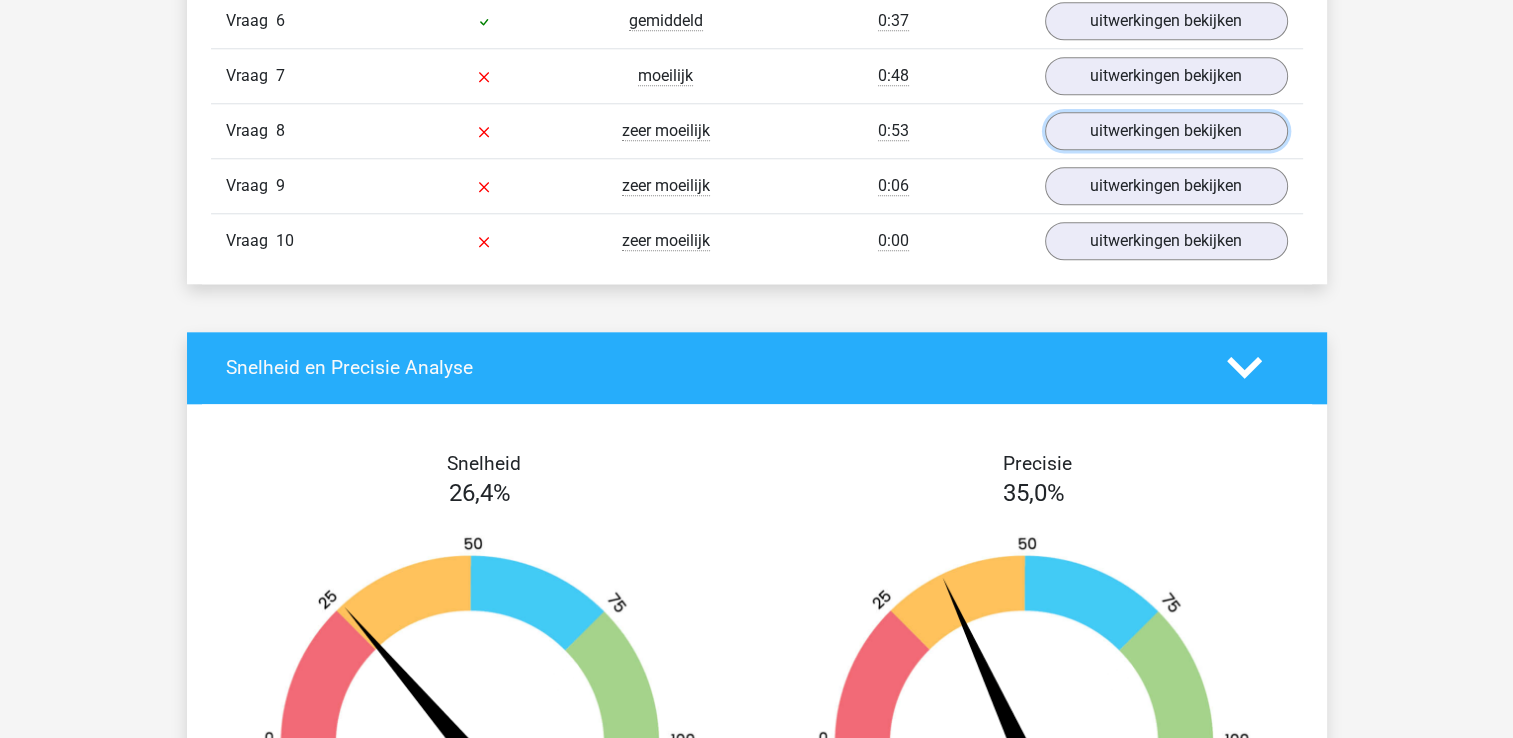 scroll, scrollTop: 2000, scrollLeft: 0, axis: vertical 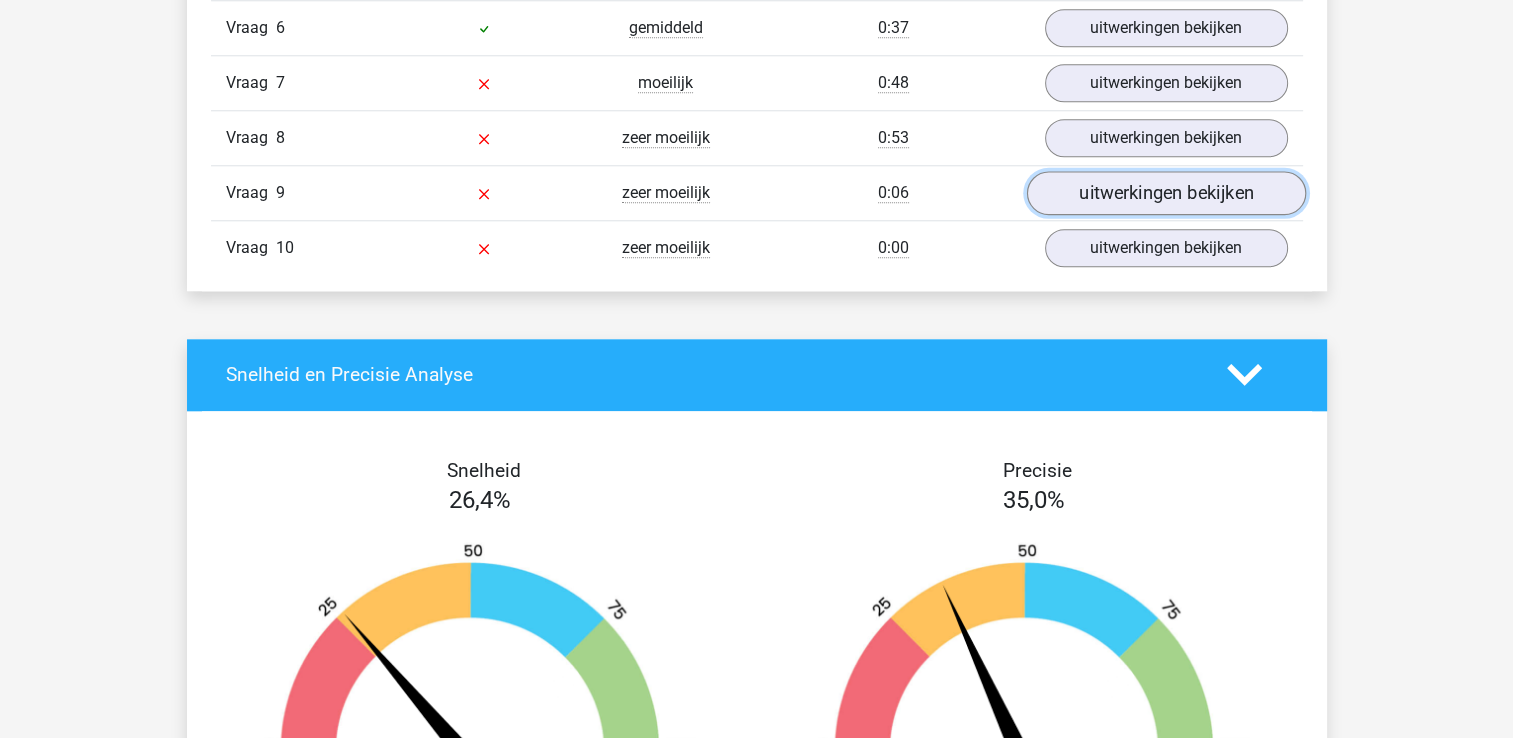 click on "uitwerkingen bekijken" at bounding box center (1165, 193) 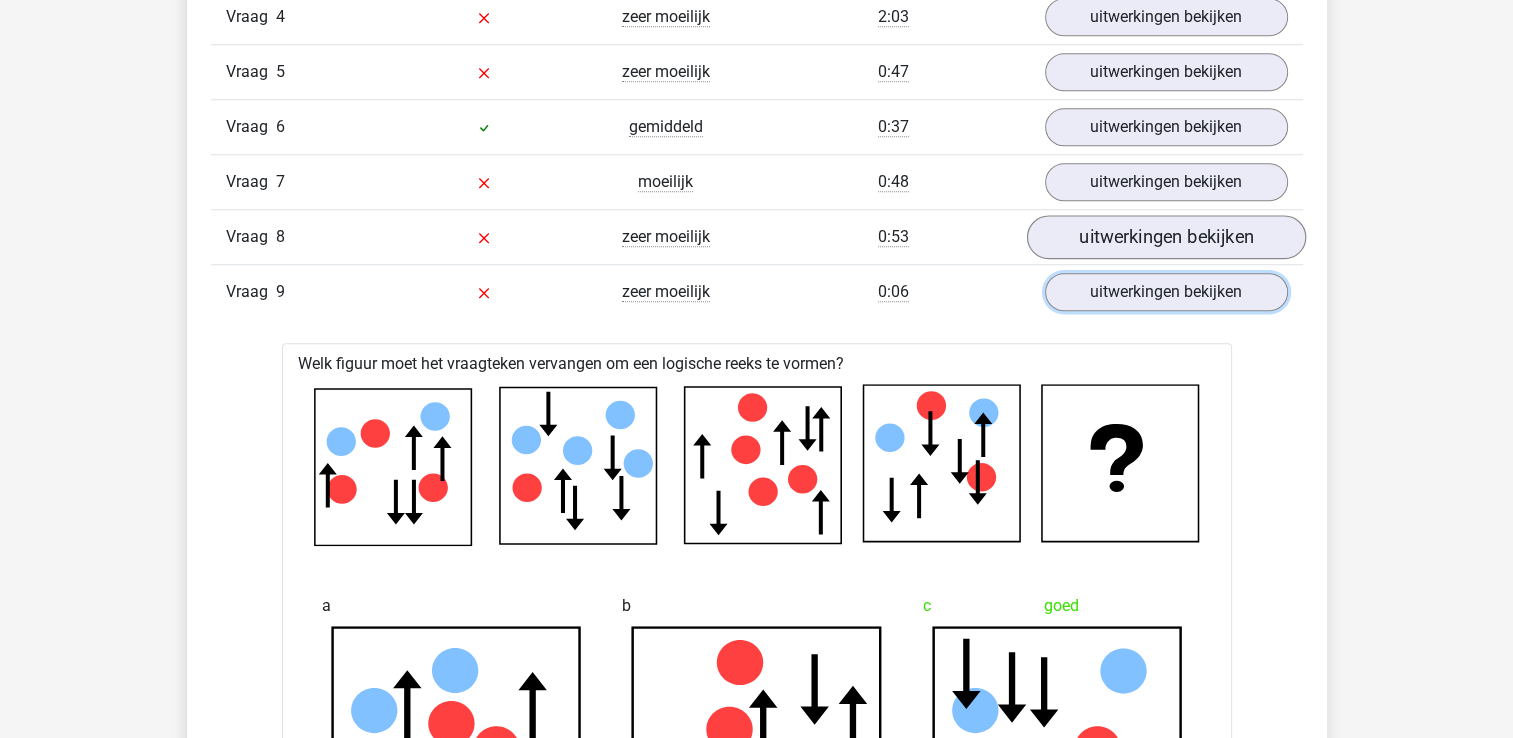 scroll, scrollTop: 1900, scrollLeft: 0, axis: vertical 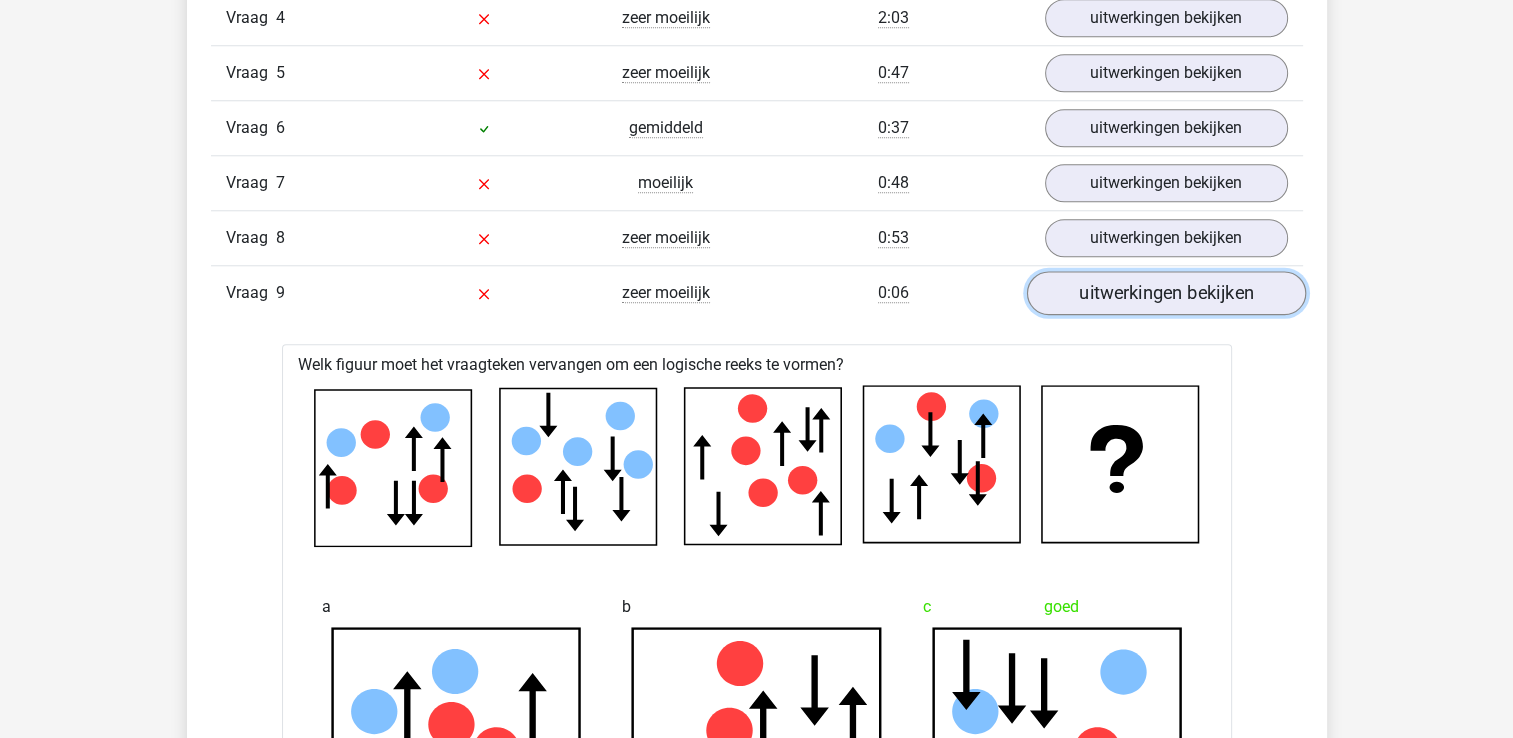 click on "uitwerkingen bekijken" at bounding box center (1165, 293) 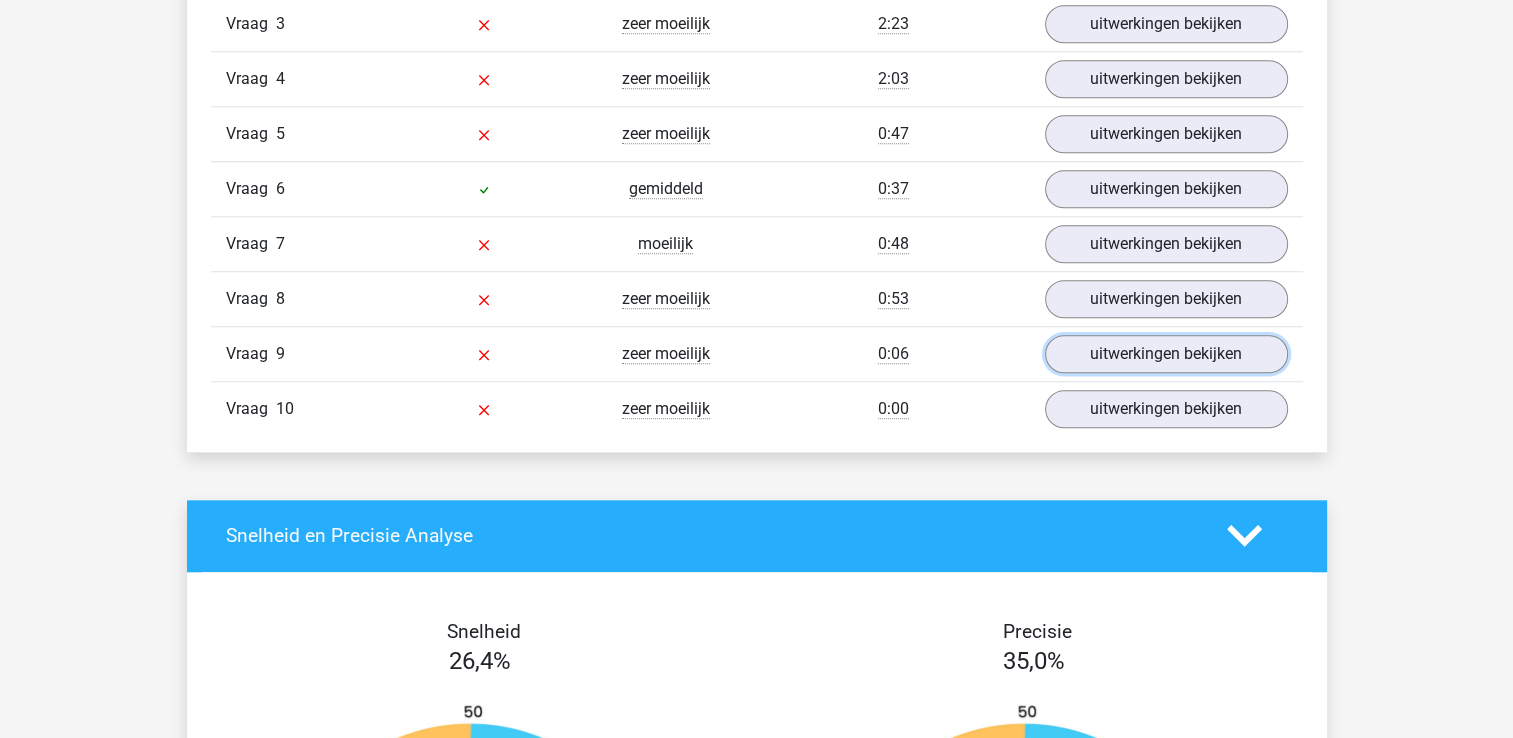 scroll, scrollTop: 1800, scrollLeft: 0, axis: vertical 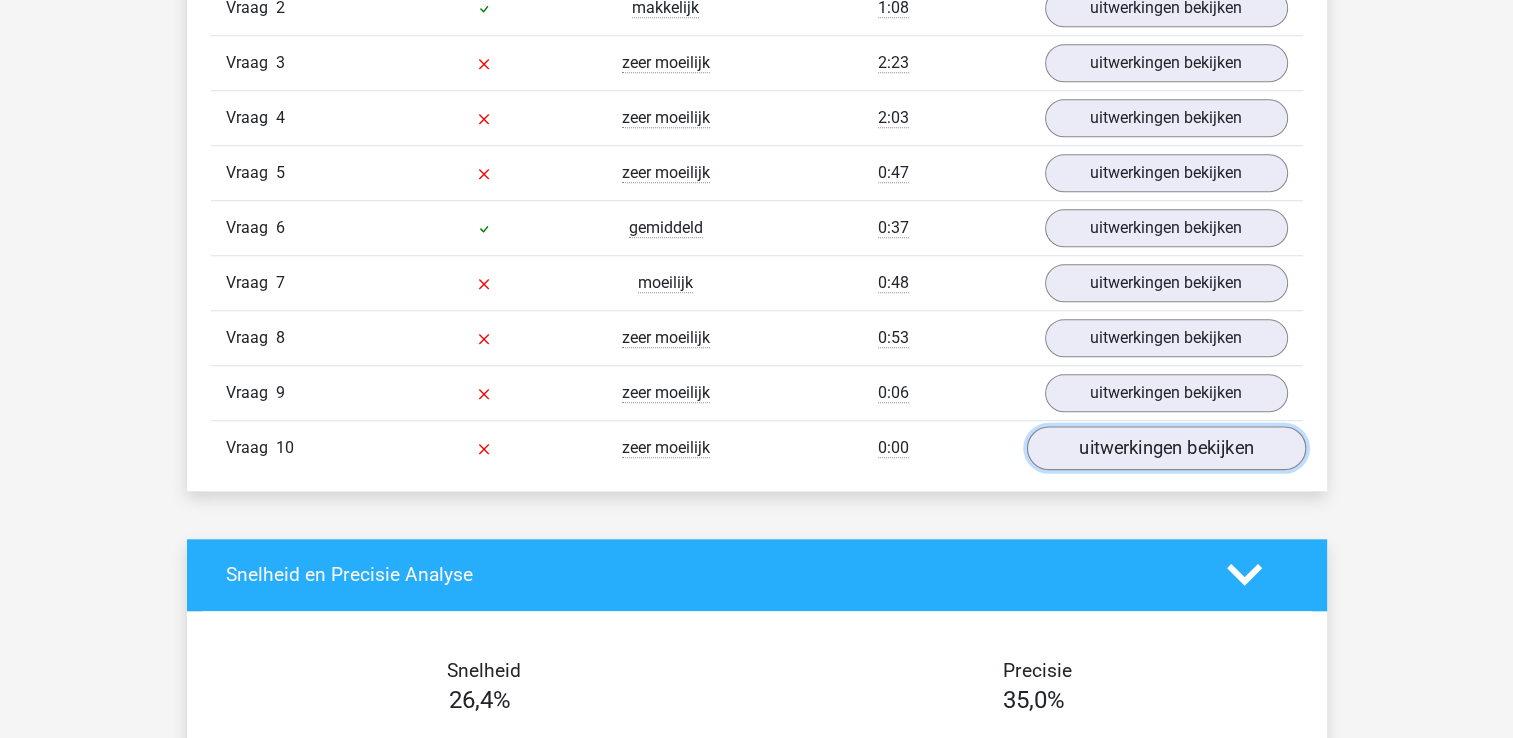 click on "uitwerkingen bekijken" at bounding box center [1165, 448] 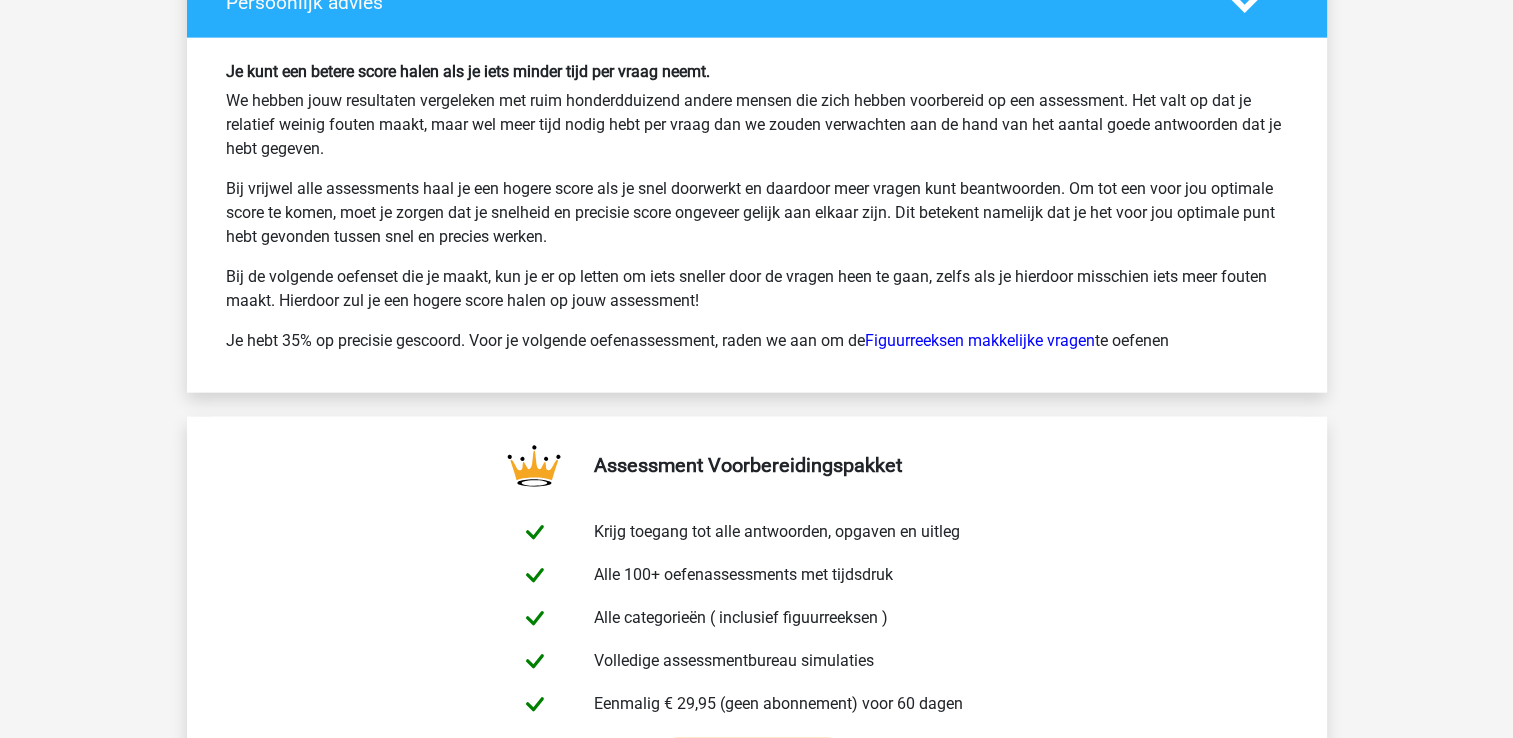 scroll, scrollTop: 4700, scrollLeft: 0, axis: vertical 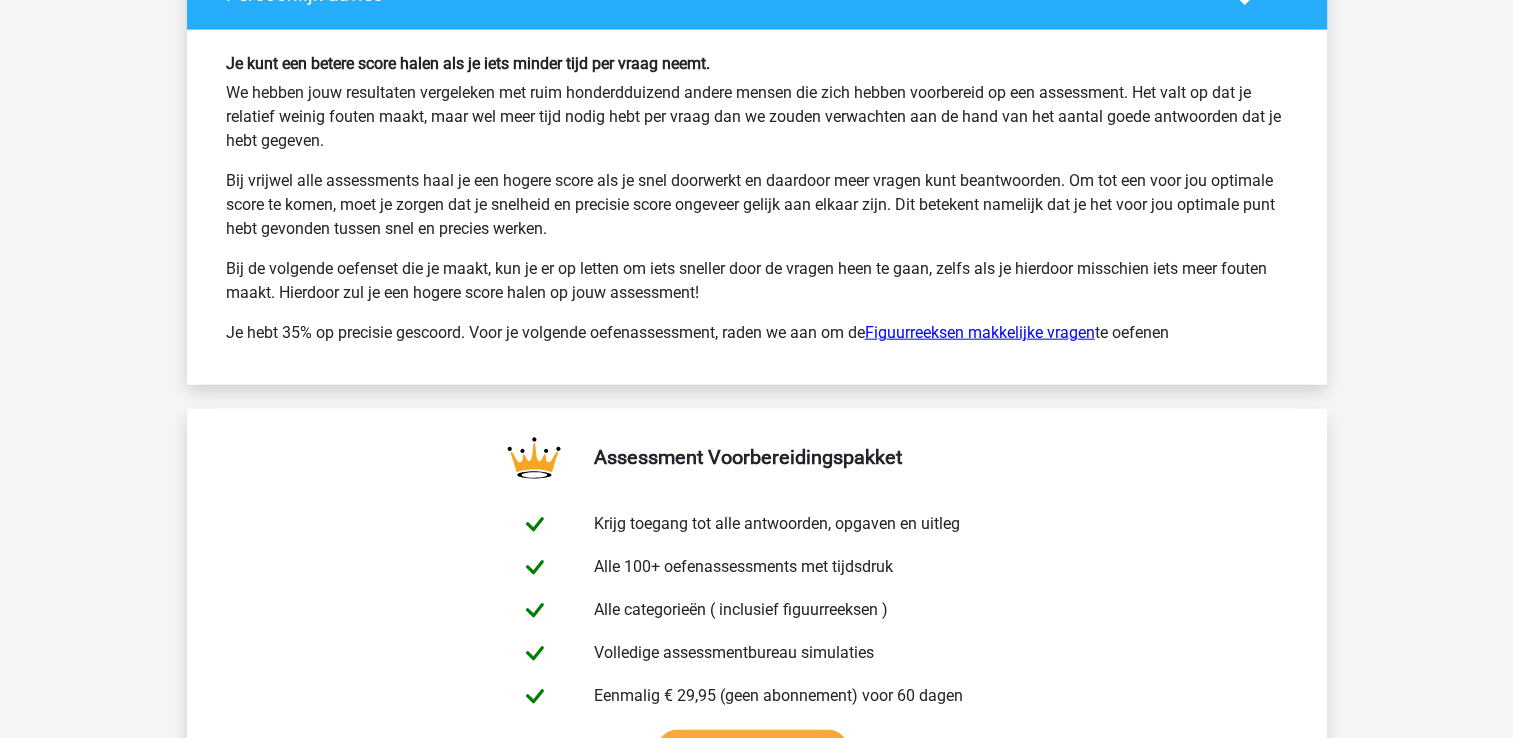 click on "Figuurreeksen makkelijke vragen" at bounding box center (980, 332) 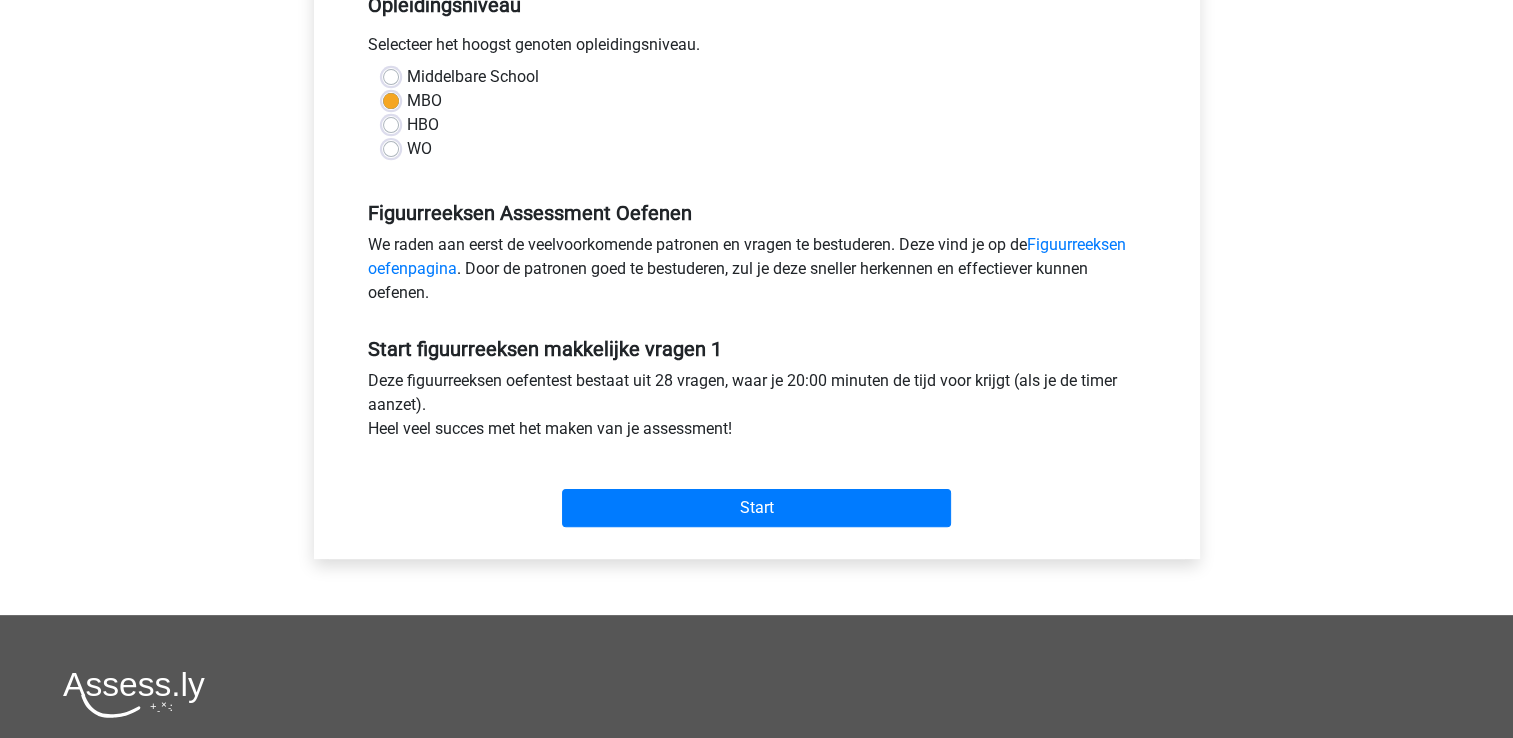 scroll, scrollTop: 500, scrollLeft: 0, axis: vertical 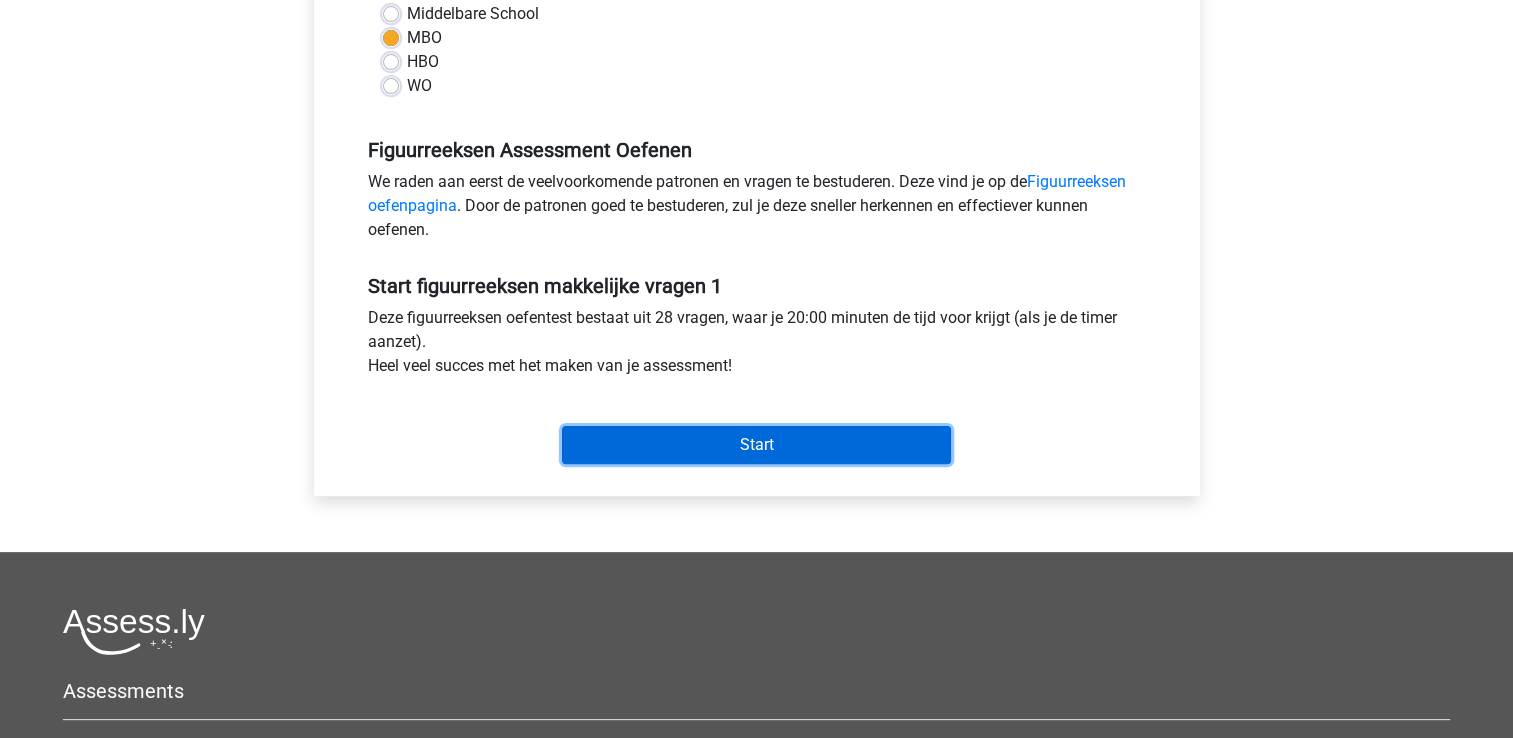 click on "Start" at bounding box center (756, 445) 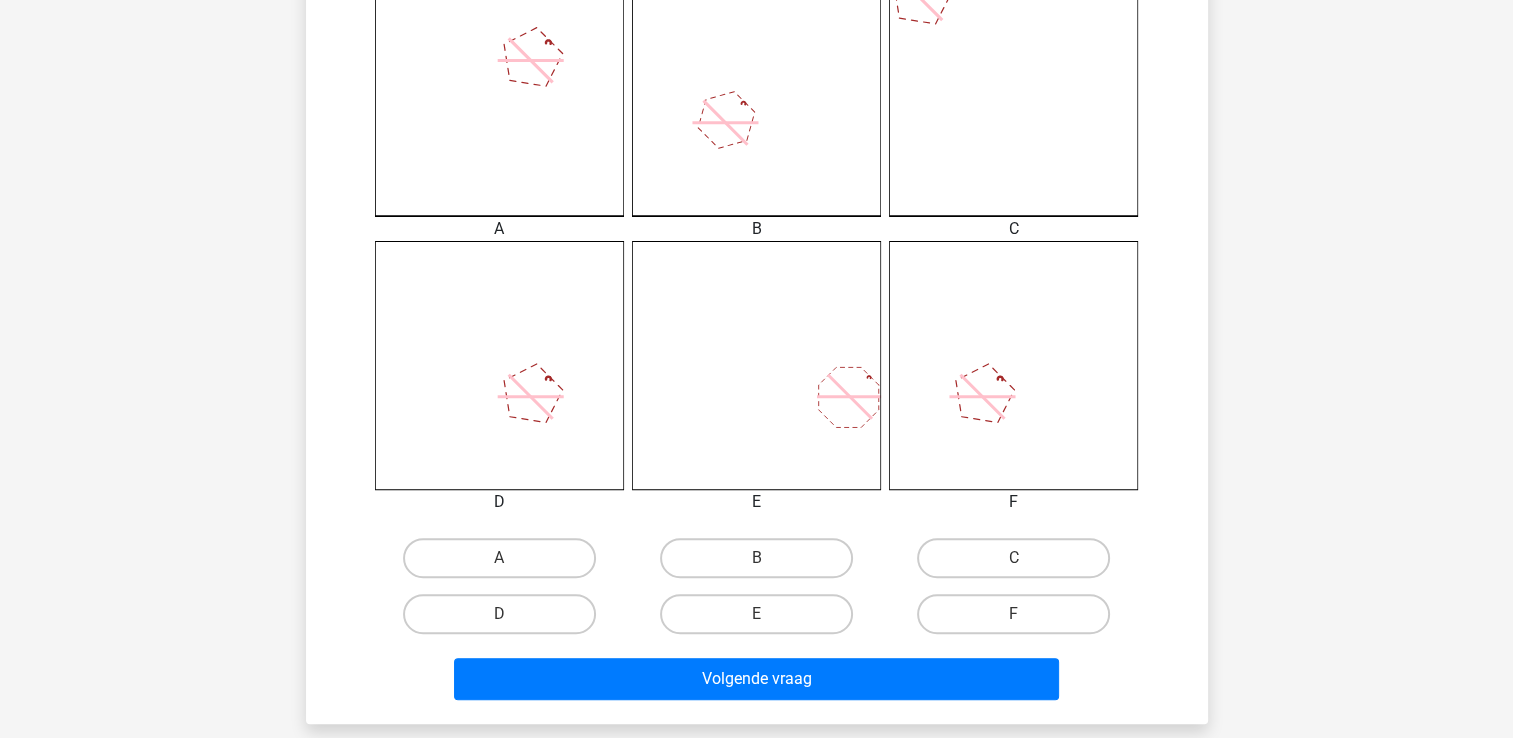 scroll, scrollTop: 600, scrollLeft: 0, axis: vertical 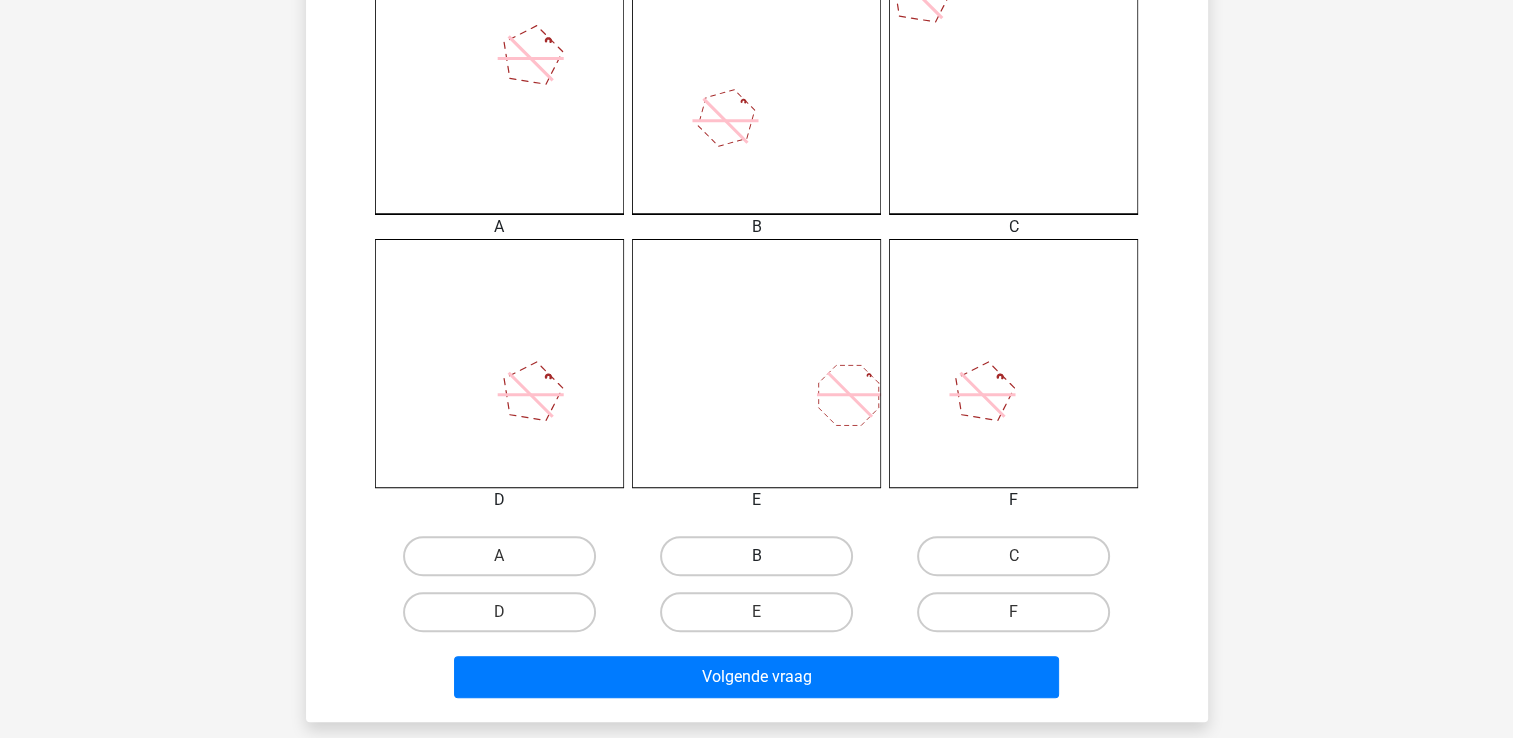 click on "B" at bounding box center [756, 556] 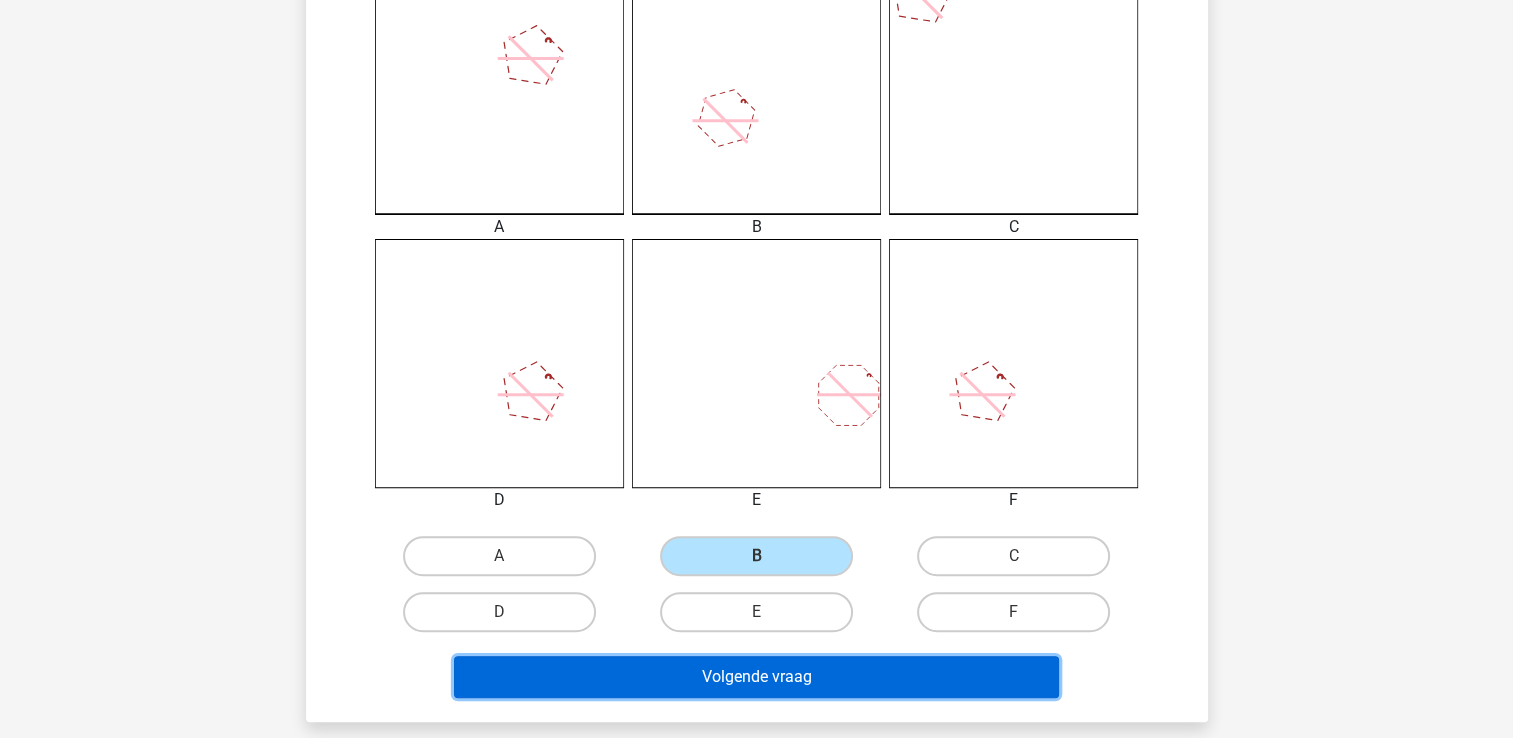 click on "Volgende vraag" at bounding box center [756, 677] 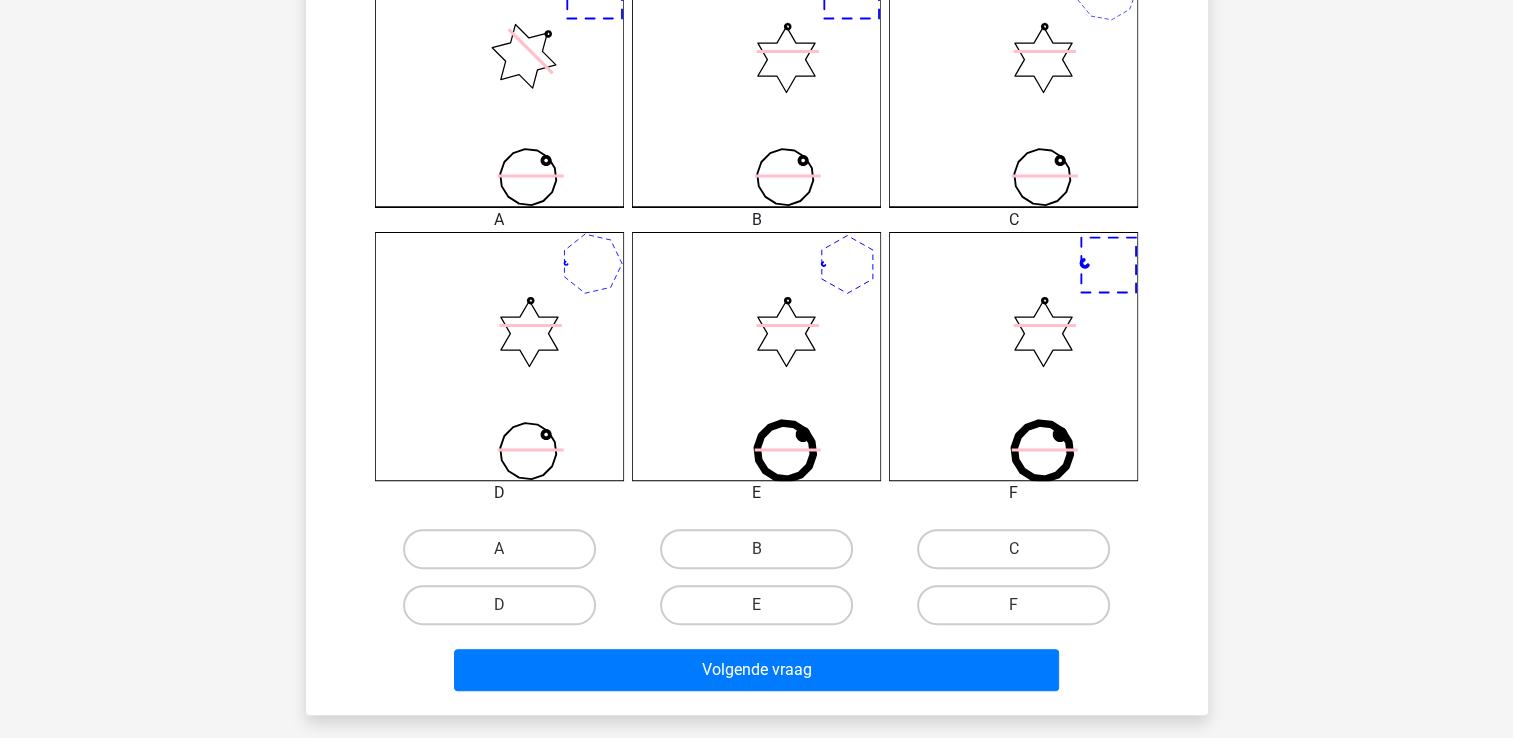scroll, scrollTop: 700, scrollLeft: 0, axis: vertical 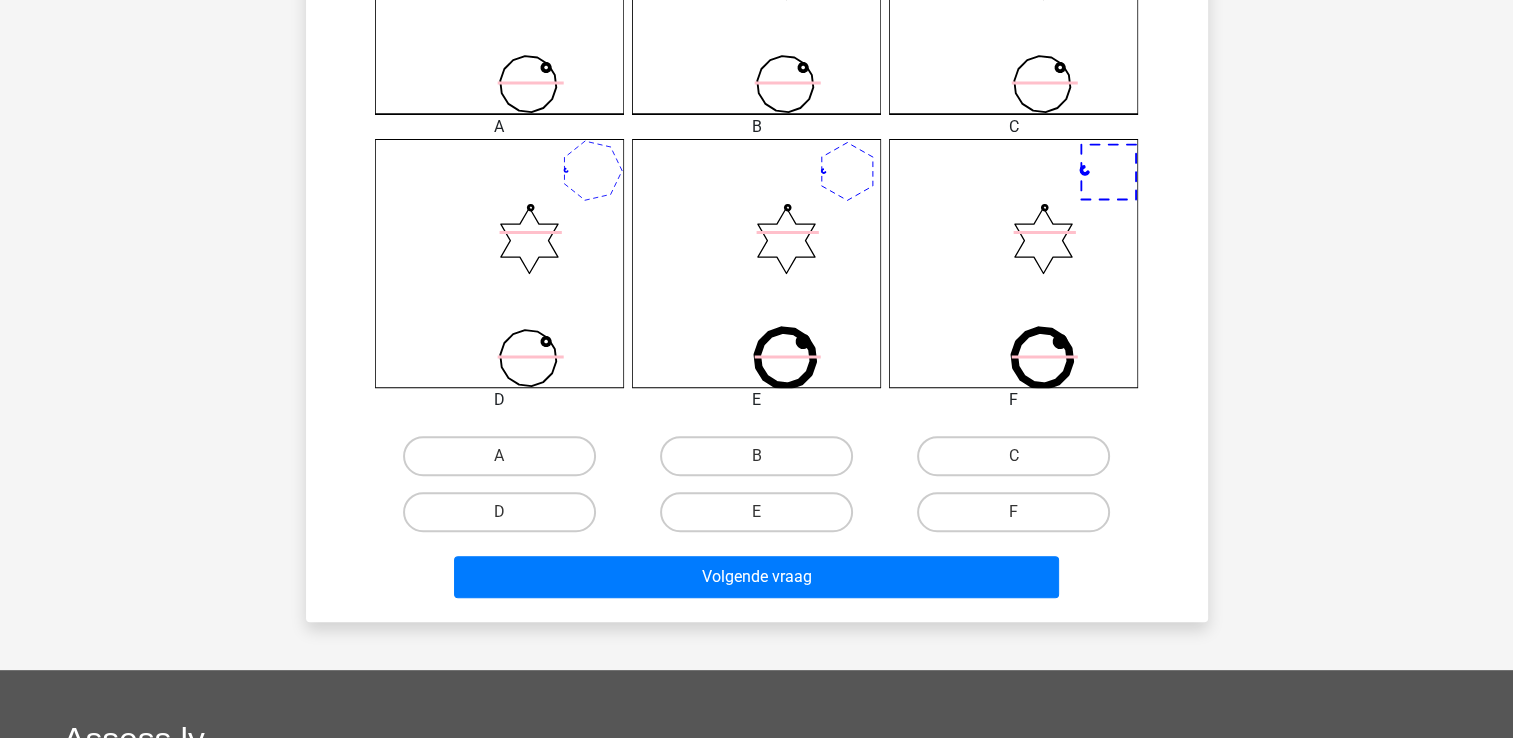 click on "B" at bounding box center (762, 462) 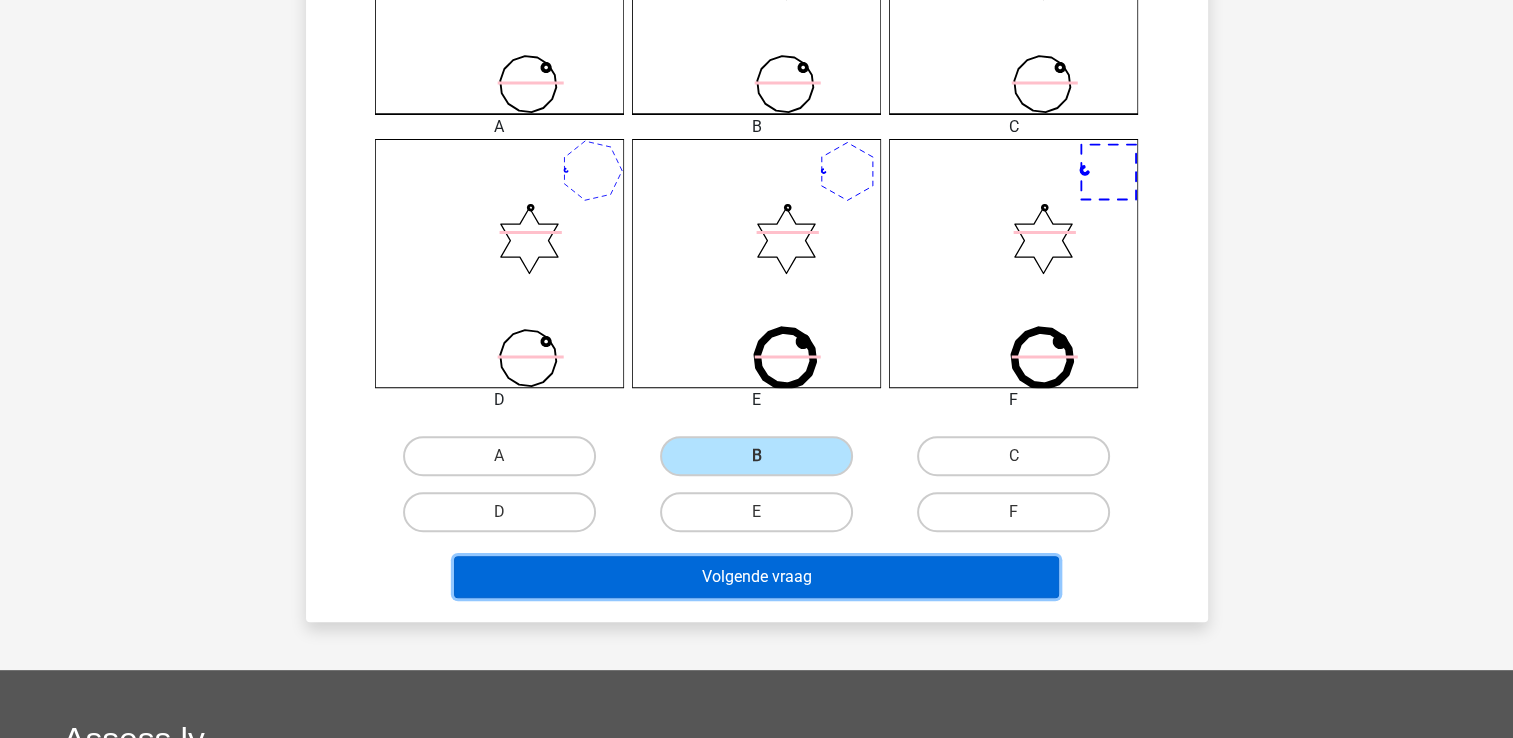 click on "Volgende vraag" at bounding box center [756, 577] 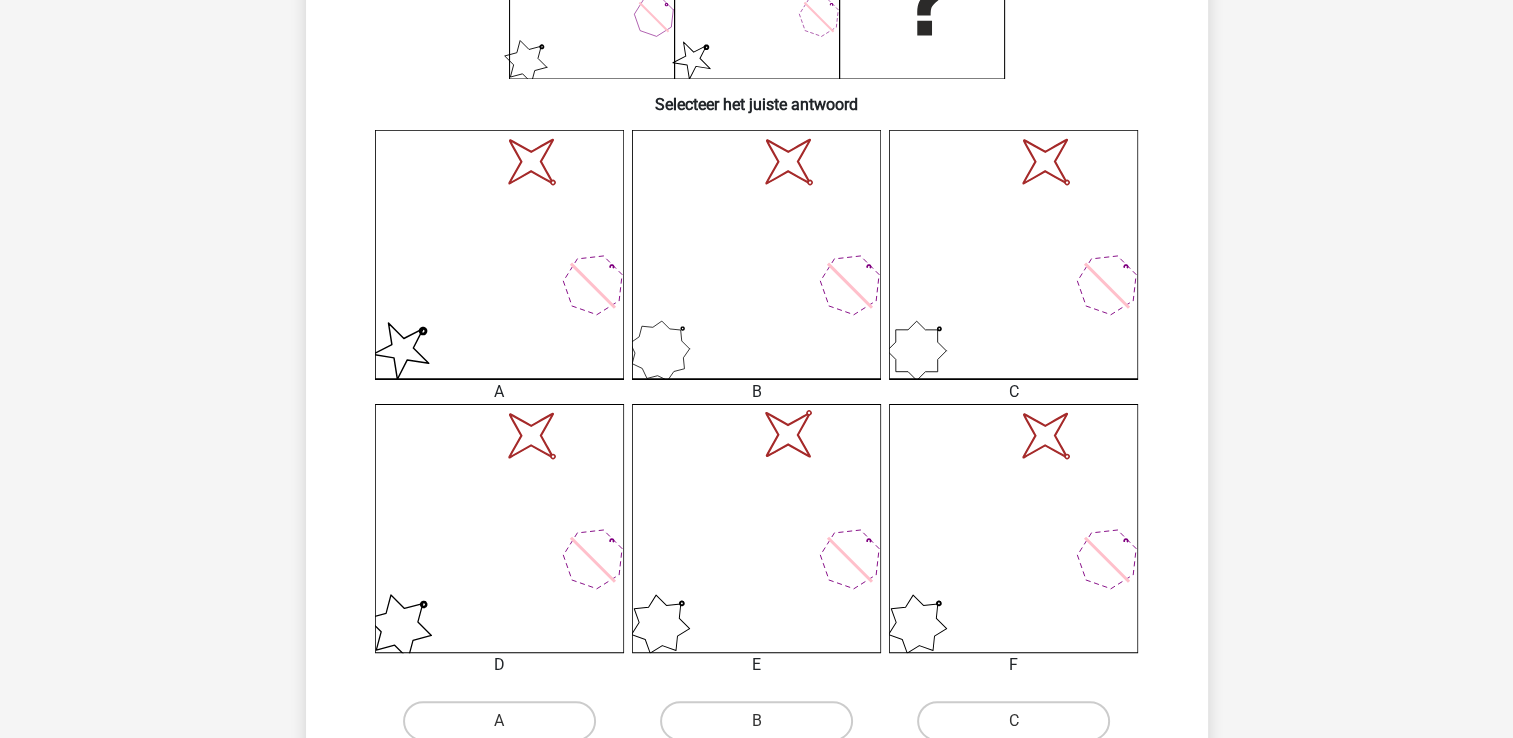 scroll, scrollTop: 492, scrollLeft: 0, axis: vertical 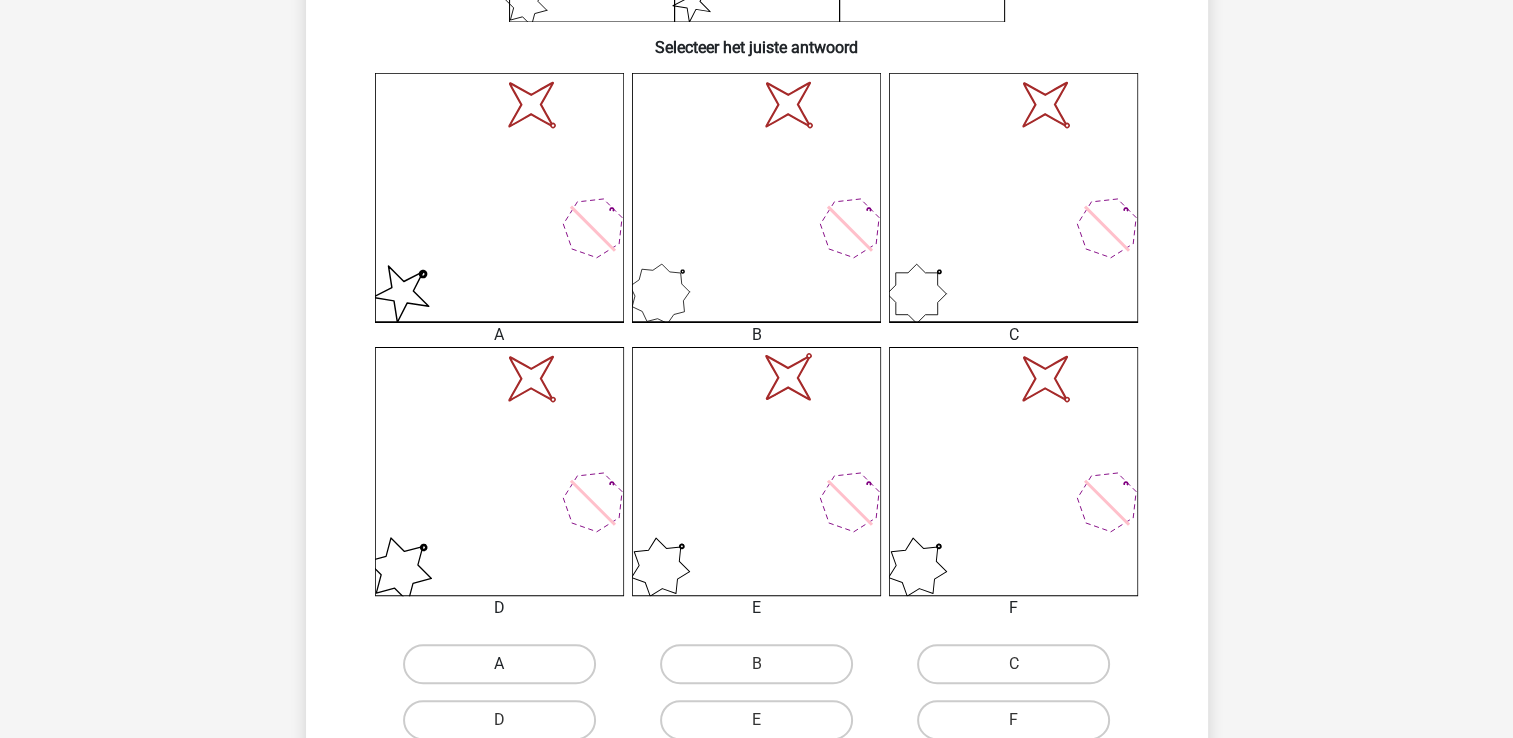 click on "A" at bounding box center (499, 664) 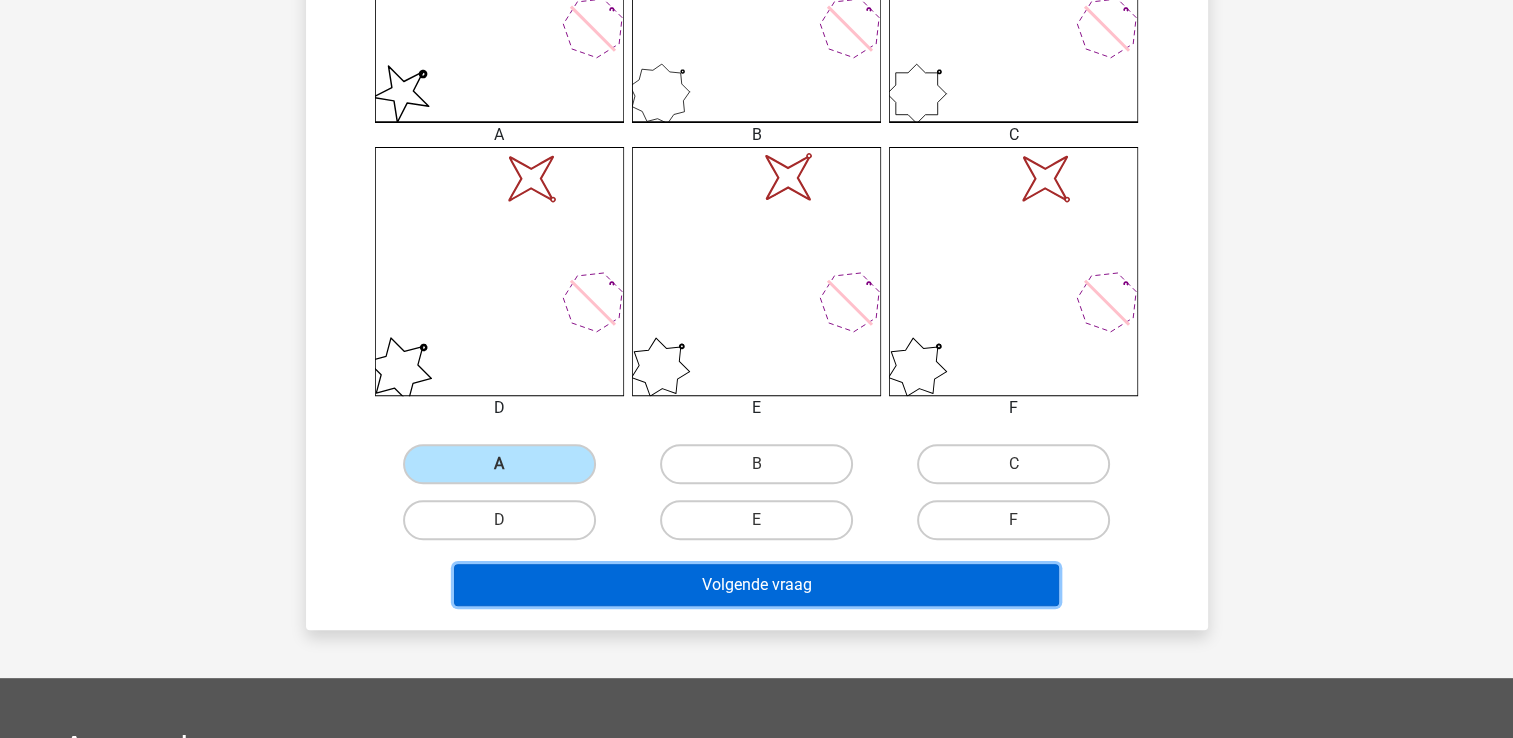 click on "Volgende vraag" at bounding box center [756, 585] 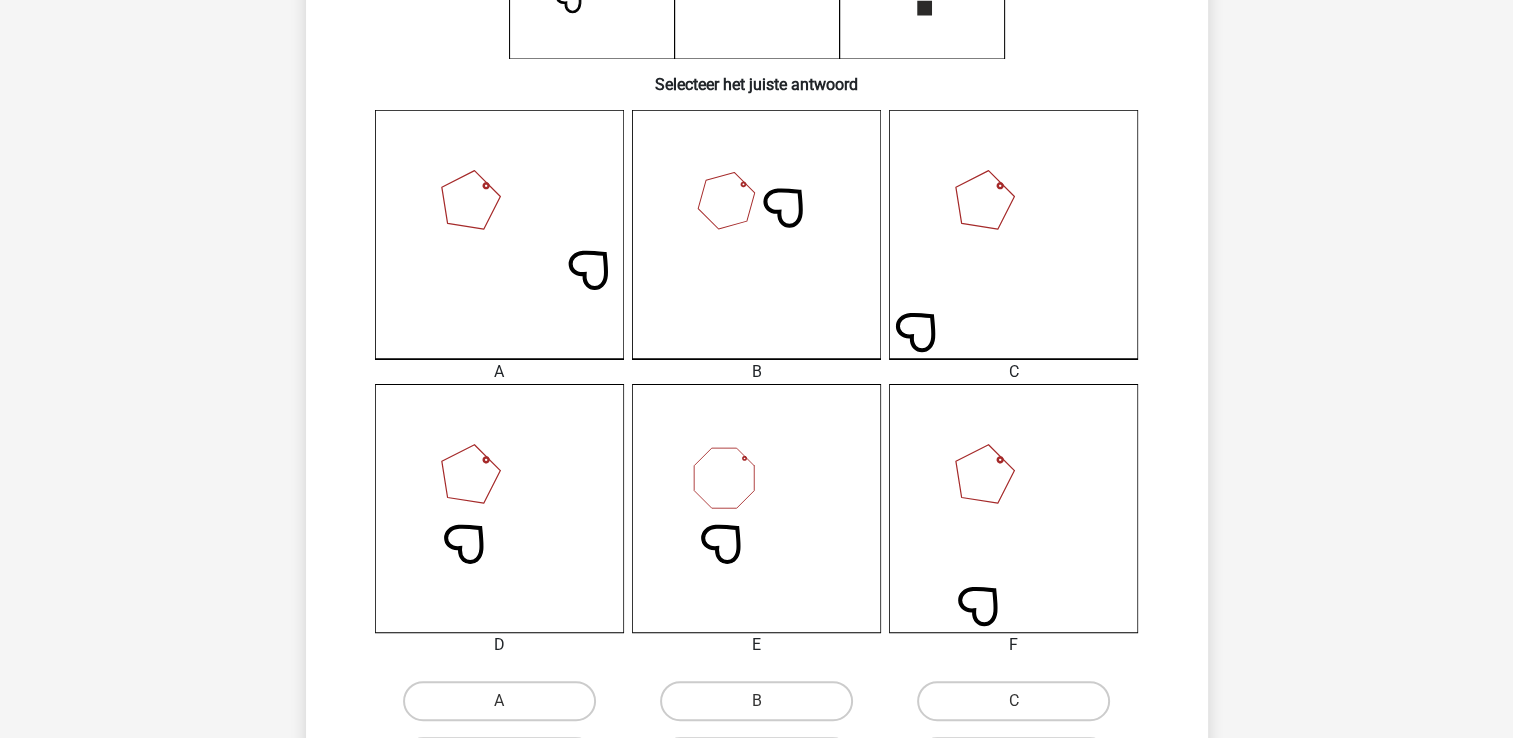 scroll, scrollTop: 700, scrollLeft: 0, axis: vertical 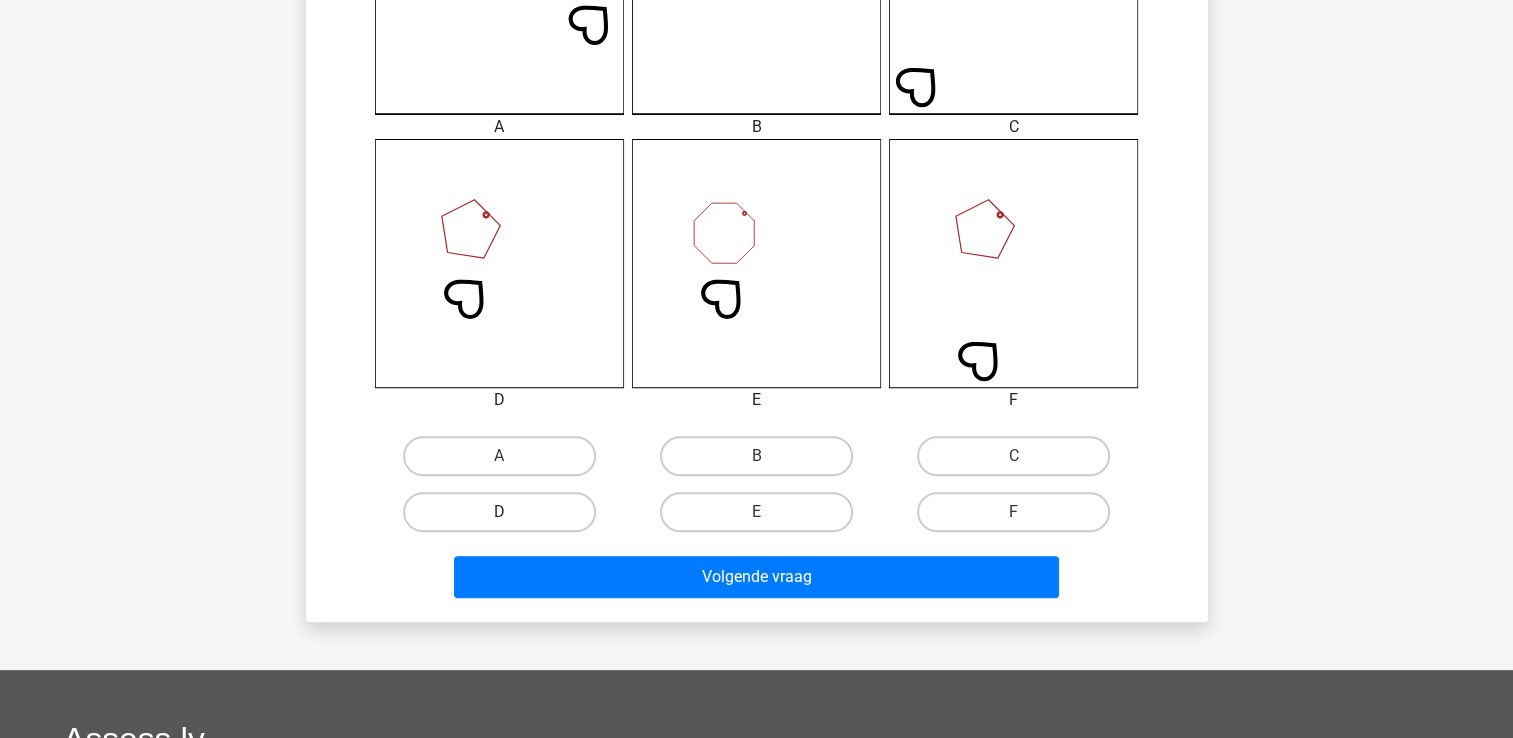 click on "D" at bounding box center (499, 512) 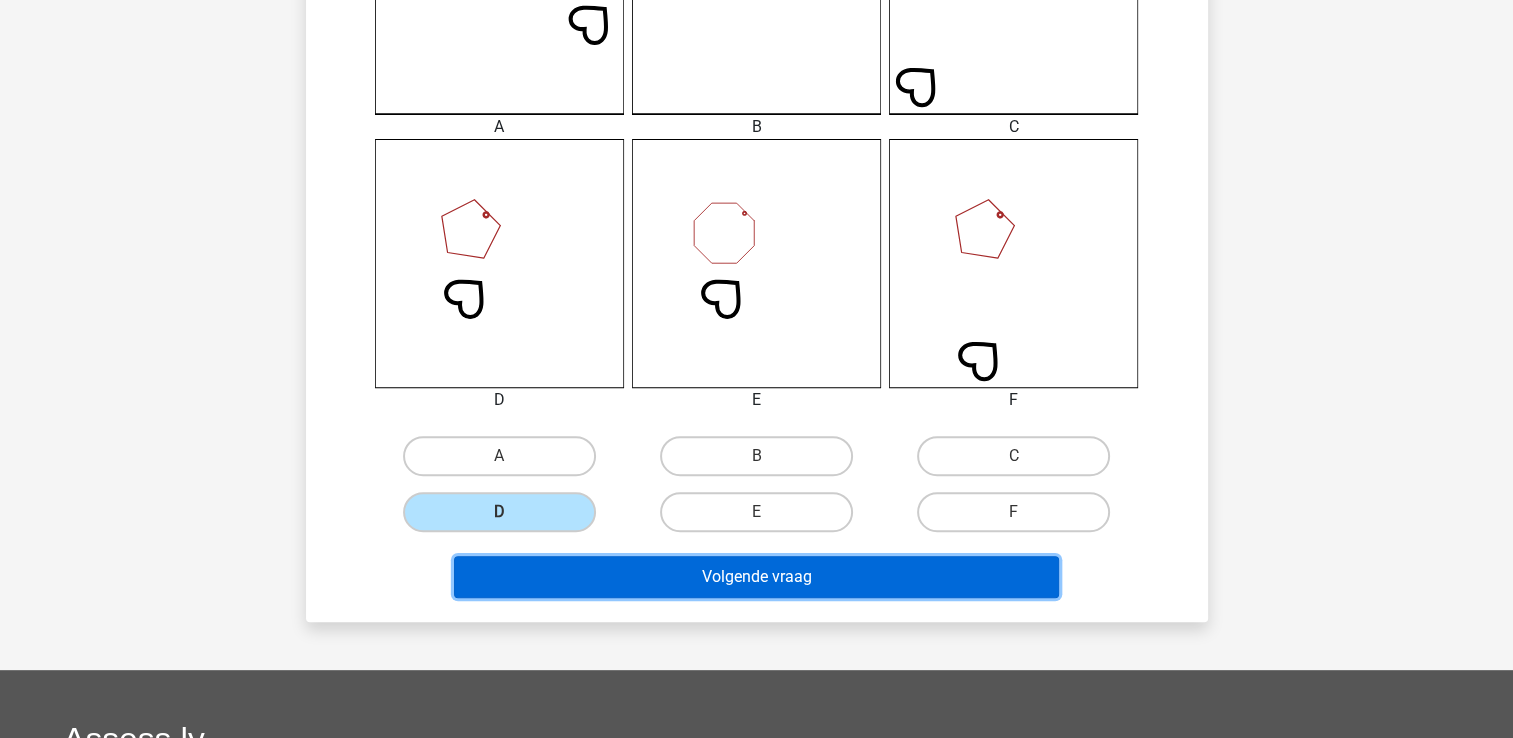 drag, startPoint x: 743, startPoint y: 582, endPoint x: 747, endPoint y: 572, distance: 10.770329 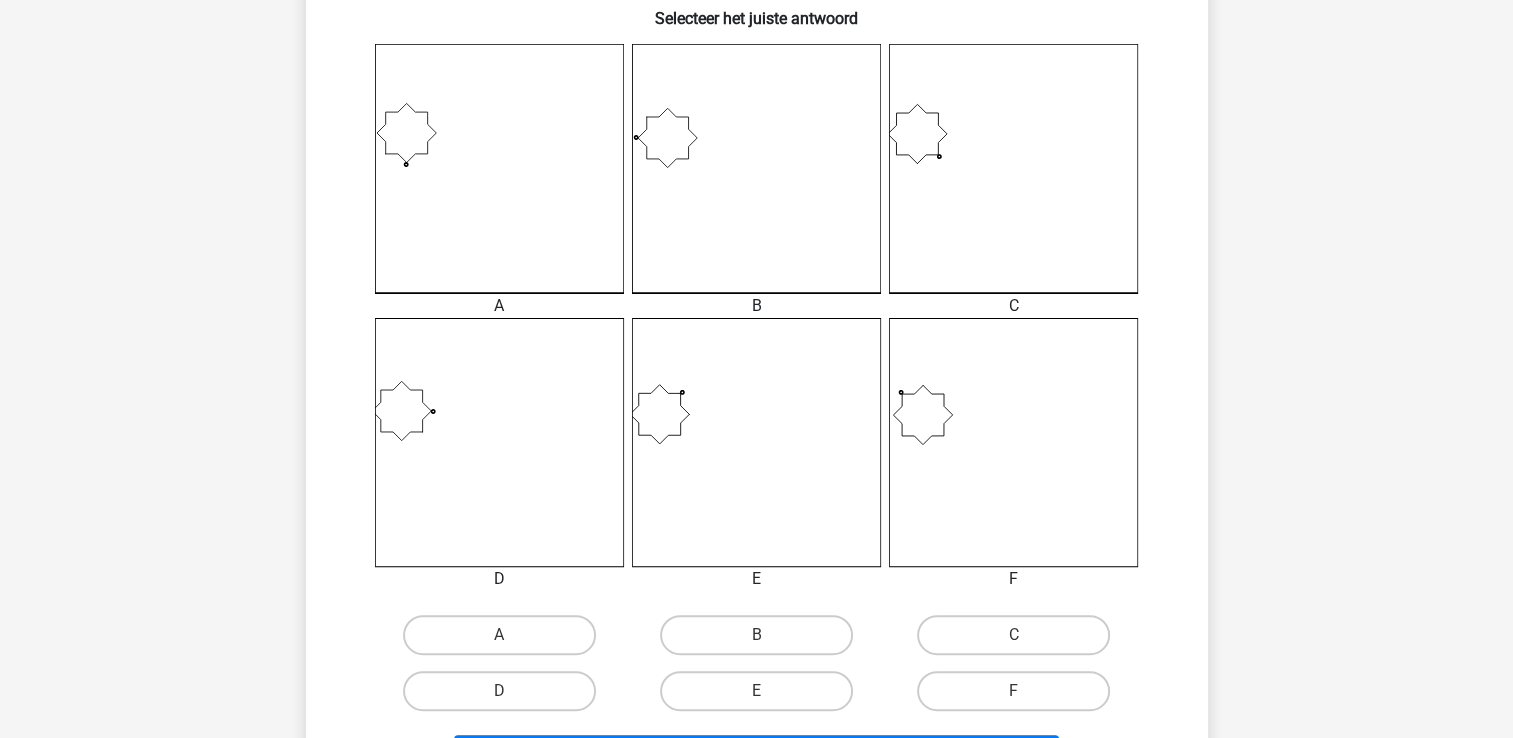 scroll, scrollTop: 692, scrollLeft: 0, axis: vertical 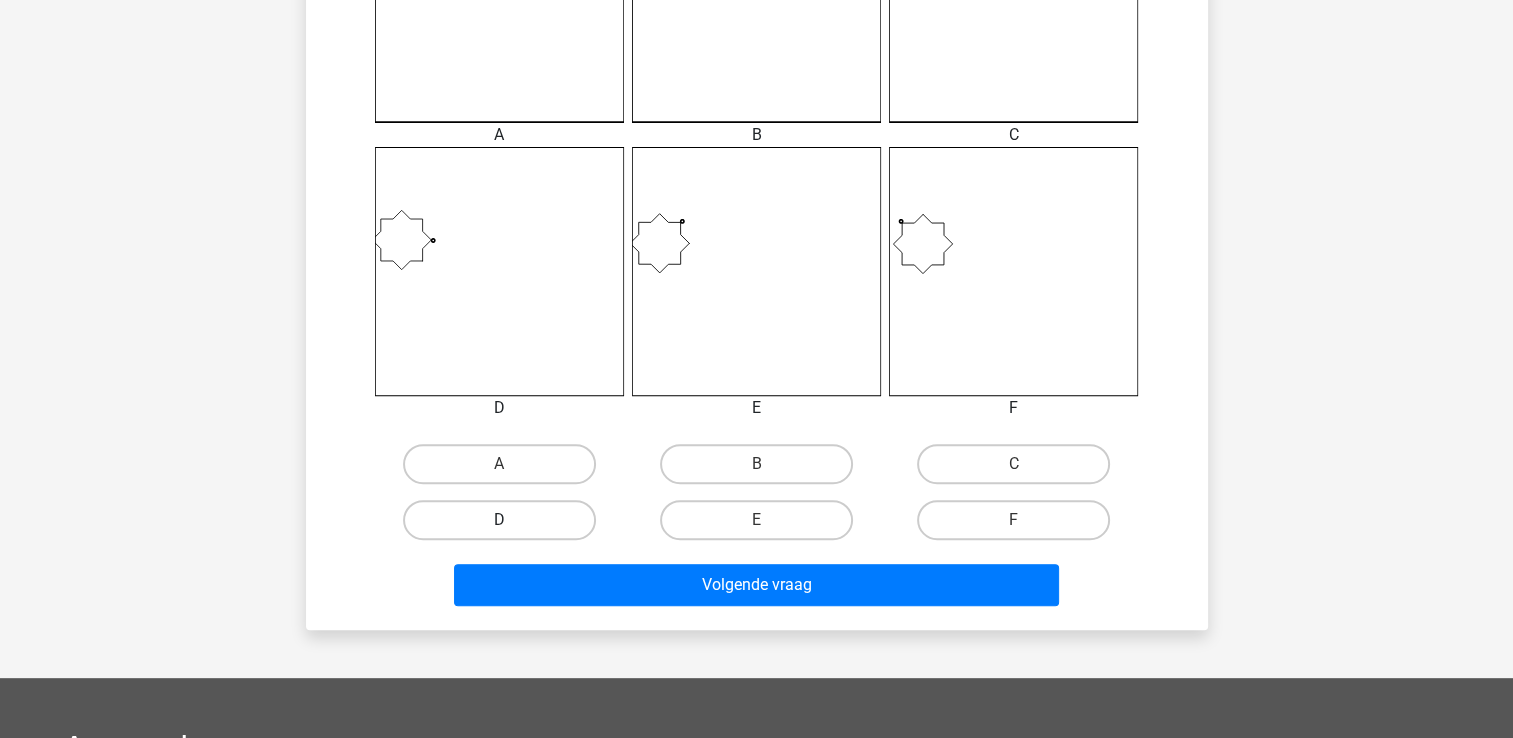 click on "D" at bounding box center [499, 520] 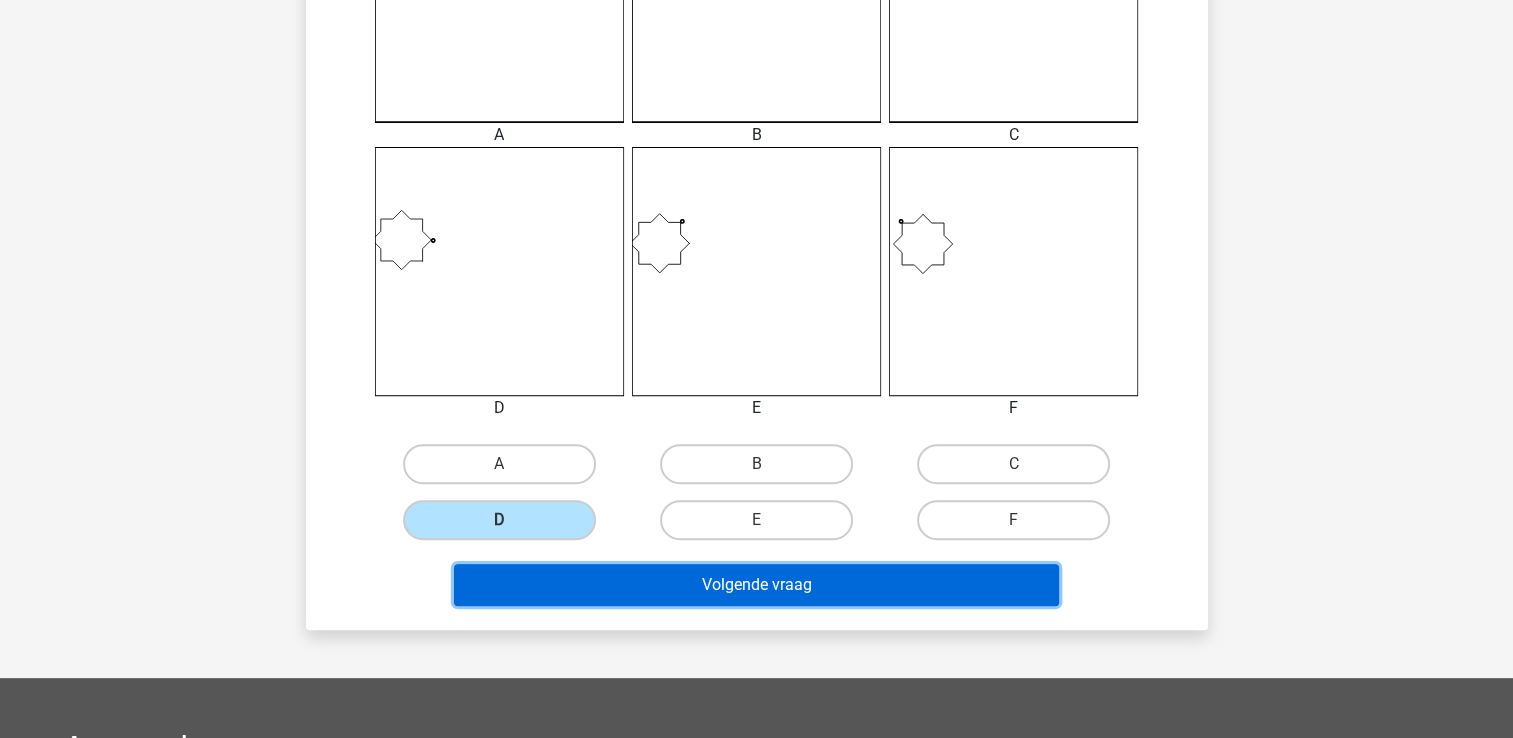 click on "Volgende vraag" at bounding box center (756, 585) 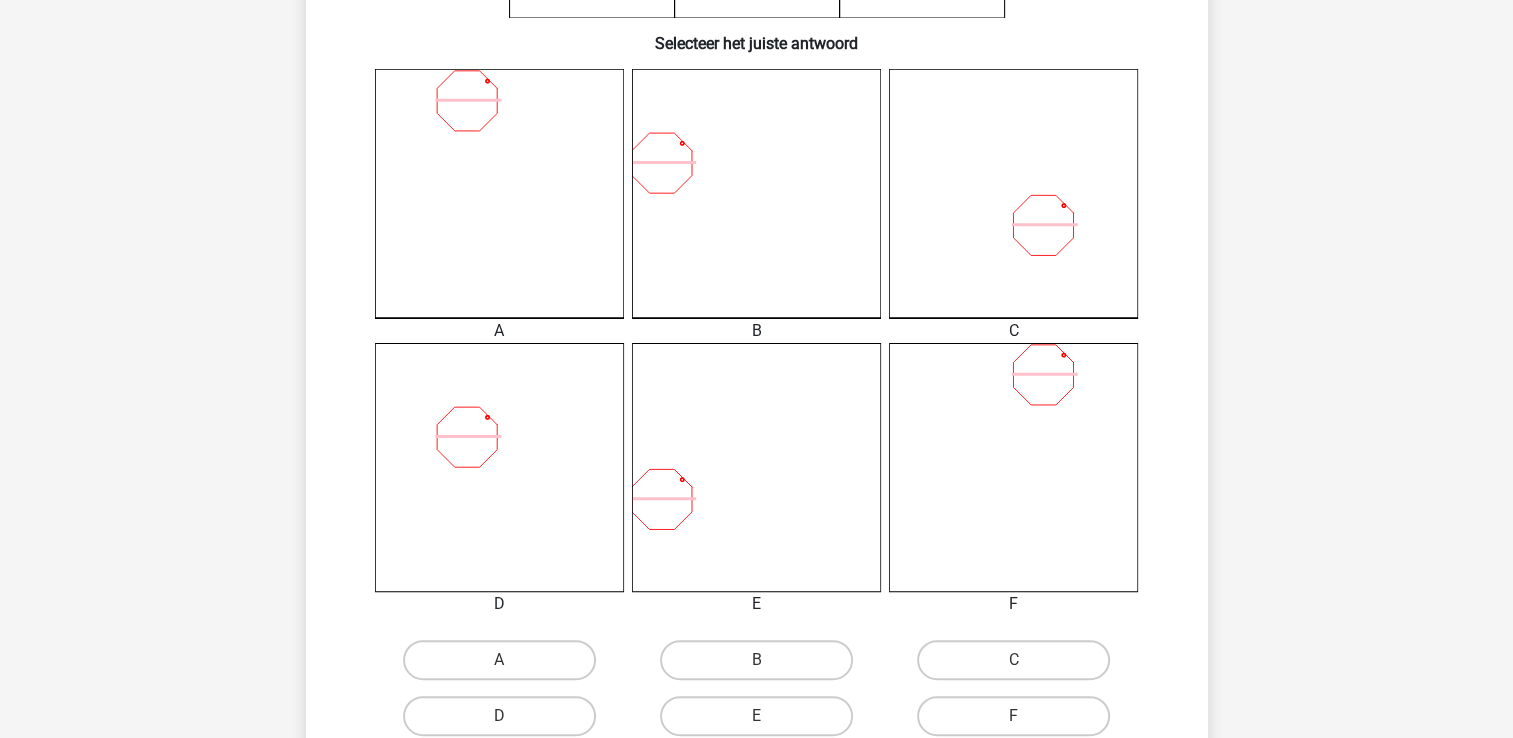 scroll, scrollTop: 500, scrollLeft: 0, axis: vertical 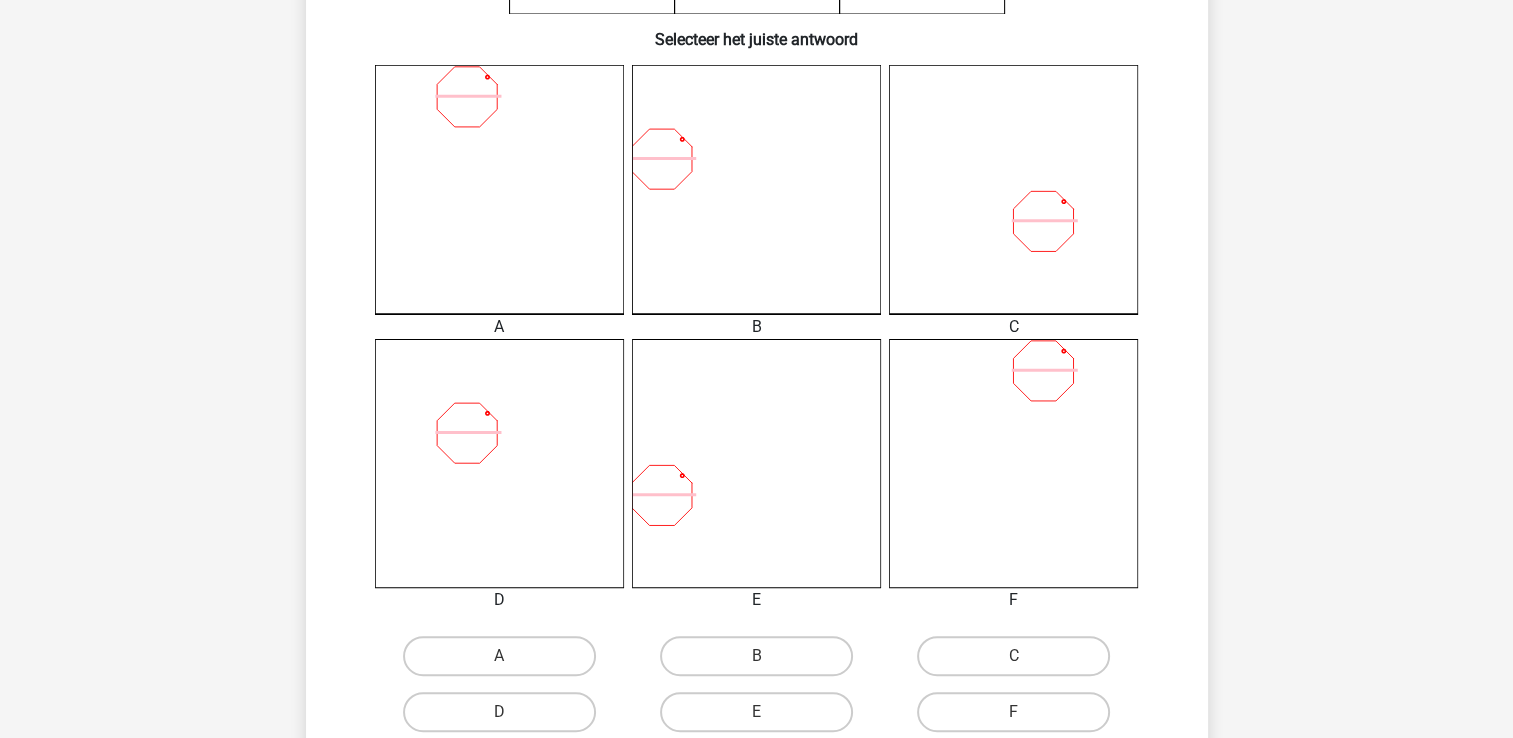 click 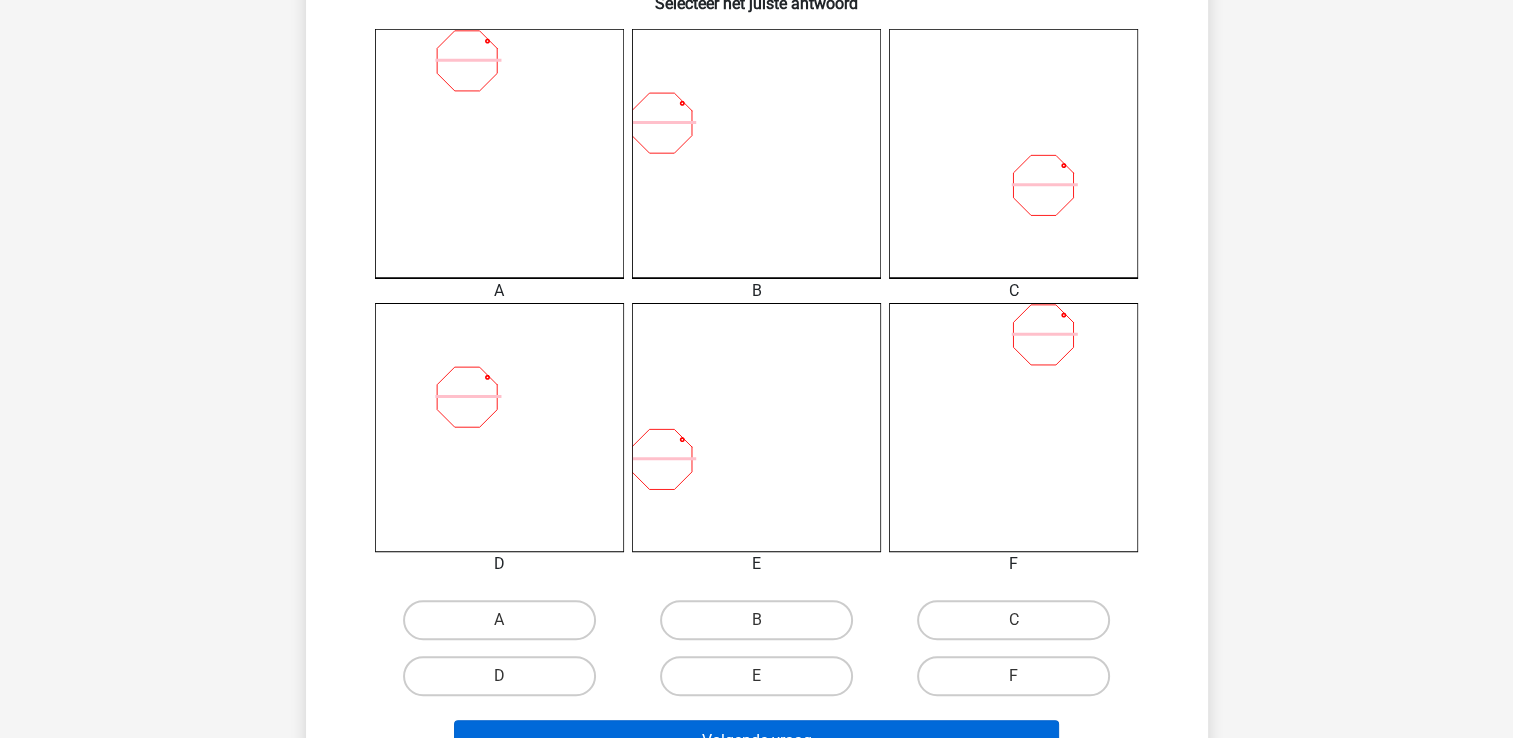 scroll, scrollTop: 600, scrollLeft: 0, axis: vertical 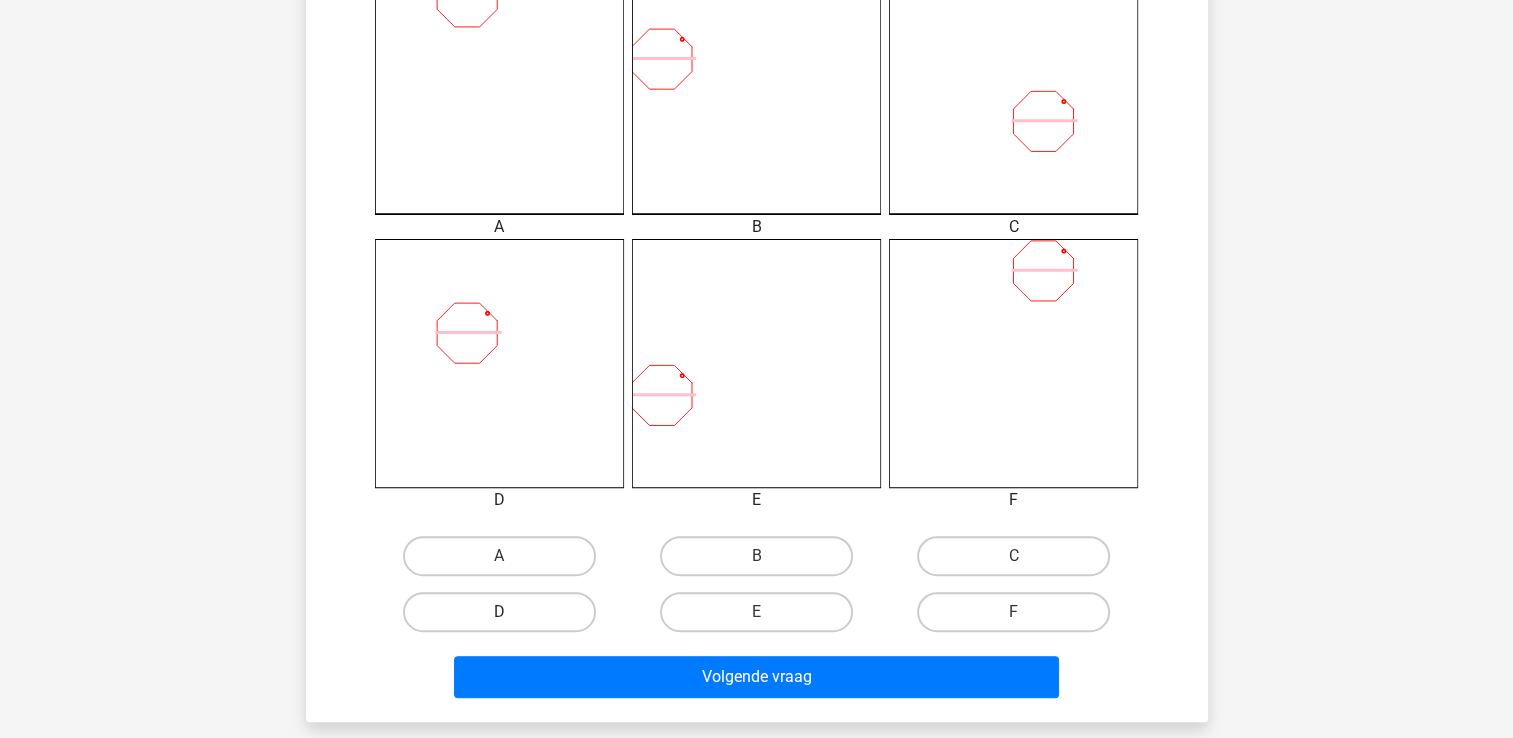 click on "D" at bounding box center [499, 612] 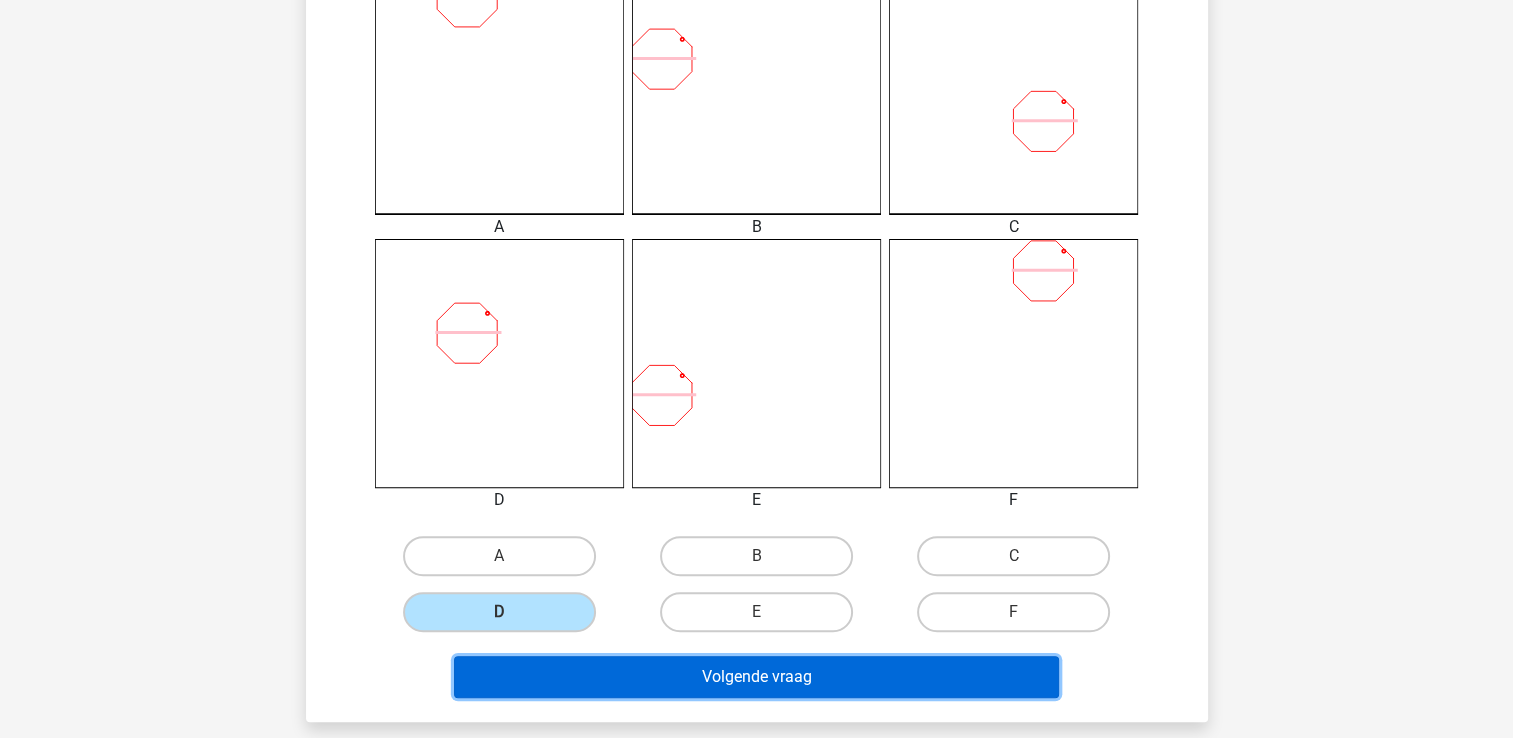 click on "Volgende vraag" at bounding box center (756, 677) 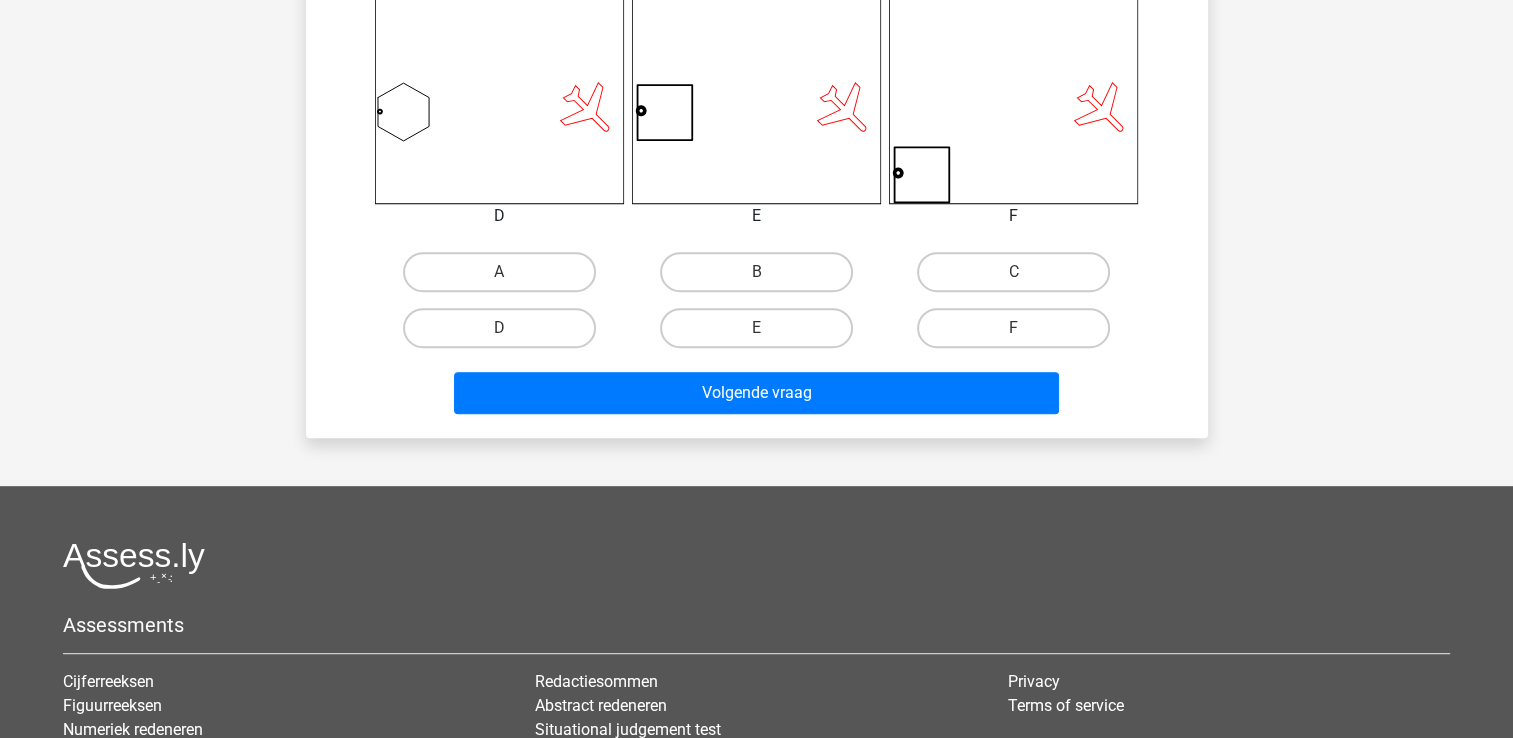 scroll, scrollTop: 900, scrollLeft: 0, axis: vertical 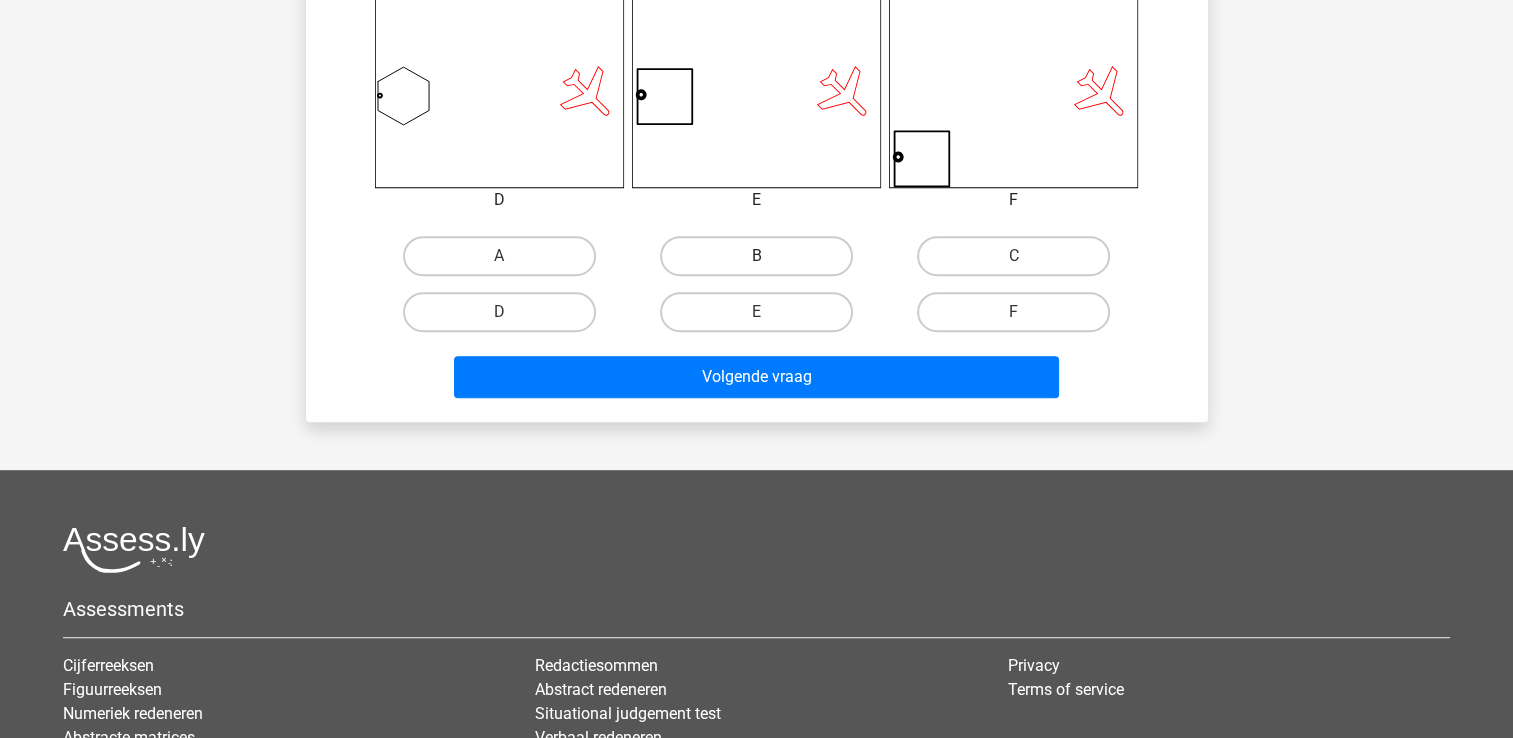 click on "B" at bounding box center (756, 256) 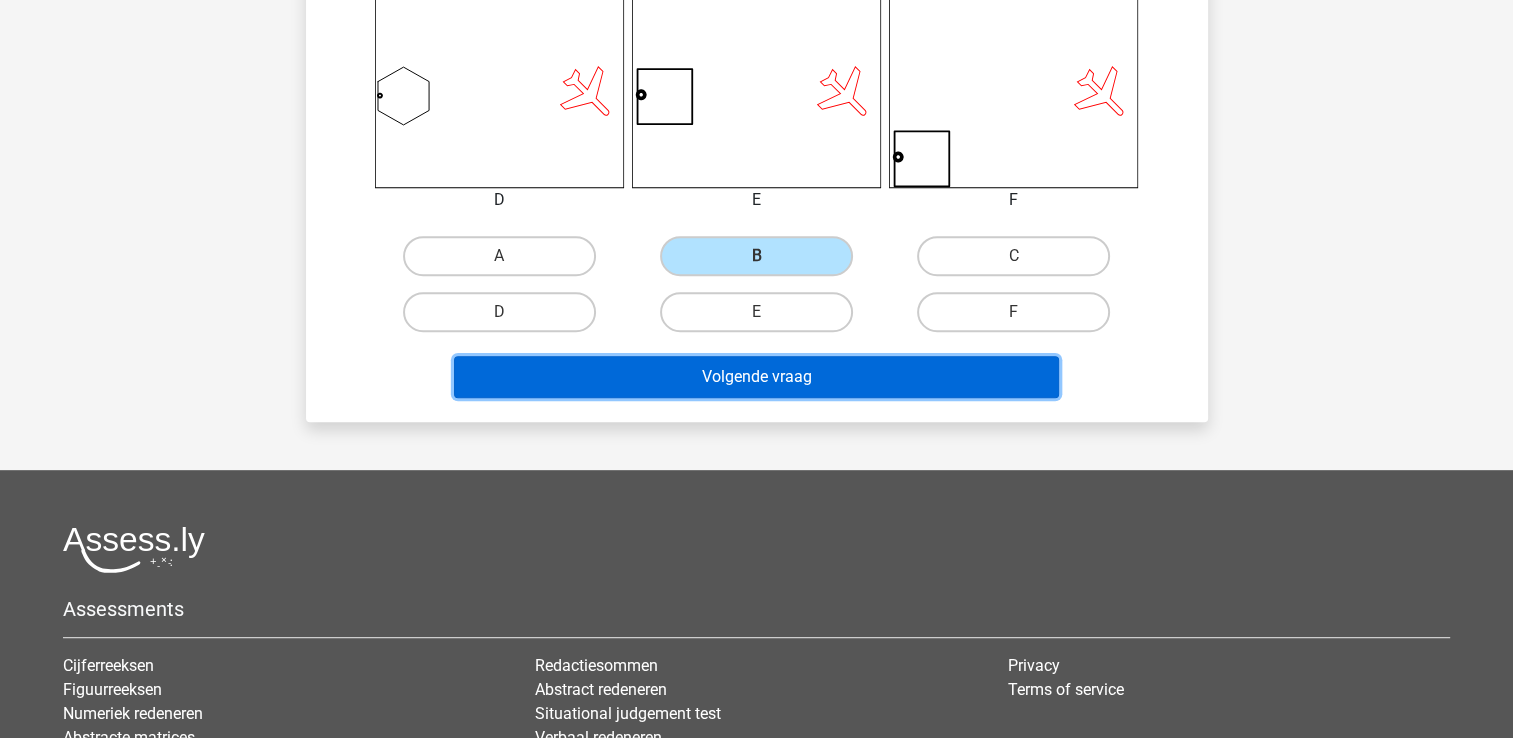 click on "Volgende vraag" at bounding box center (756, 377) 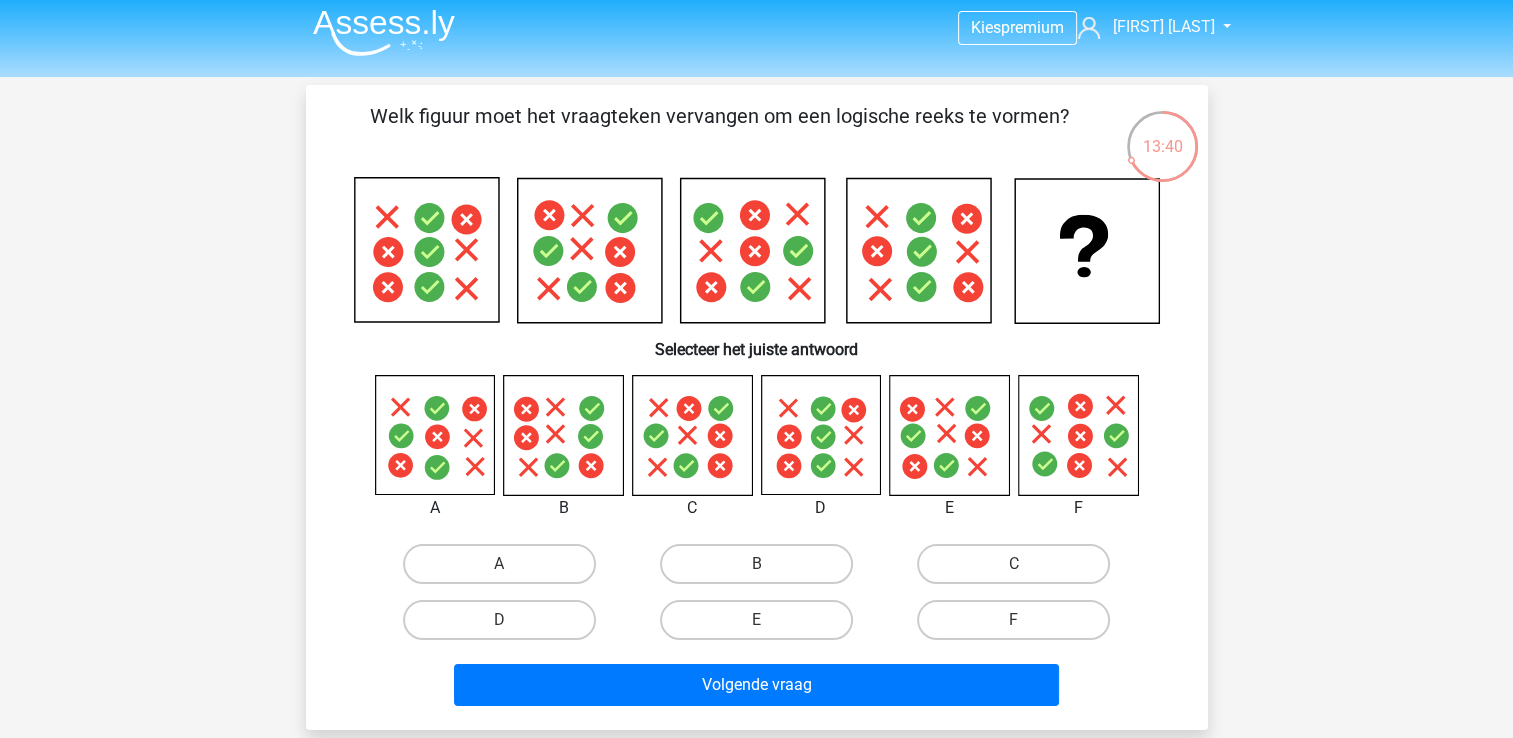 scroll, scrollTop: 0, scrollLeft: 0, axis: both 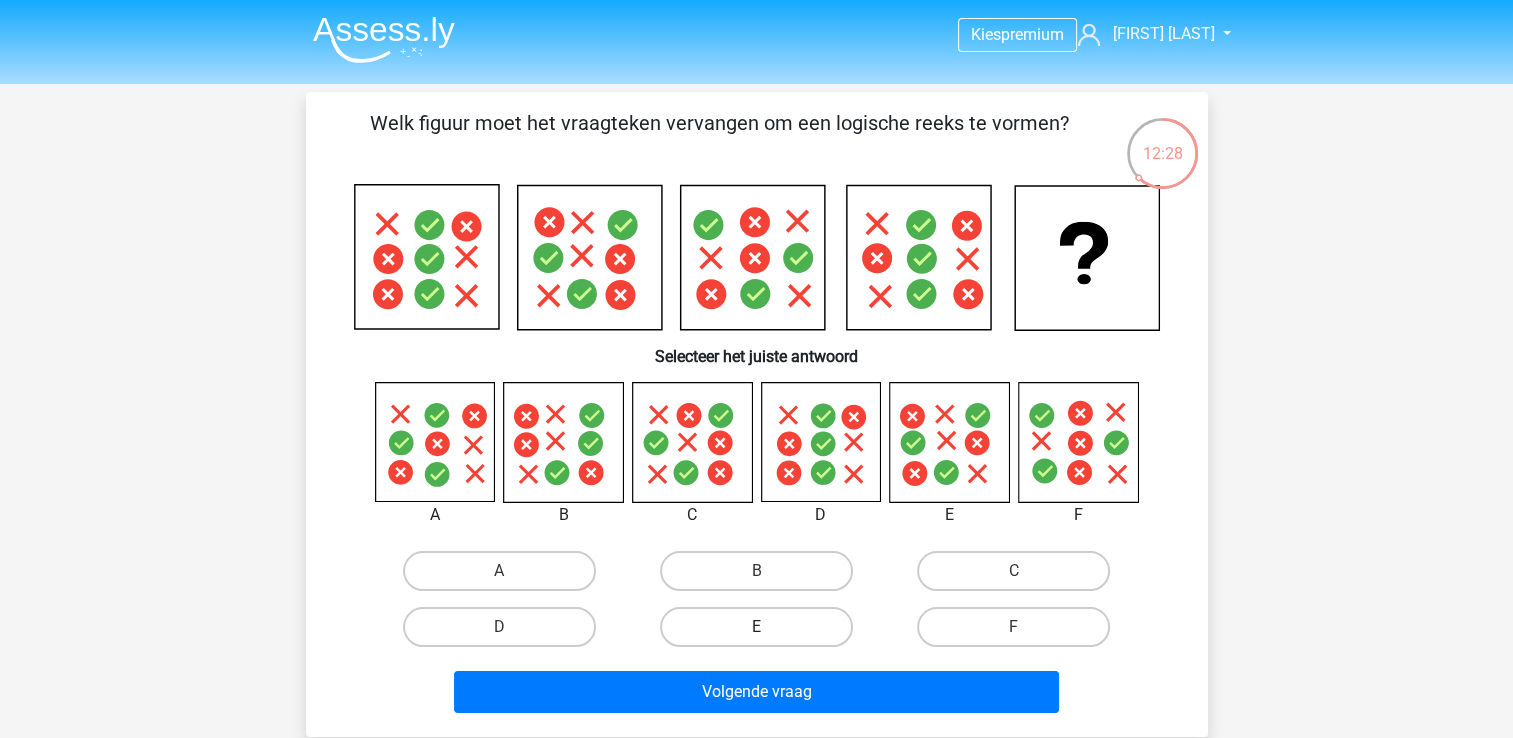 click on "E" at bounding box center [756, 627] 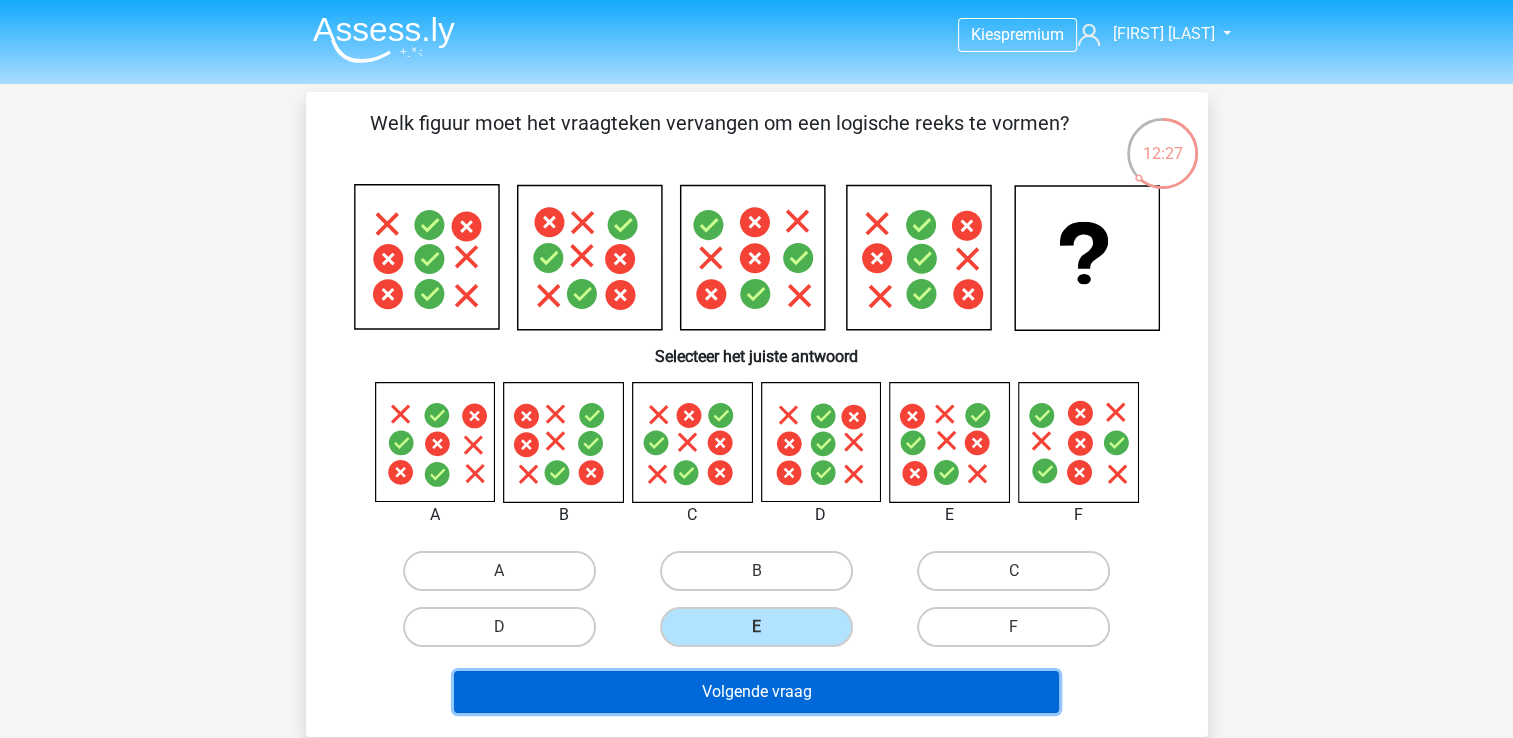 click on "Volgende vraag" at bounding box center [756, 692] 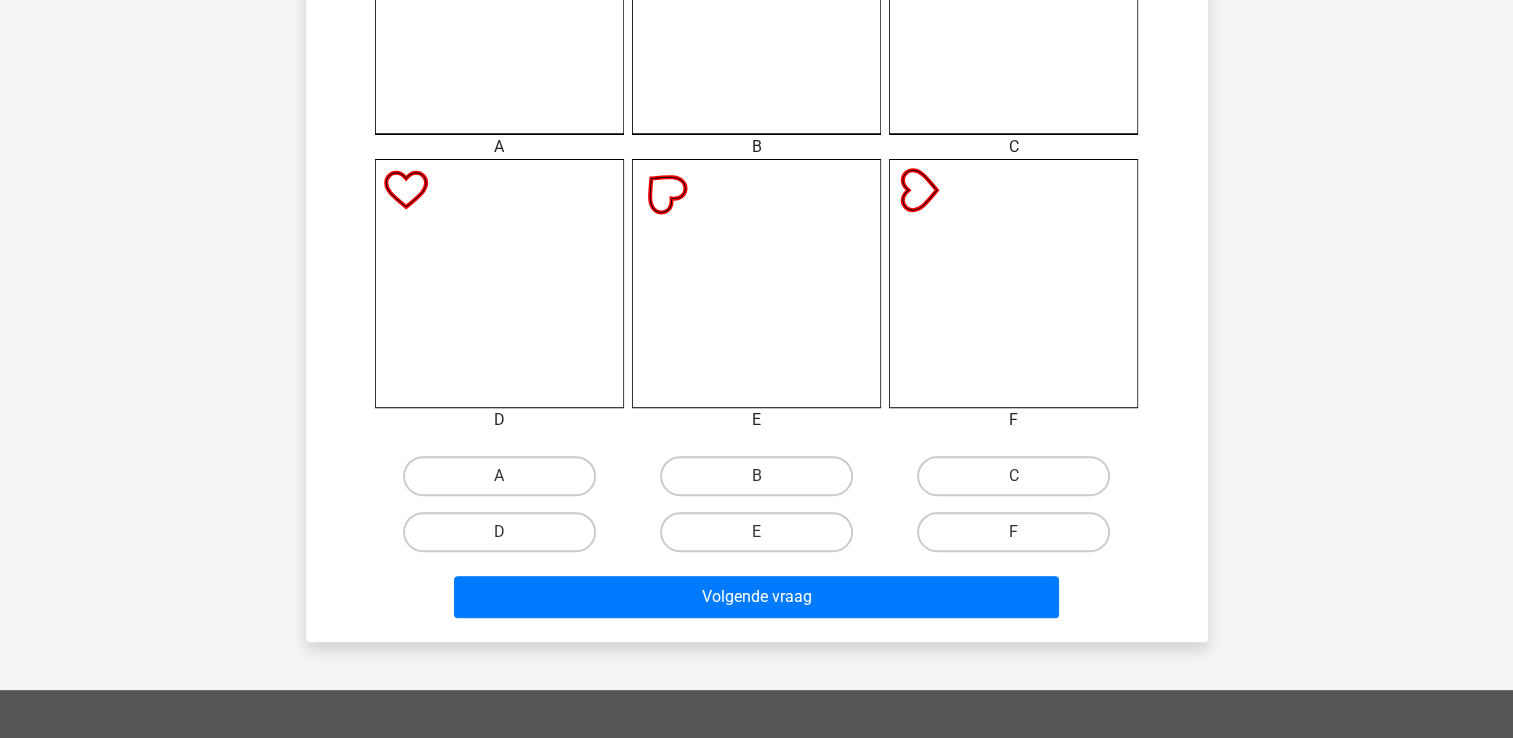 scroll, scrollTop: 692, scrollLeft: 0, axis: vertical 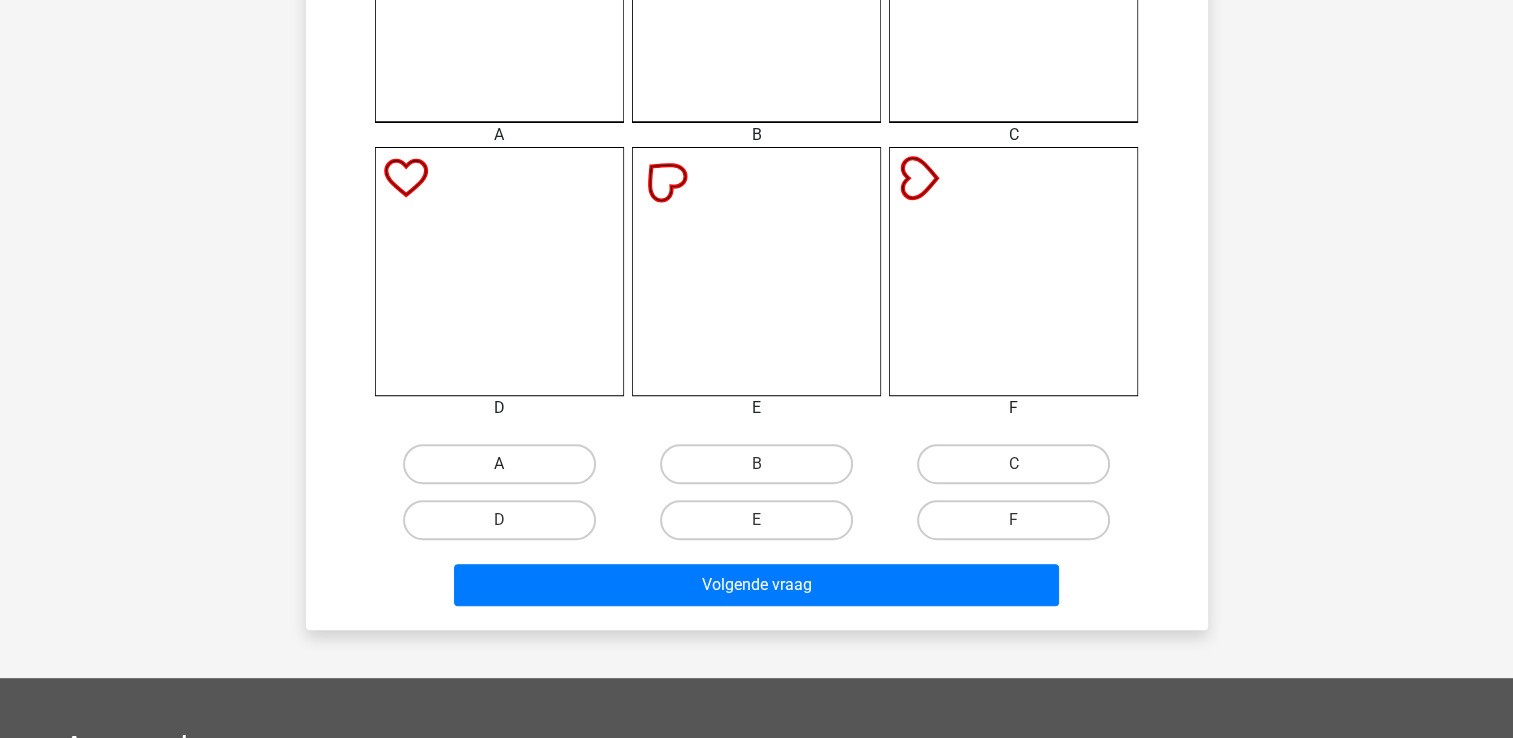 click on "A" at bounding box center [499, 464] 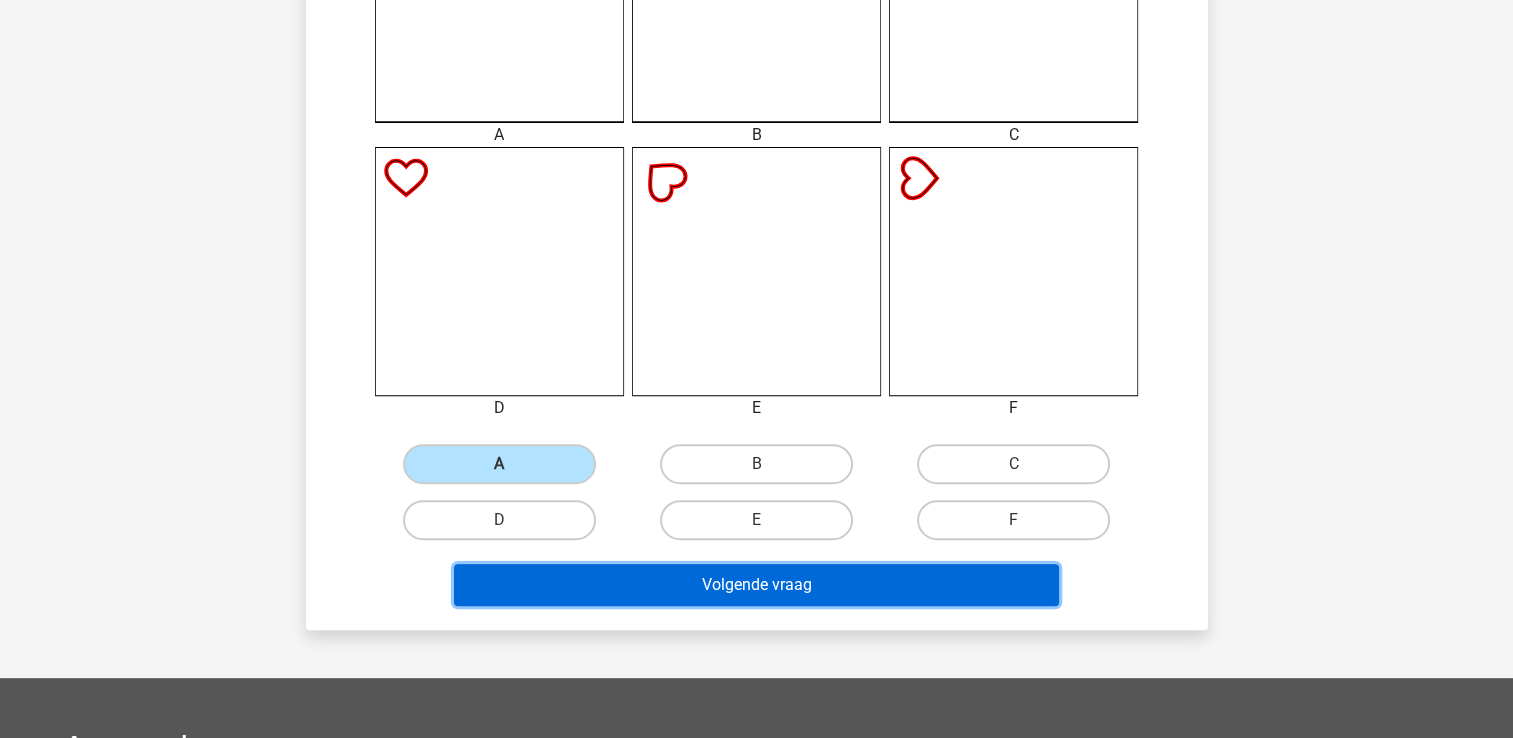 click on "Volgende vraag" at bounding box center [756, 585] 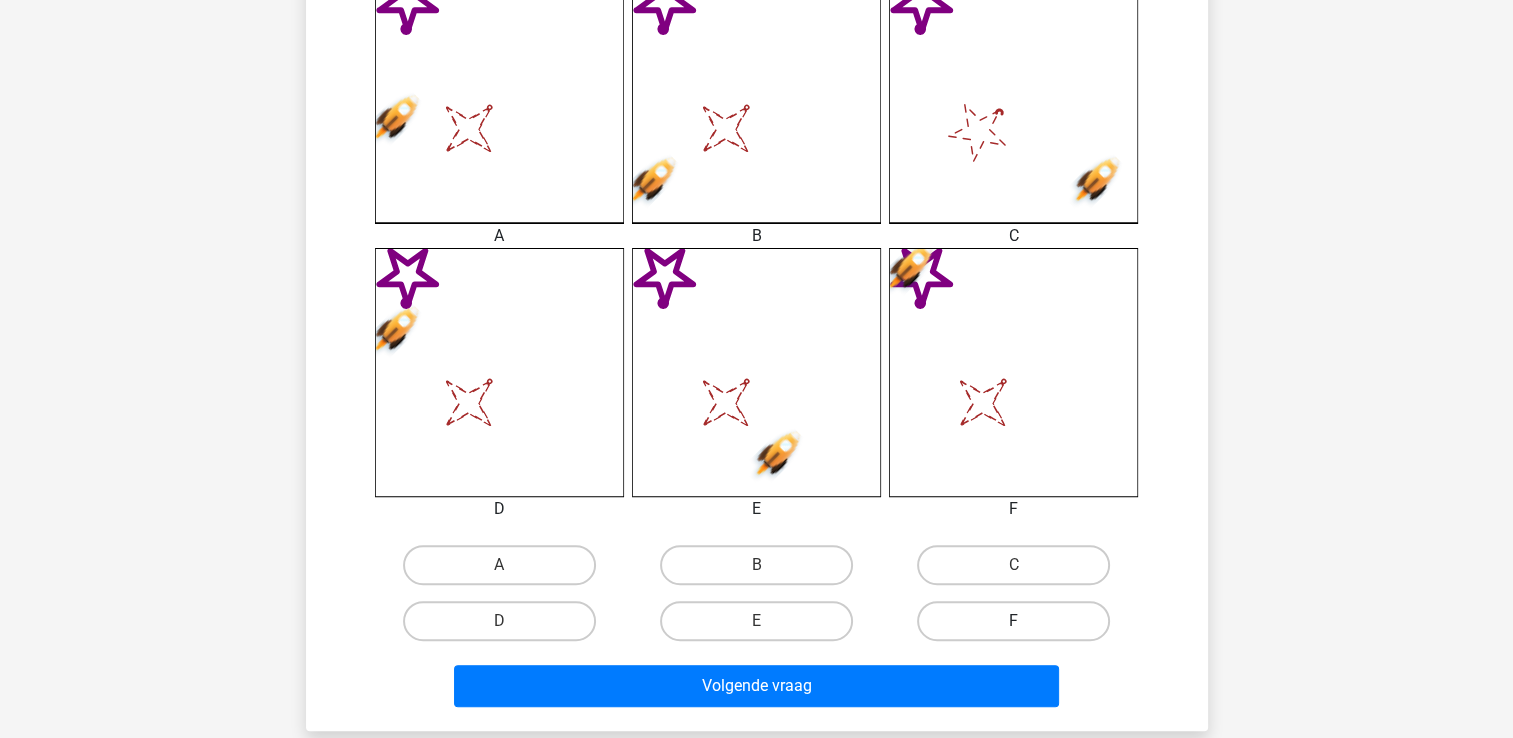 scroll, scrollTop: 592, scrollLeft: 0, axis: vertical 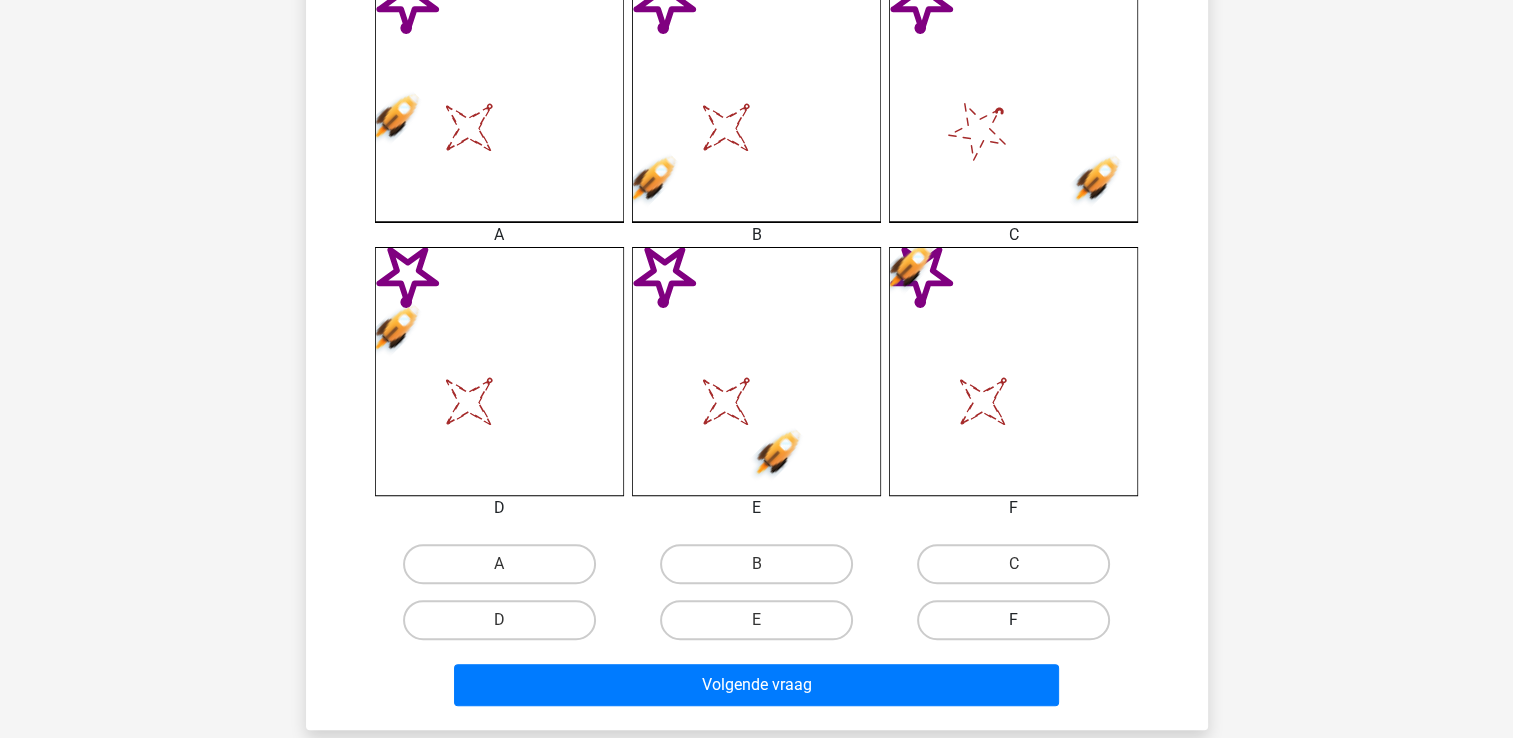click on "F" at bounding box center [1013, 620] 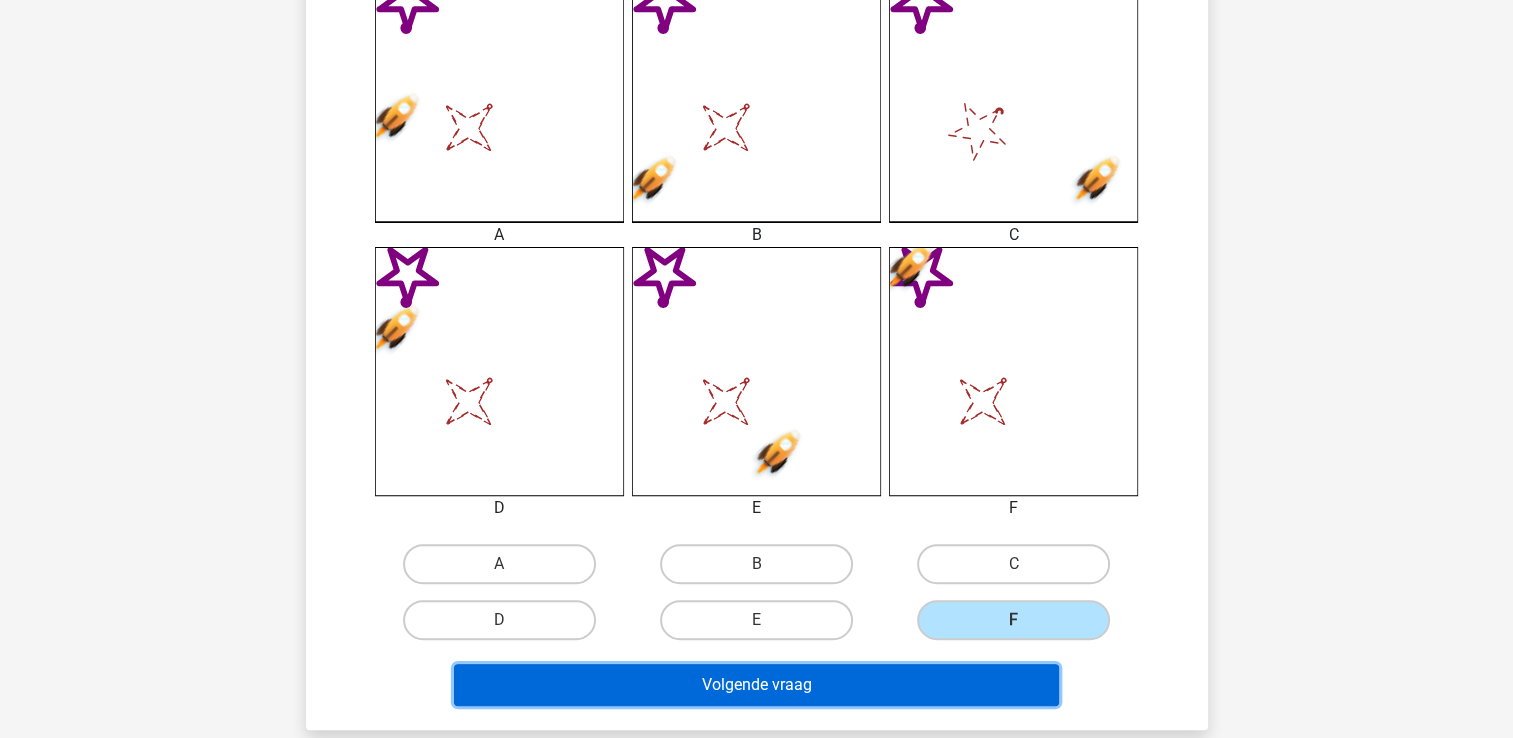 click on "Volgende vraag" at bounding box center (756, 685) 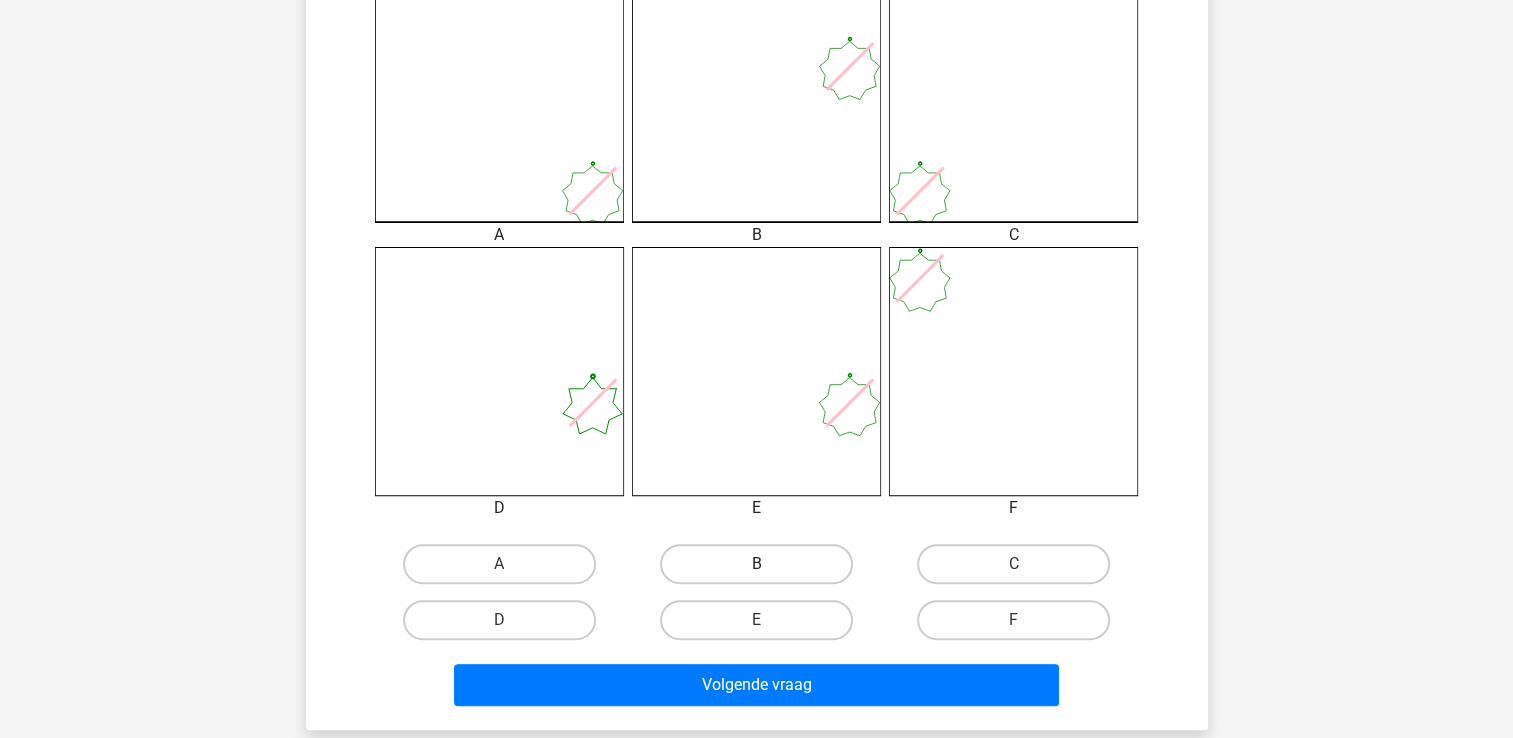 scroll, scrollTop: 600, scrollLeft: 0, axis: vertical 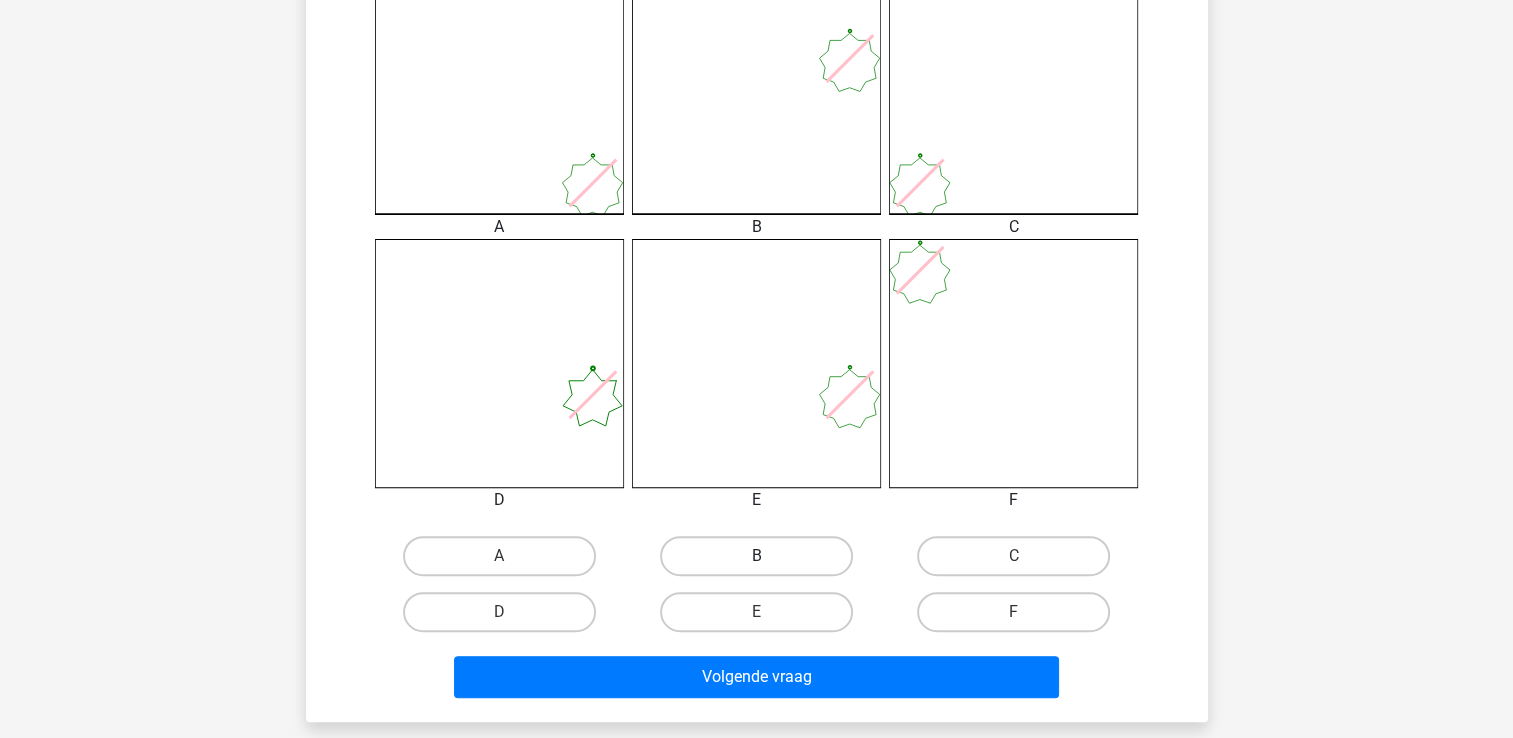click on "B" at bounding box center (756, 556) 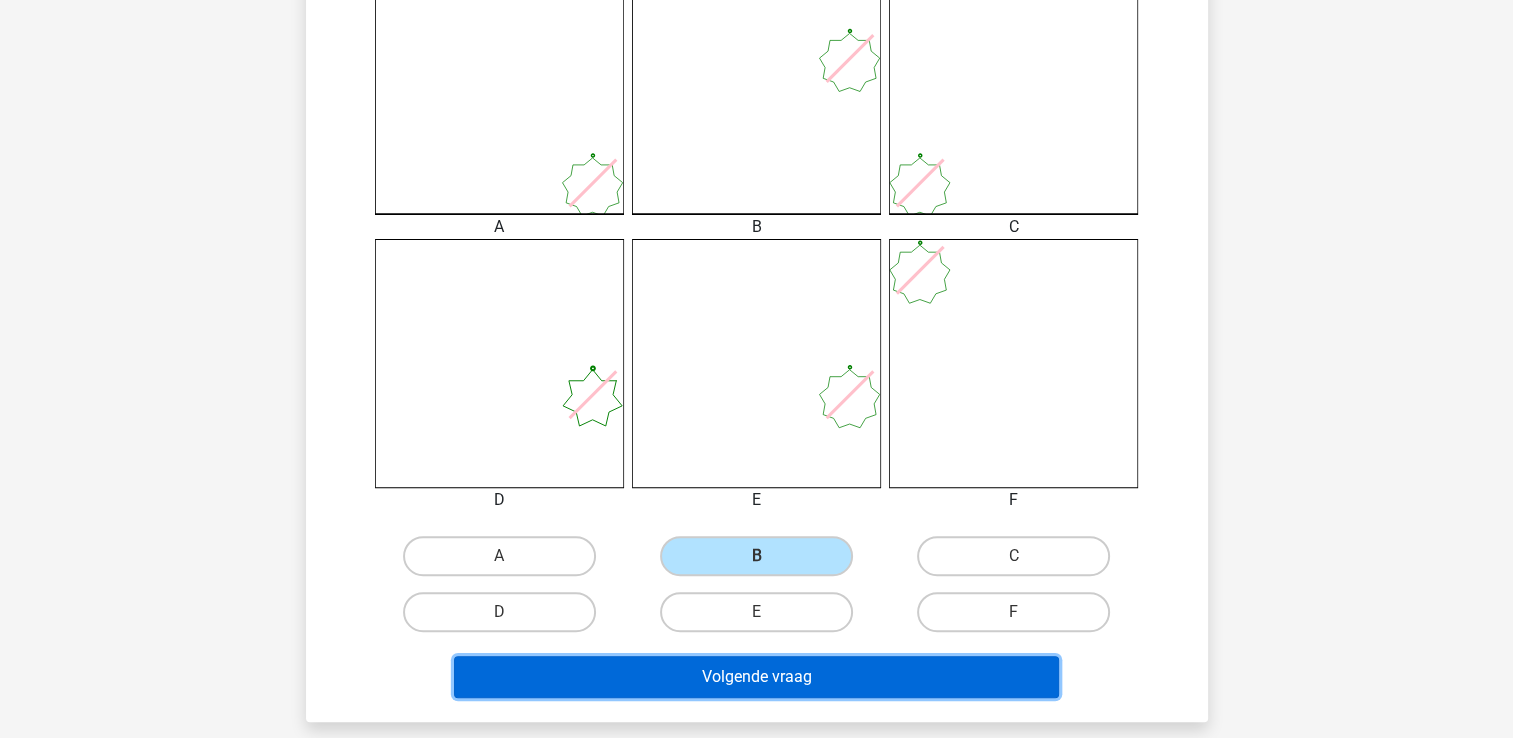 click on "Volgende vraag" at bounding box center (756, 677) 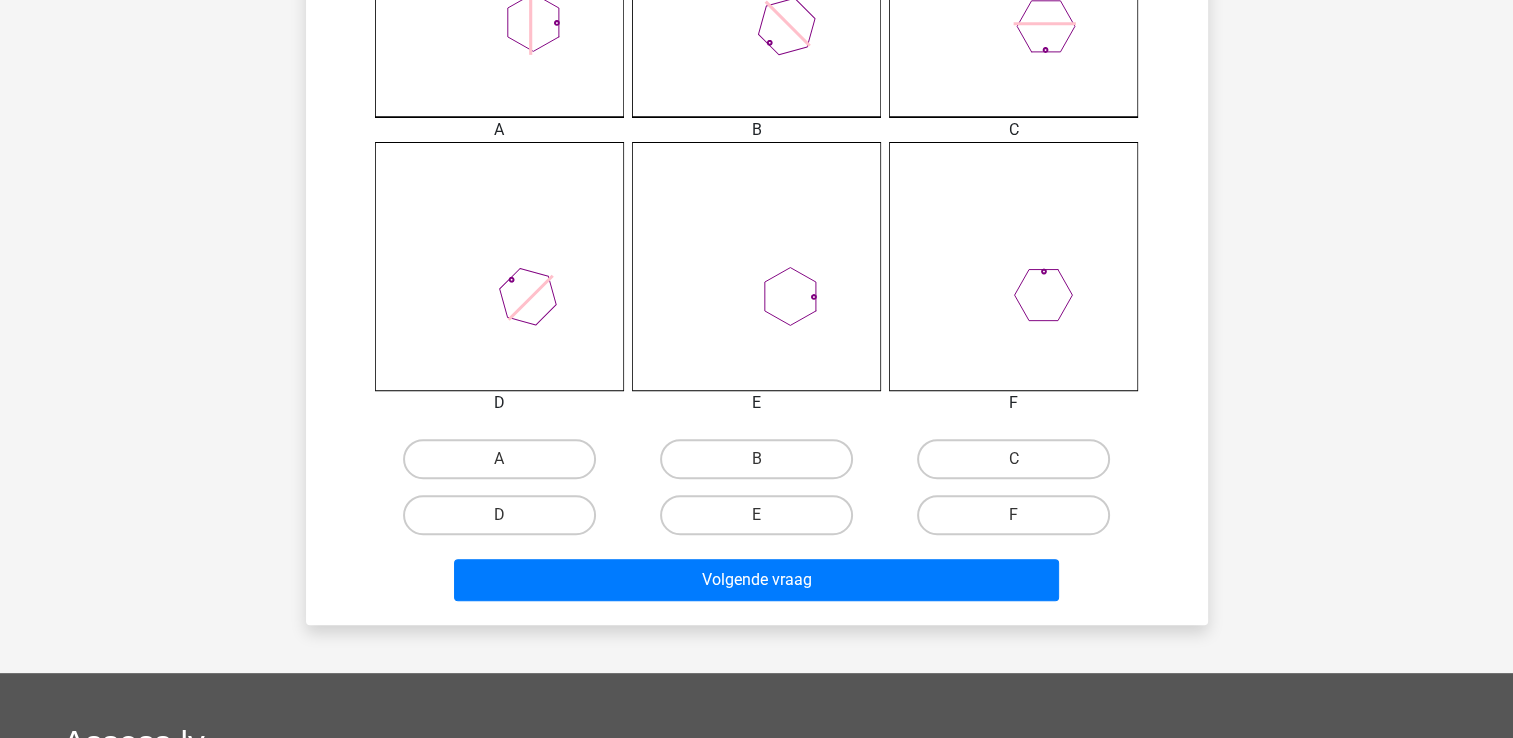 scroll, scrollTop: 700, scrollLeft: 0, axis: vertical 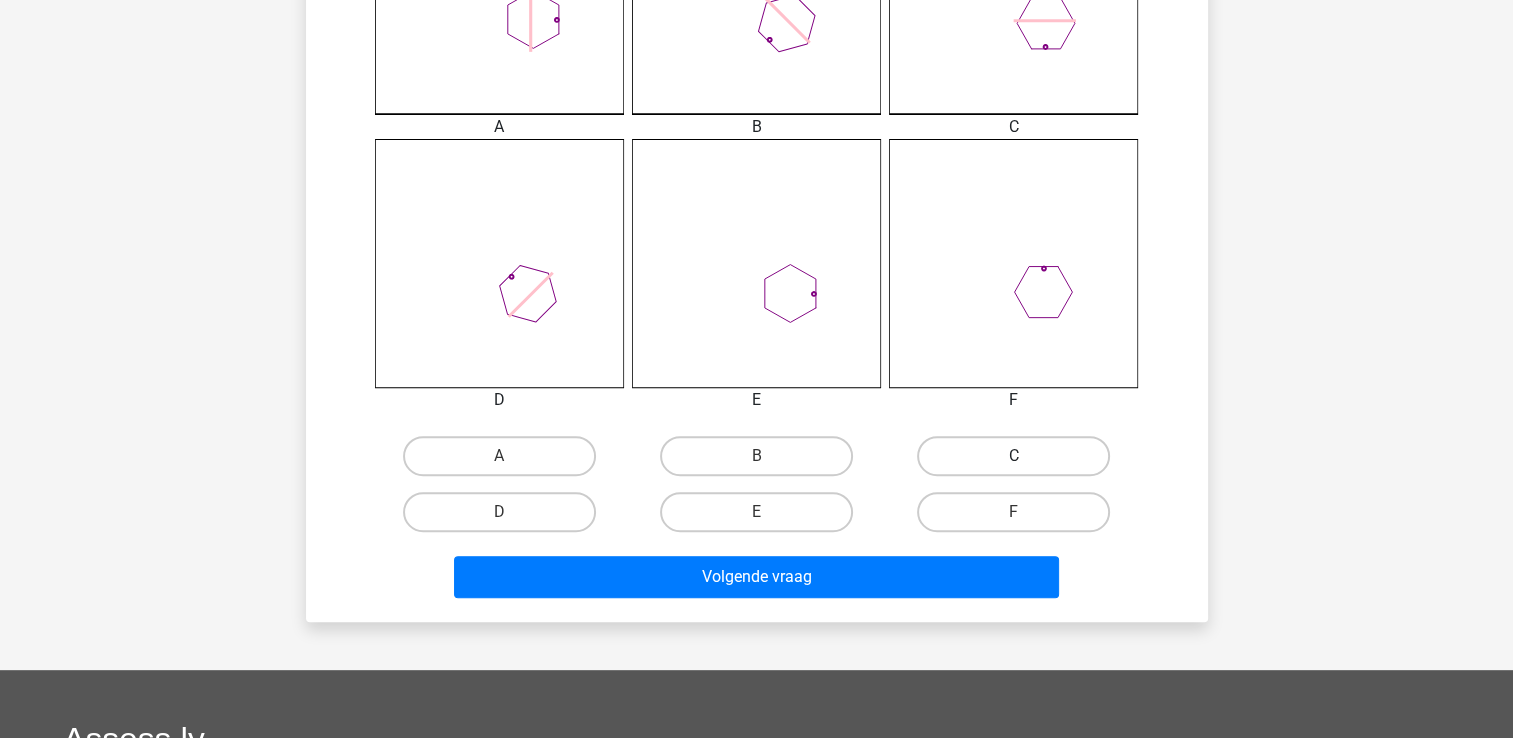 click on "C" at bounding box center [1013, 456] 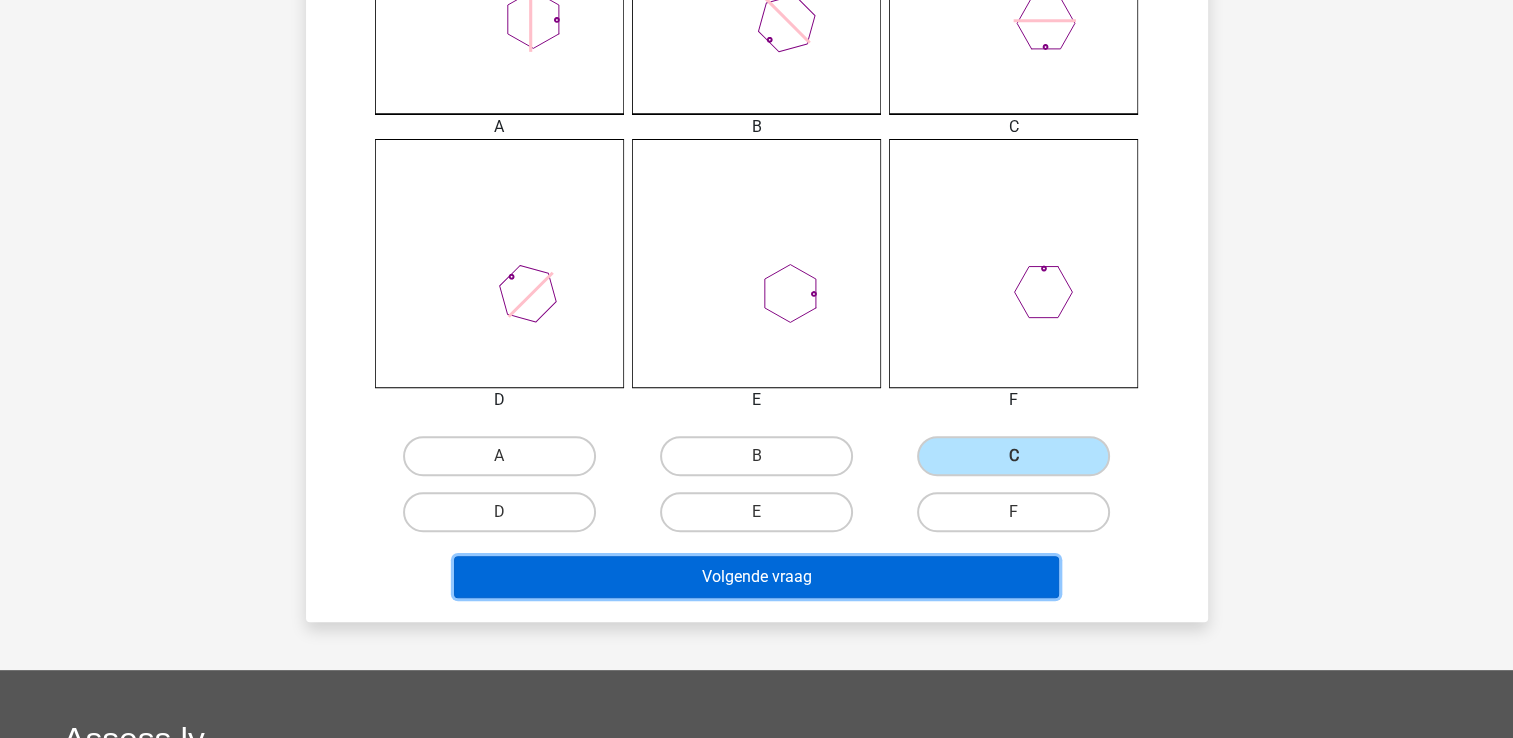 click on "Volgende vraag" at bounding box center (756, 577) 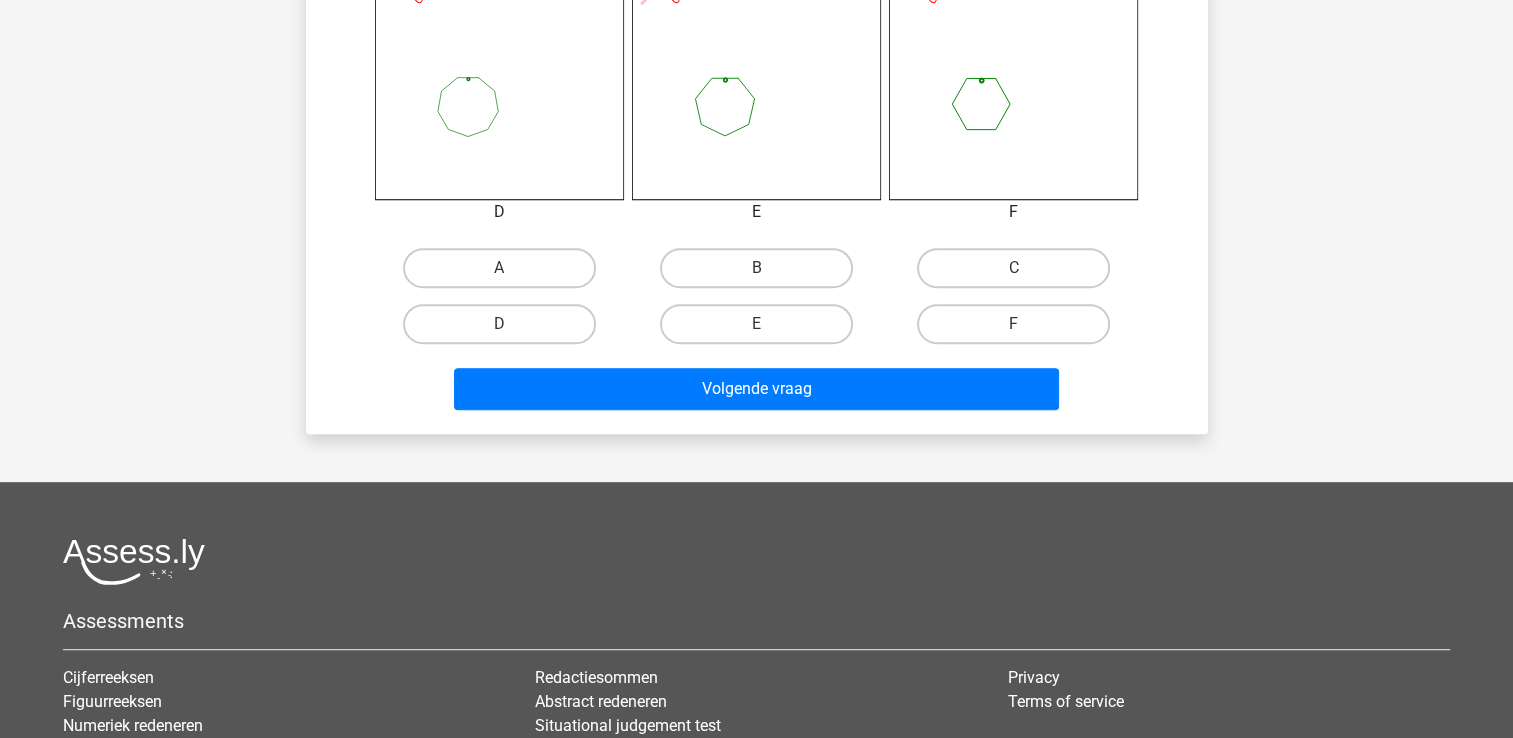 scroll, scrollTop: 892, scrollLeft: 0, axis: vertical 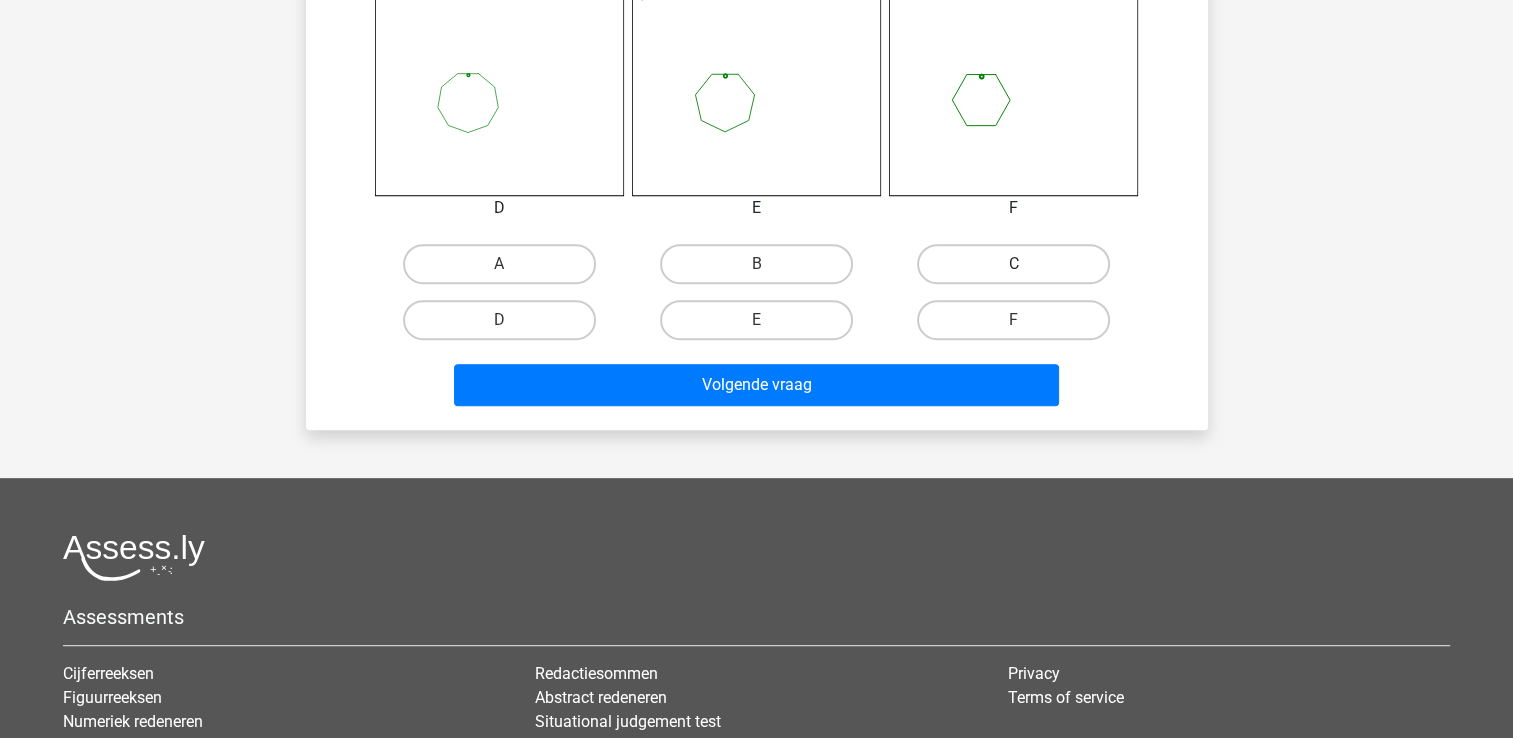 click on "C" at bounding box center [1013, 264] 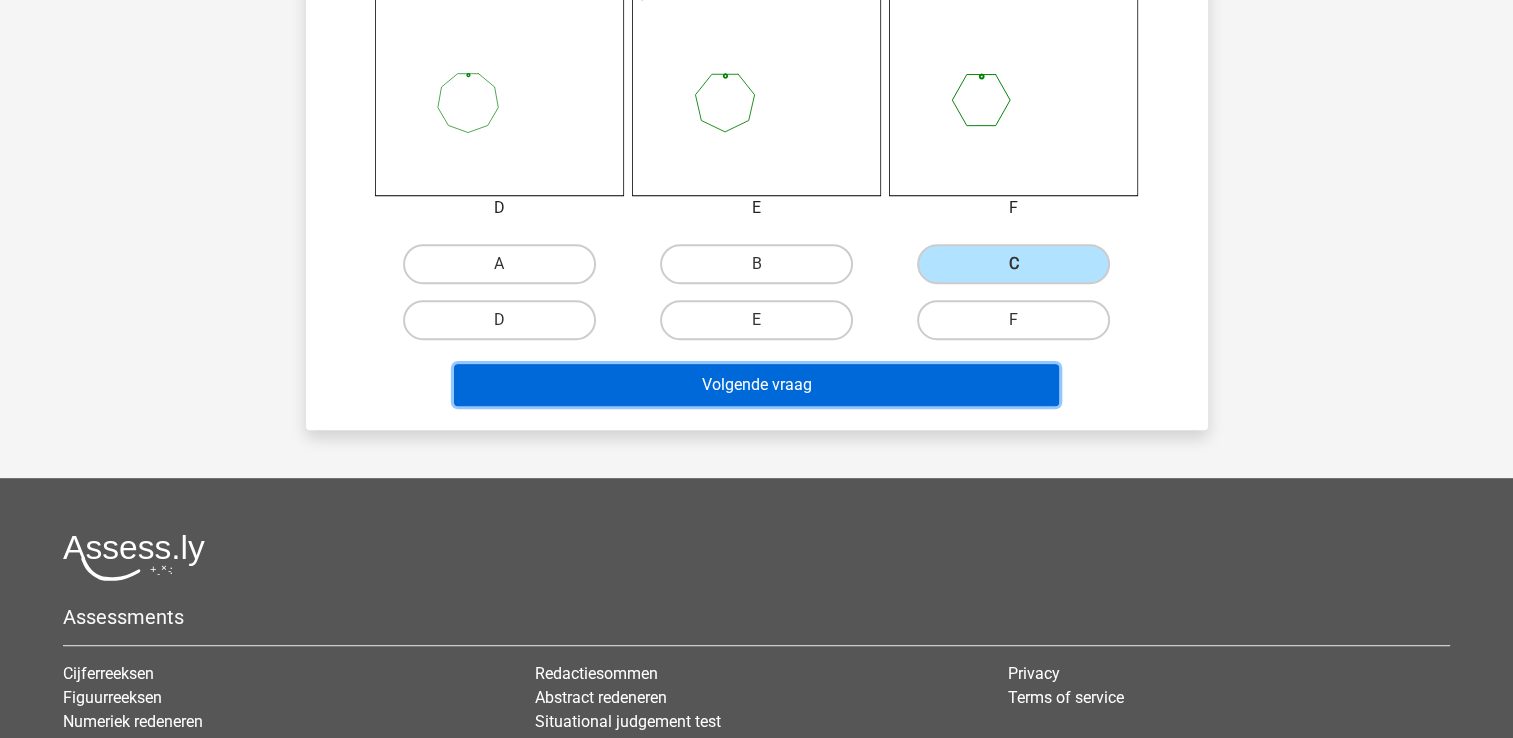 click on "Volgende vraag" at bounding box center (756, 385) 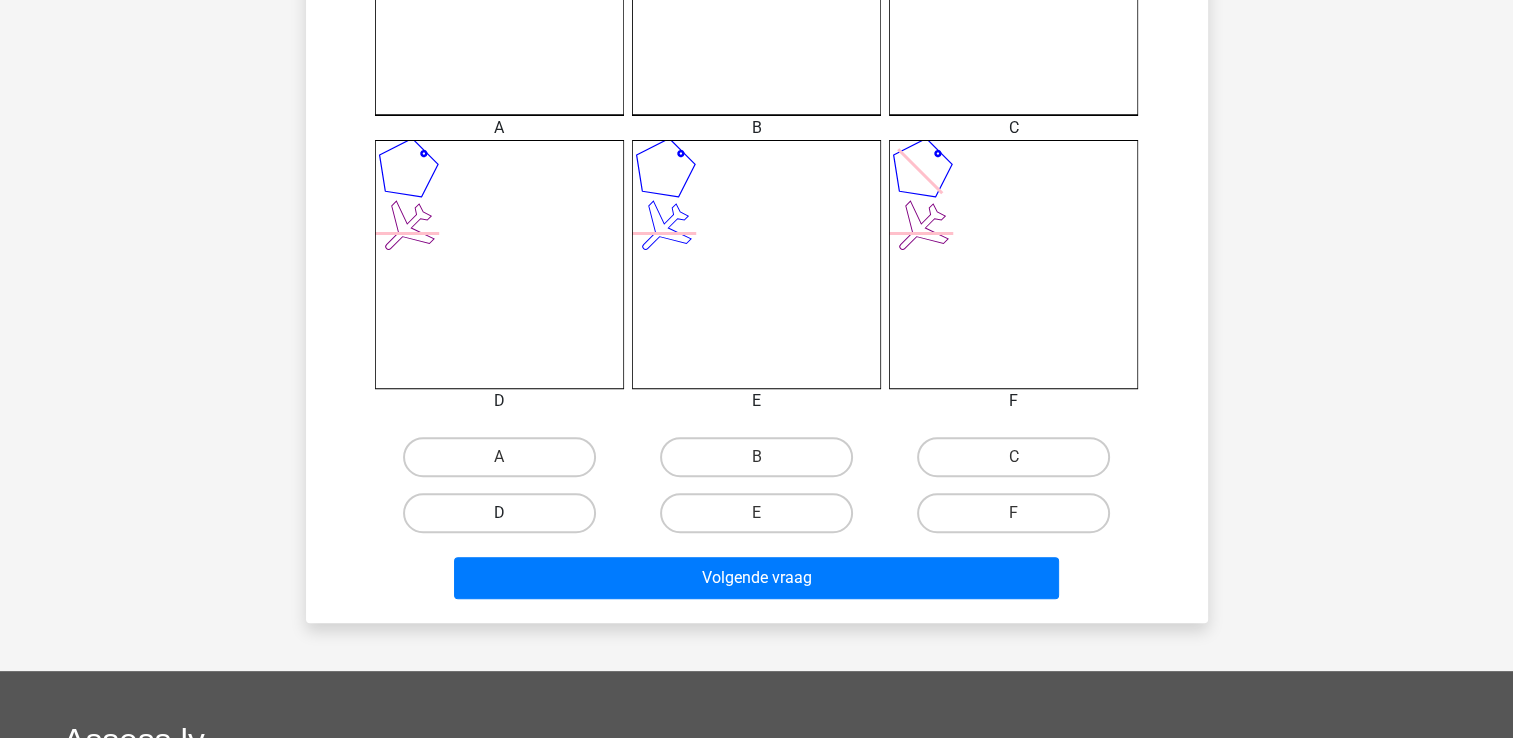scroll, scrollTop: 700, scrollLeft: 0, axis: vertical 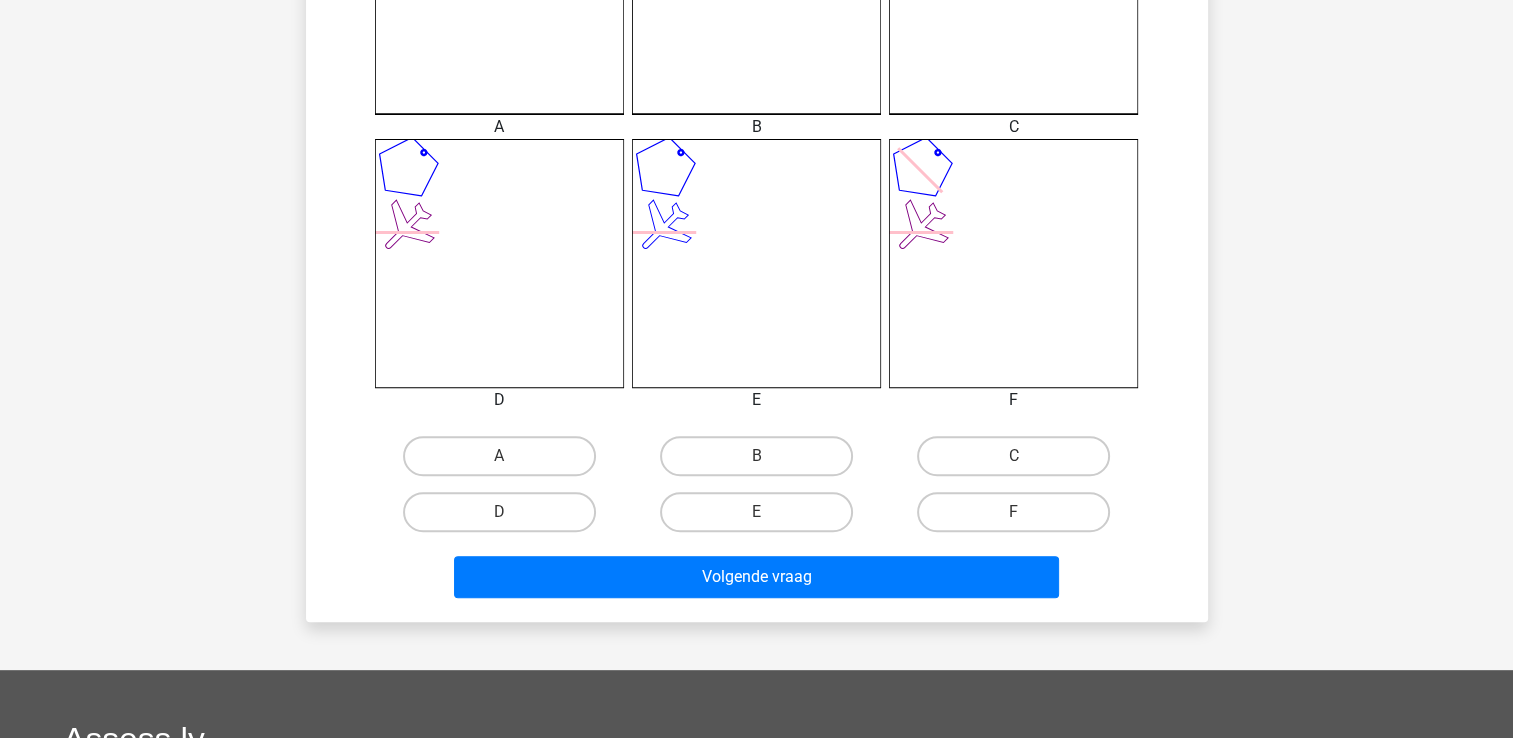 drag, startPoint x: 576, startPoint y: 504, endPoint x: 616, endPoint y: 539, distance: 53.15073 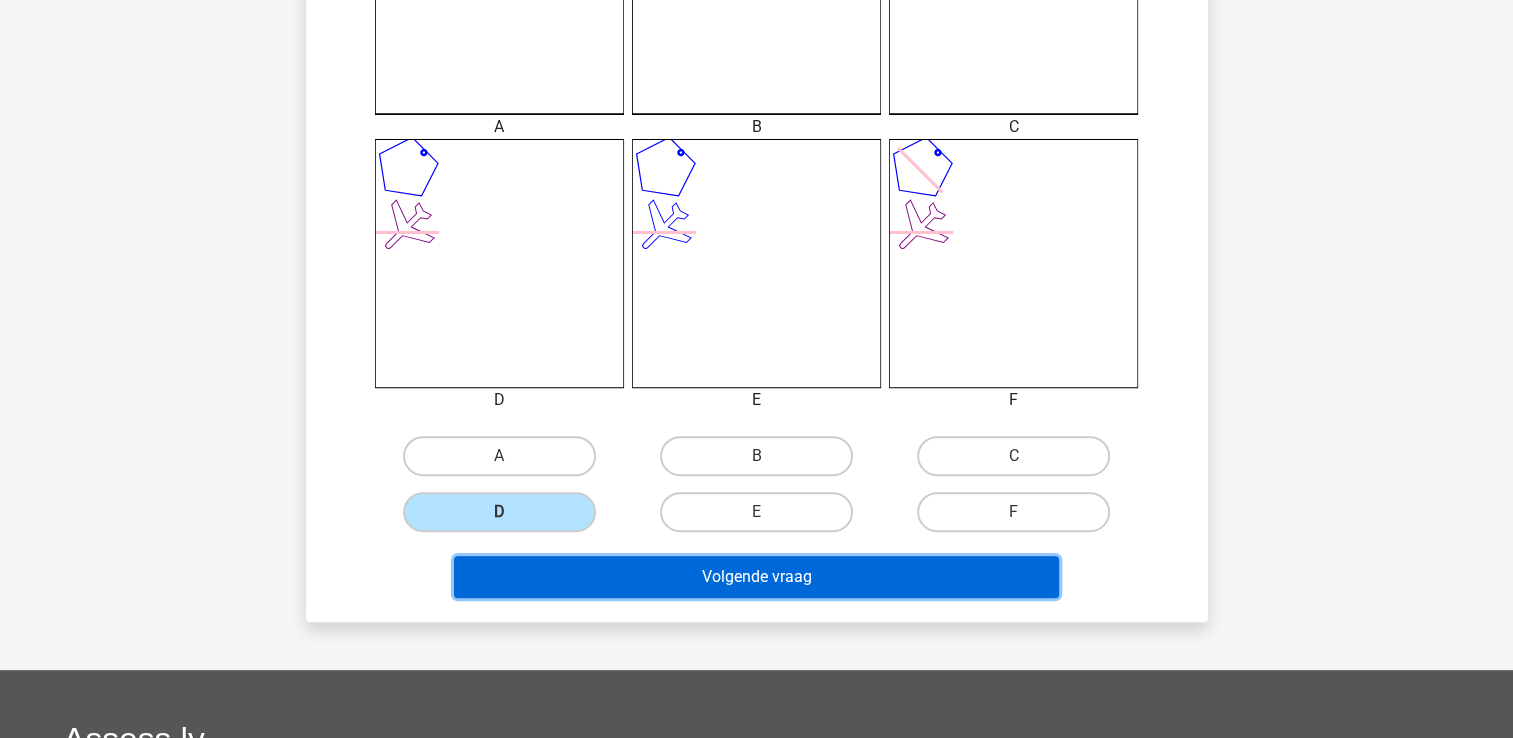 click on "Volgende vraag" at bounding box center (756, 577) 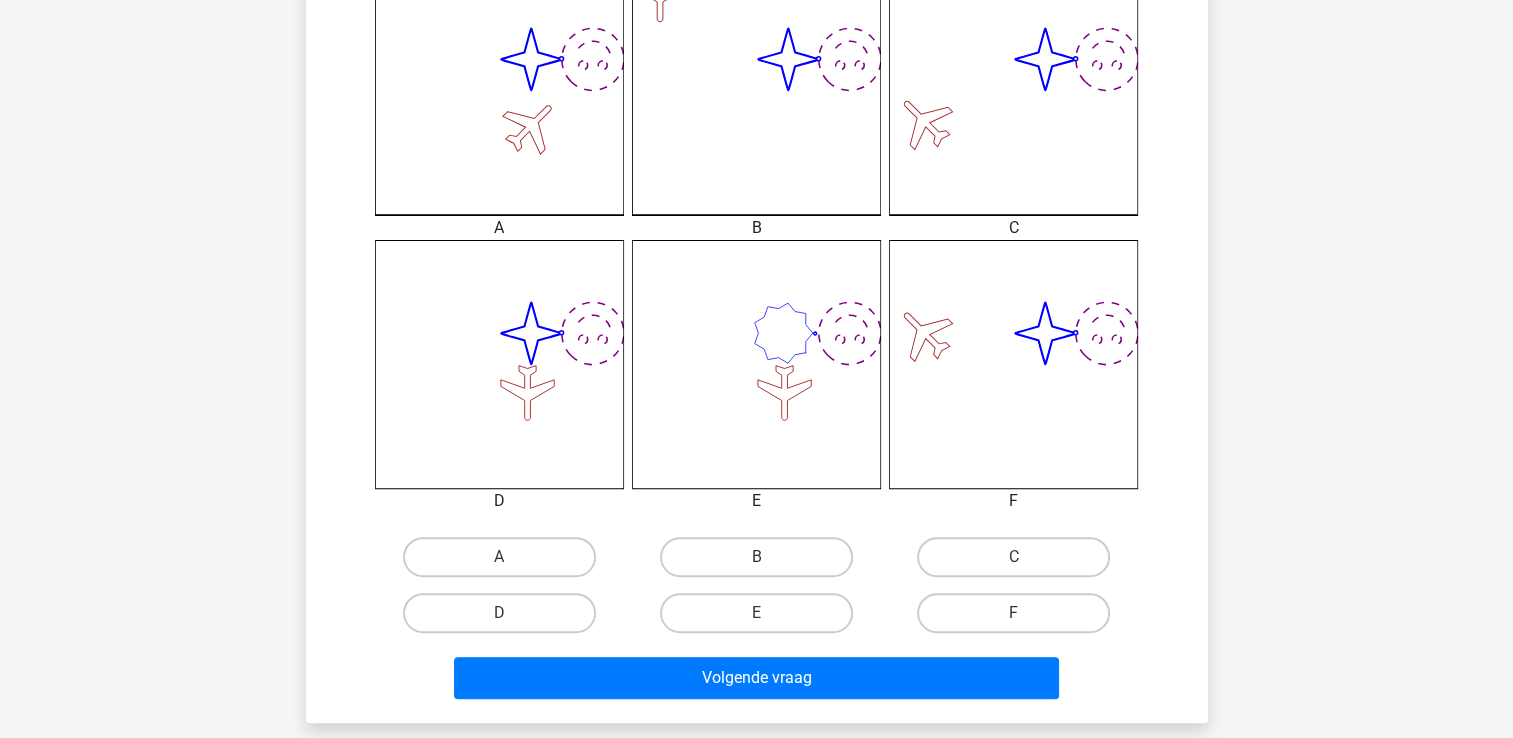scroll, scrollTop: 600, scrollLeft: 0, axis: vertical 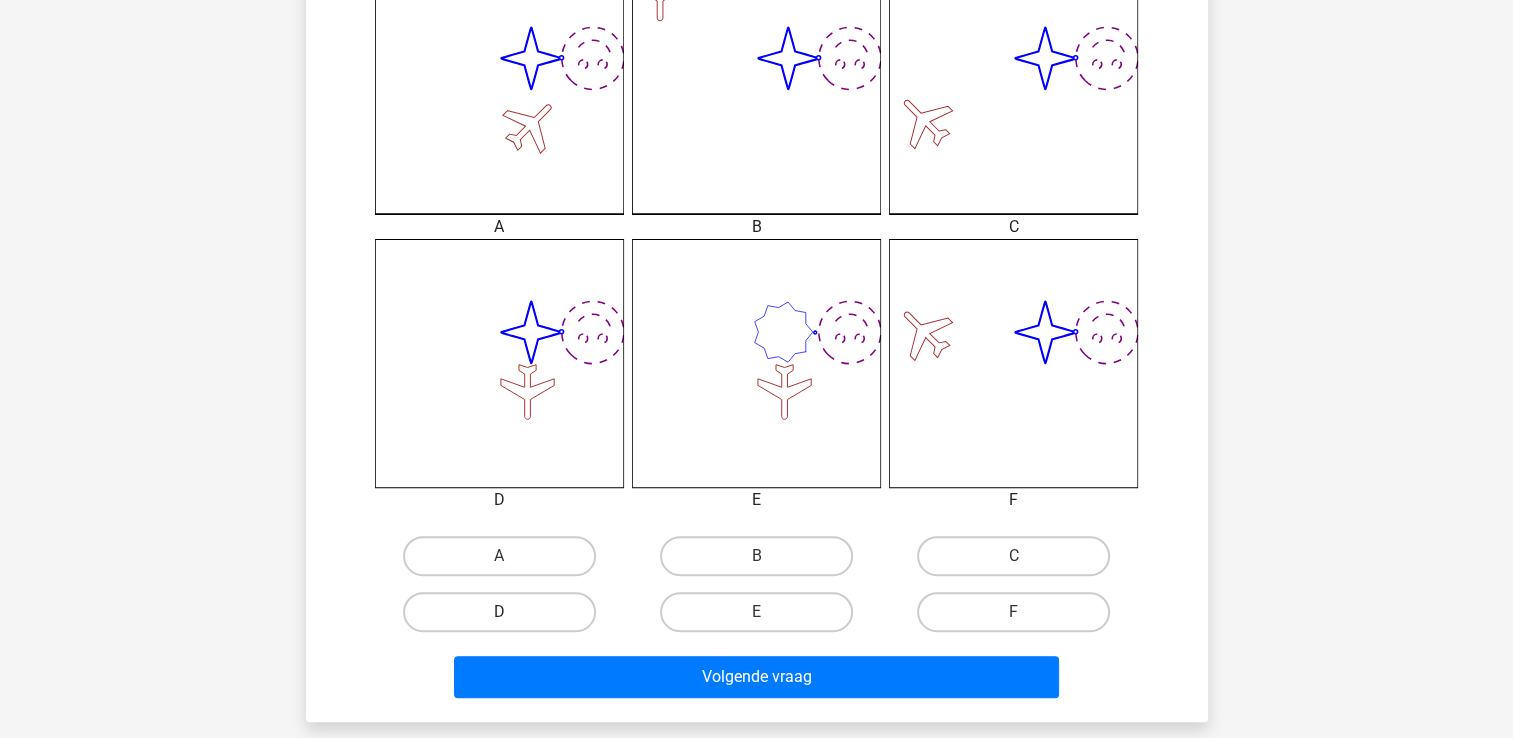click on "D" at bounding box center [499, 612] 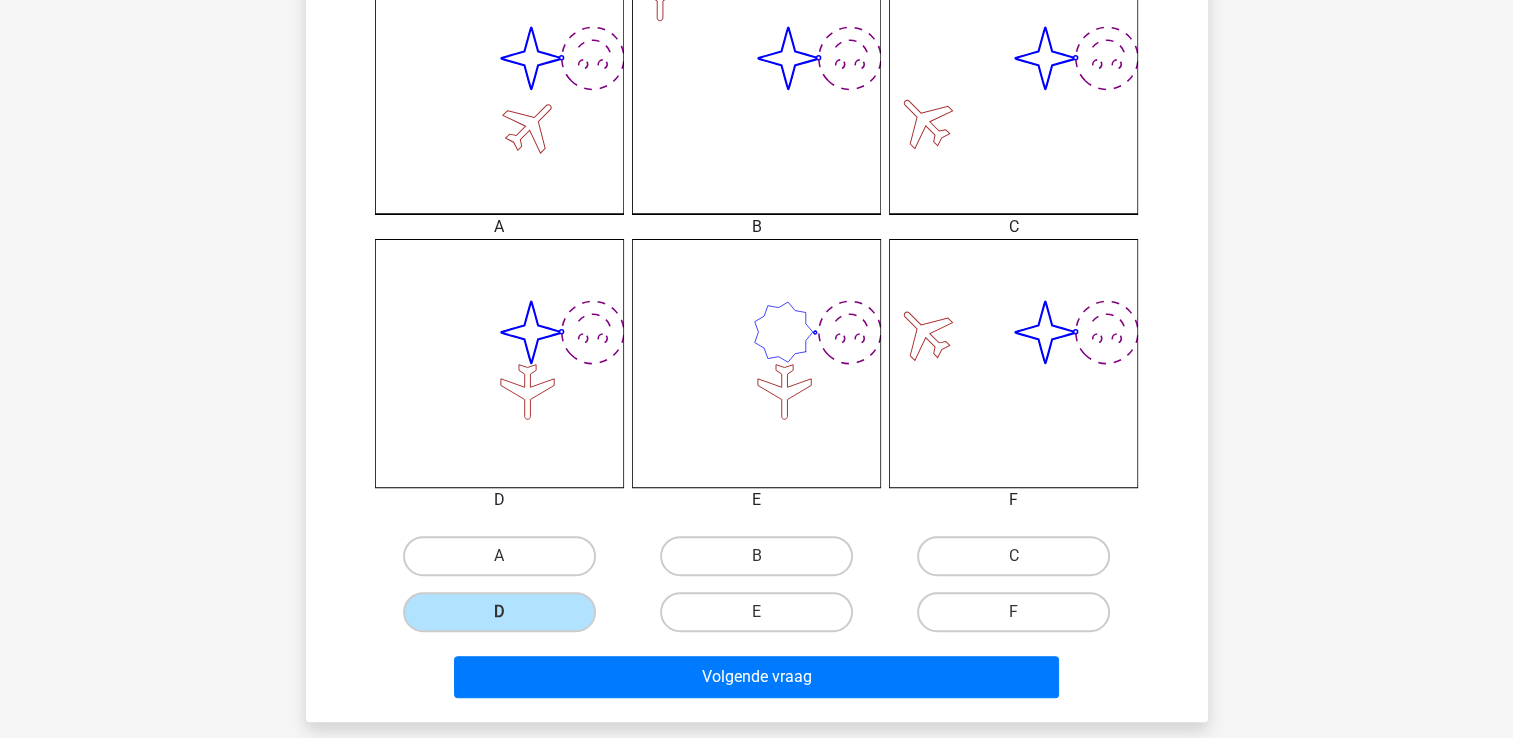 click on "Volgende vraag" at bounding box center [757, 681] 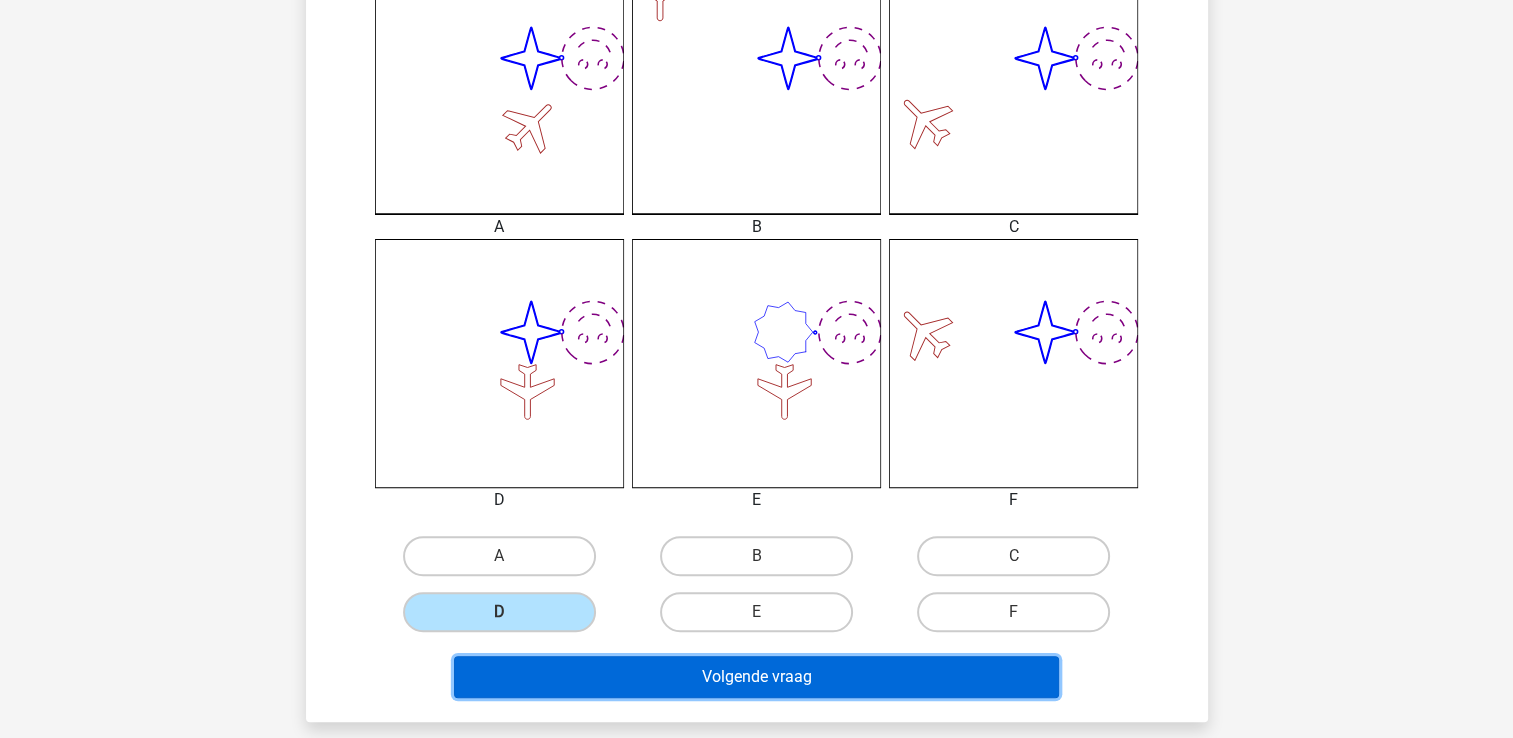 click on "Volgende vraag" at bounding box center (756, 677) 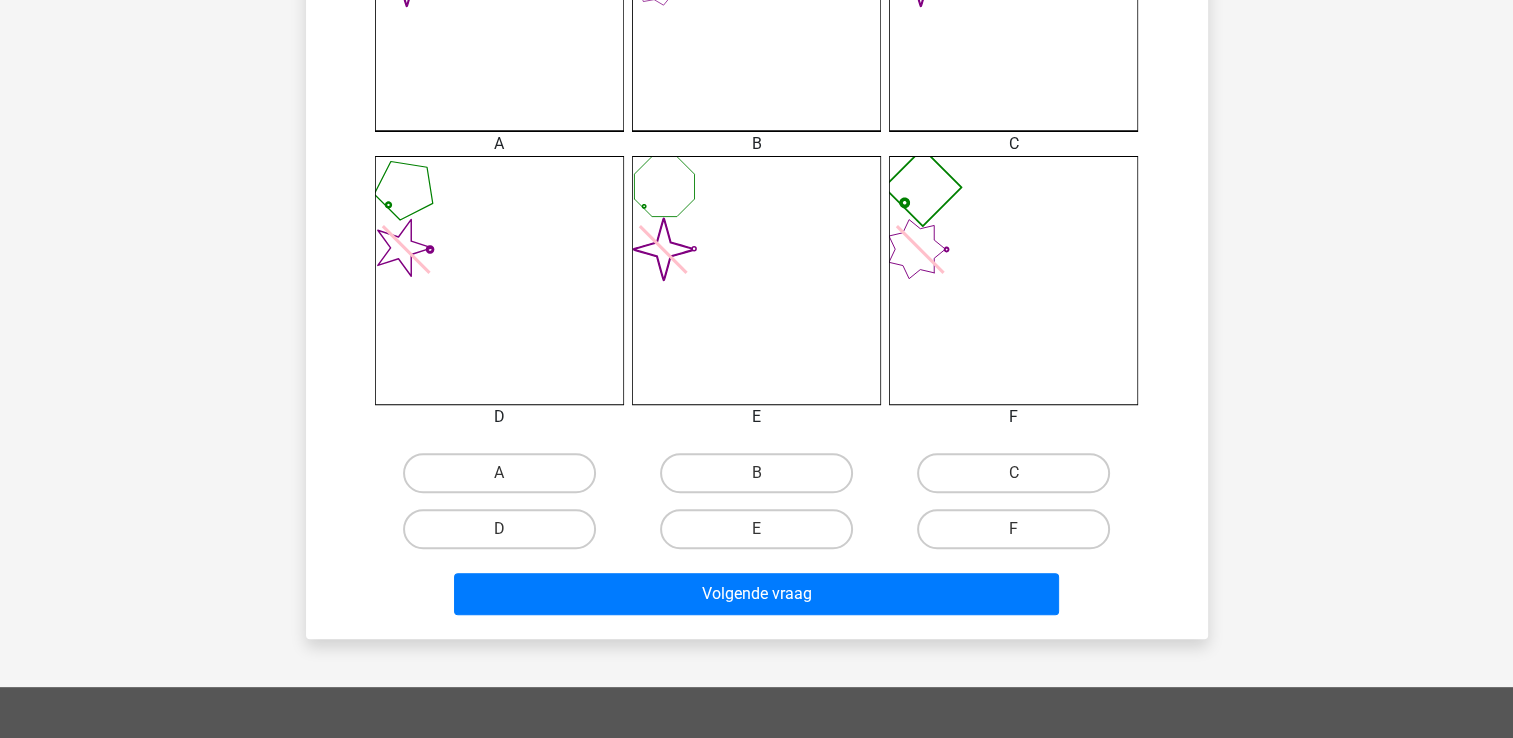scroll, scrollTop: 692, scrollLeft: 0, axis: vertical 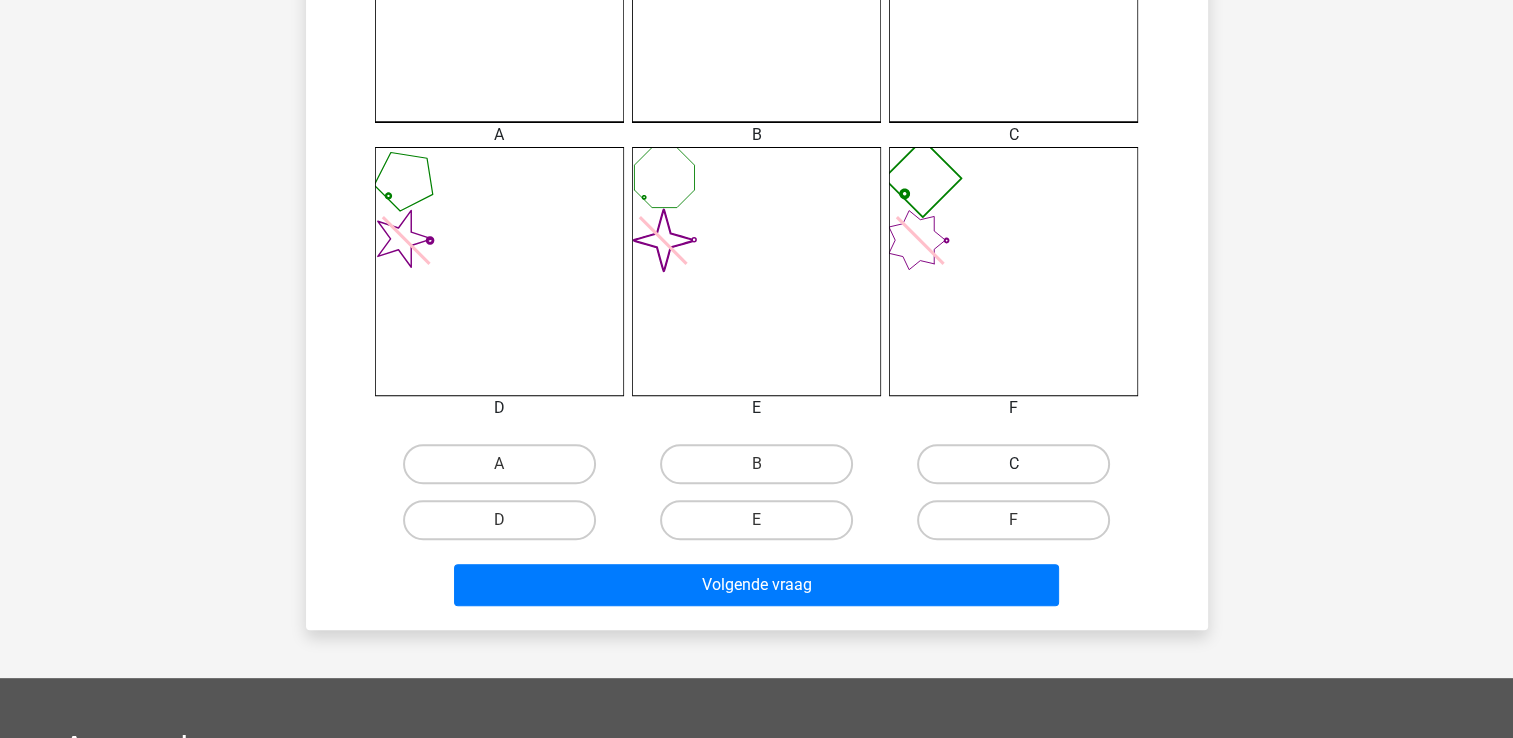 click on "C" at bounding box center [1013, 464] 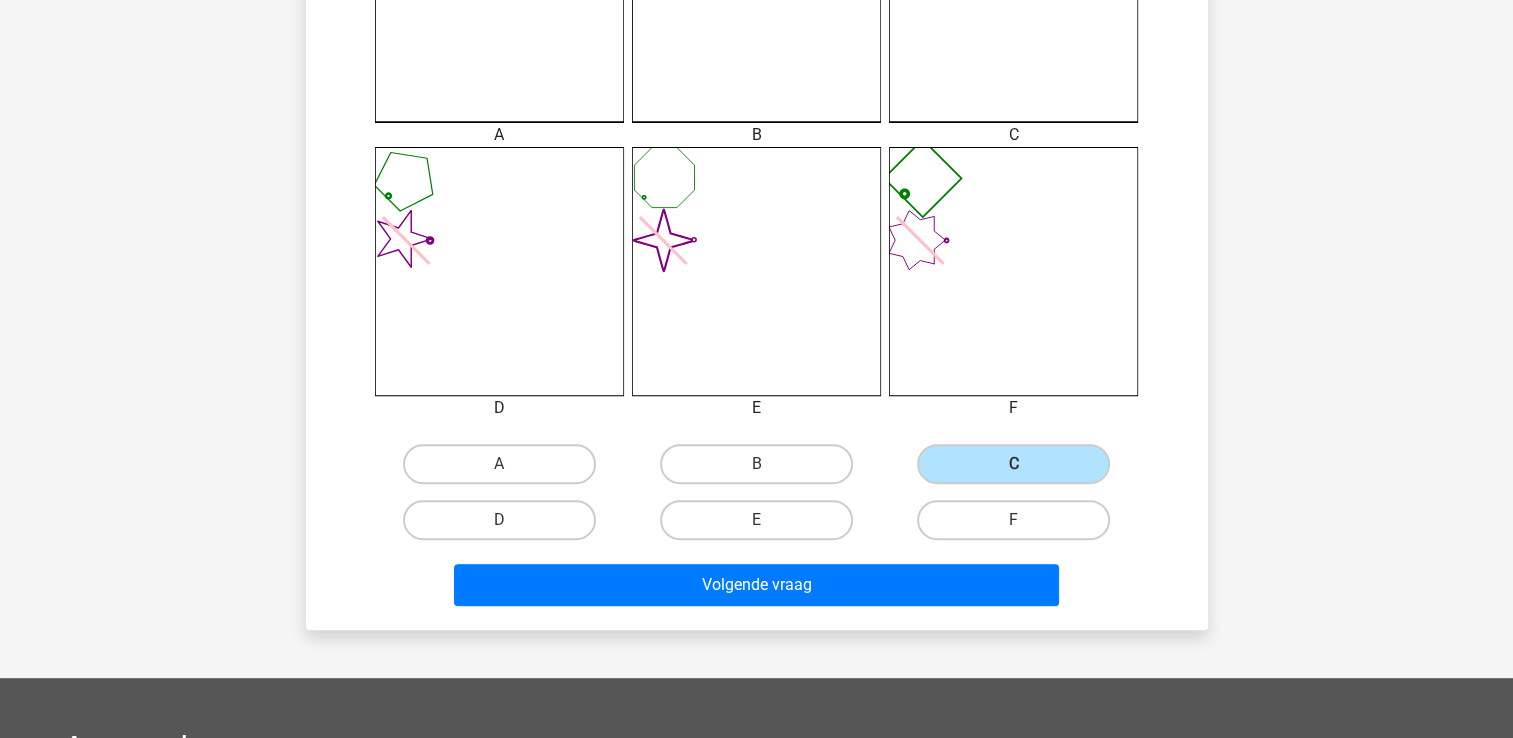 click on "Volgende vraag" at bounding box center [757, 581] 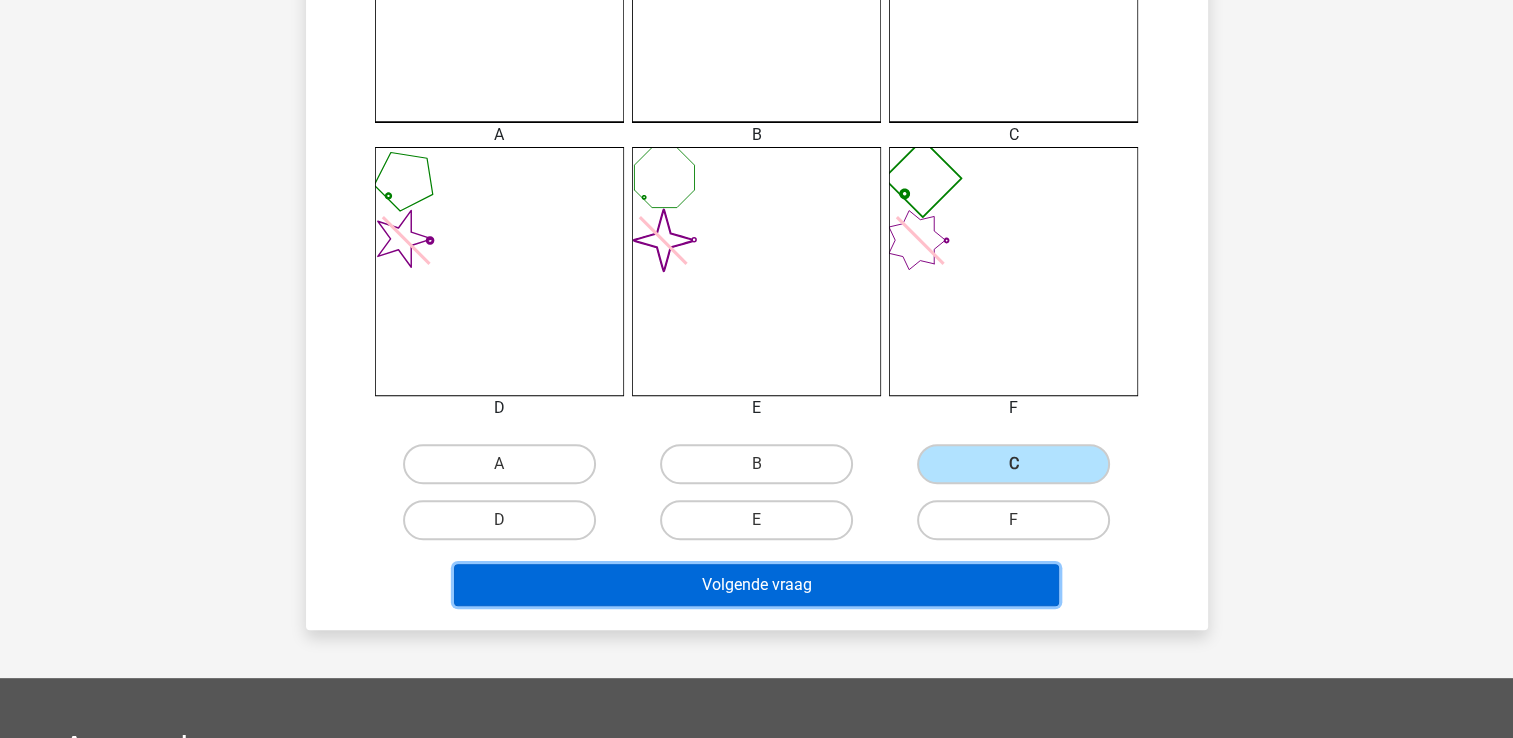 click on "Volgende vraag" at bounding box center (756, 585) 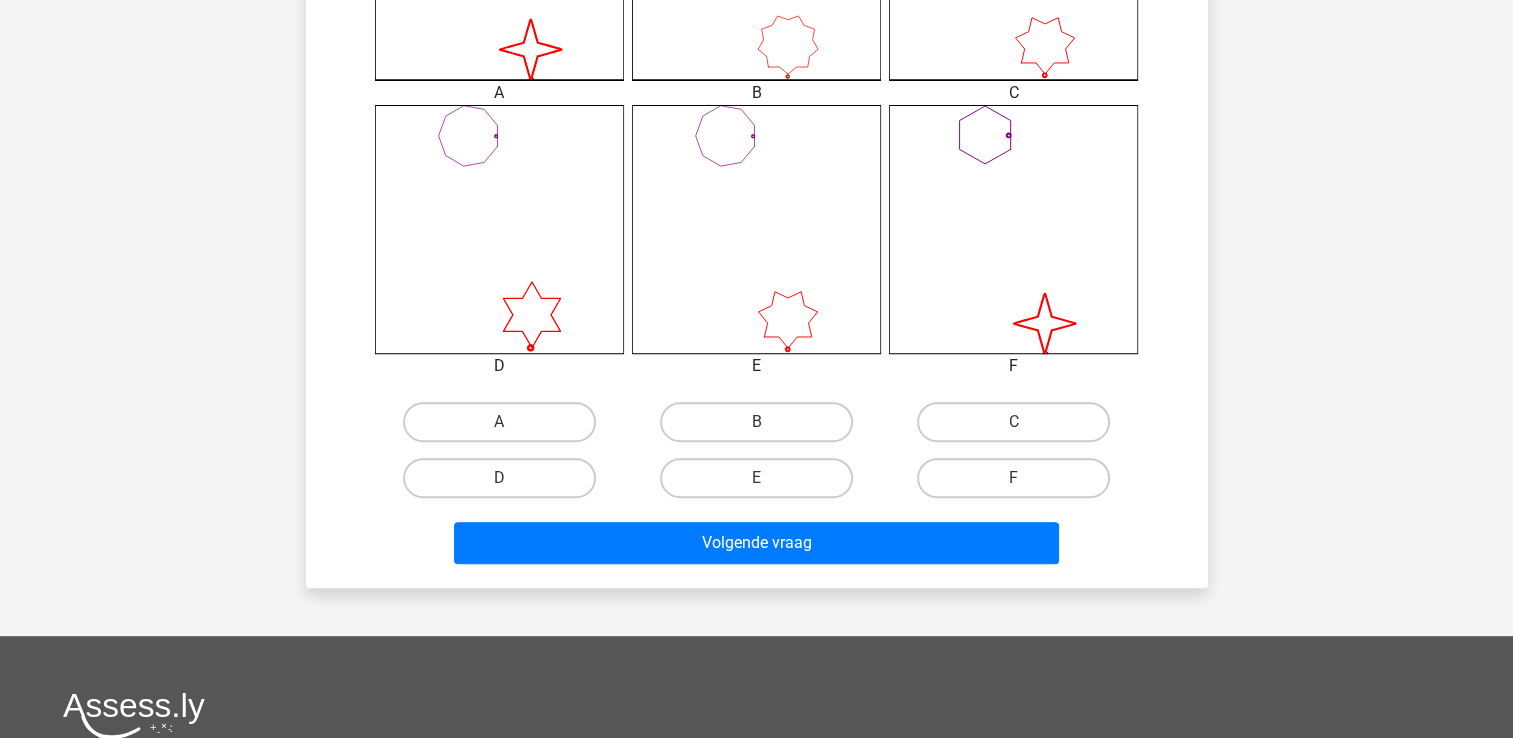 scroll, scrollTop: 800, scrollLeft: 0, axis: vertical 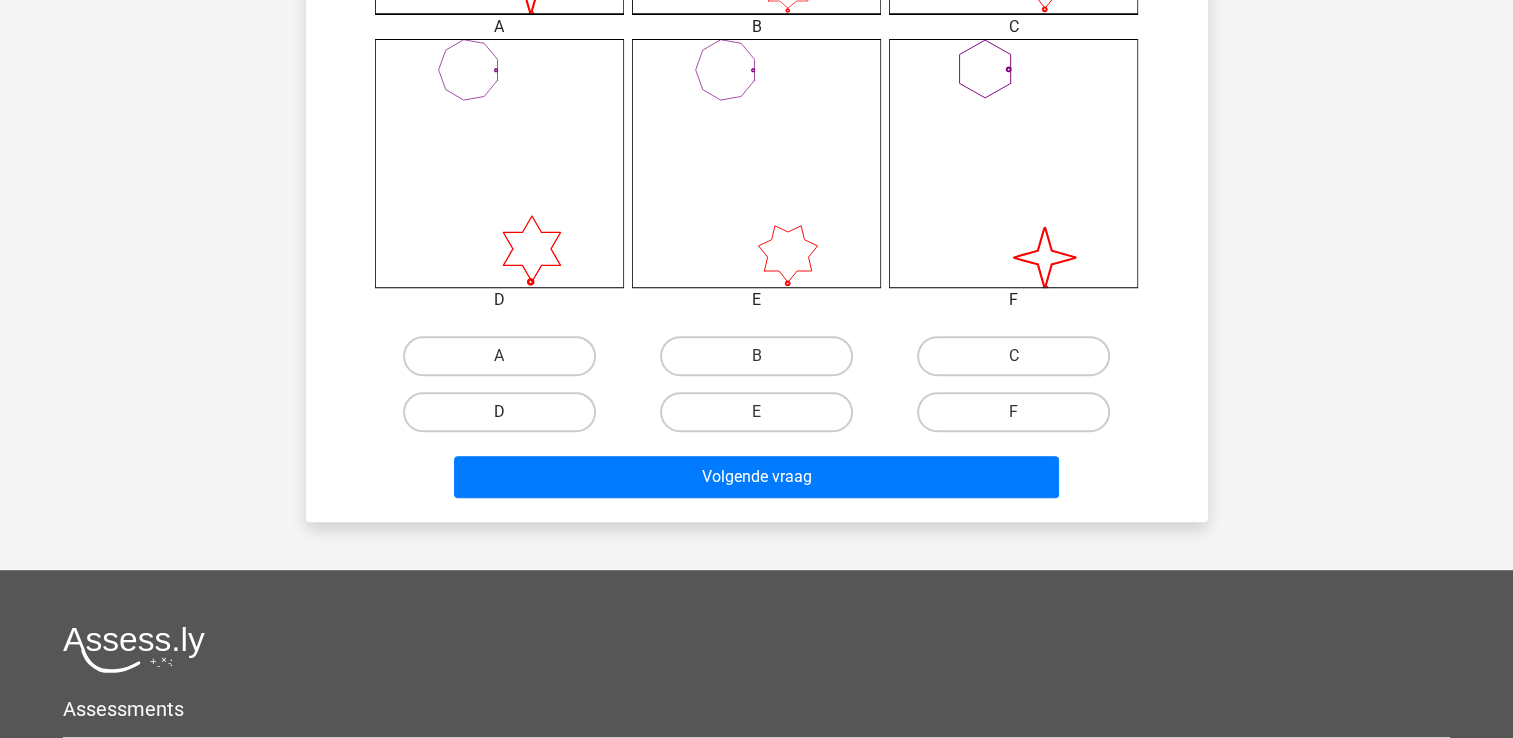 click on "D" at bounding box center (499, 412) 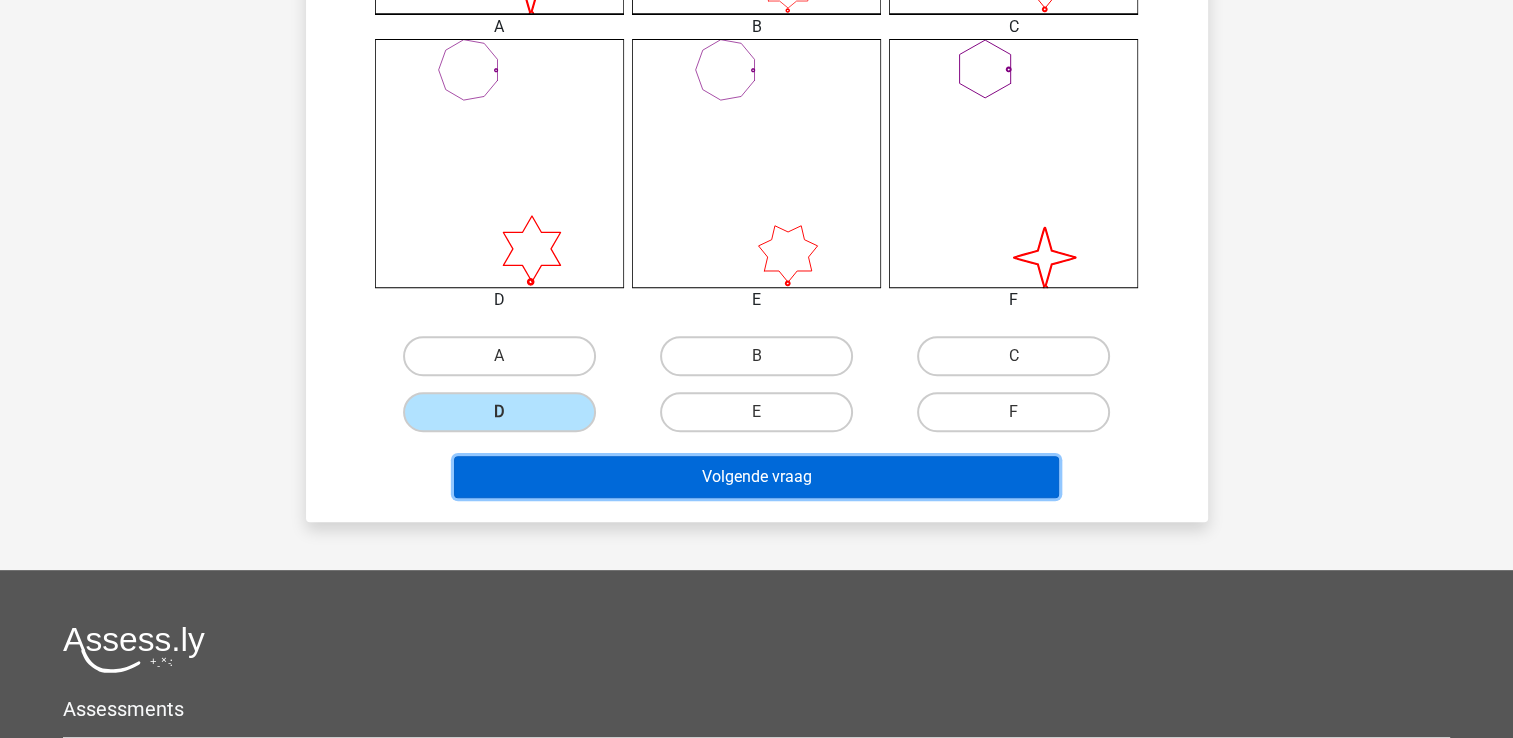 click on "Volgende vraag" at bounding box center [756, 477] 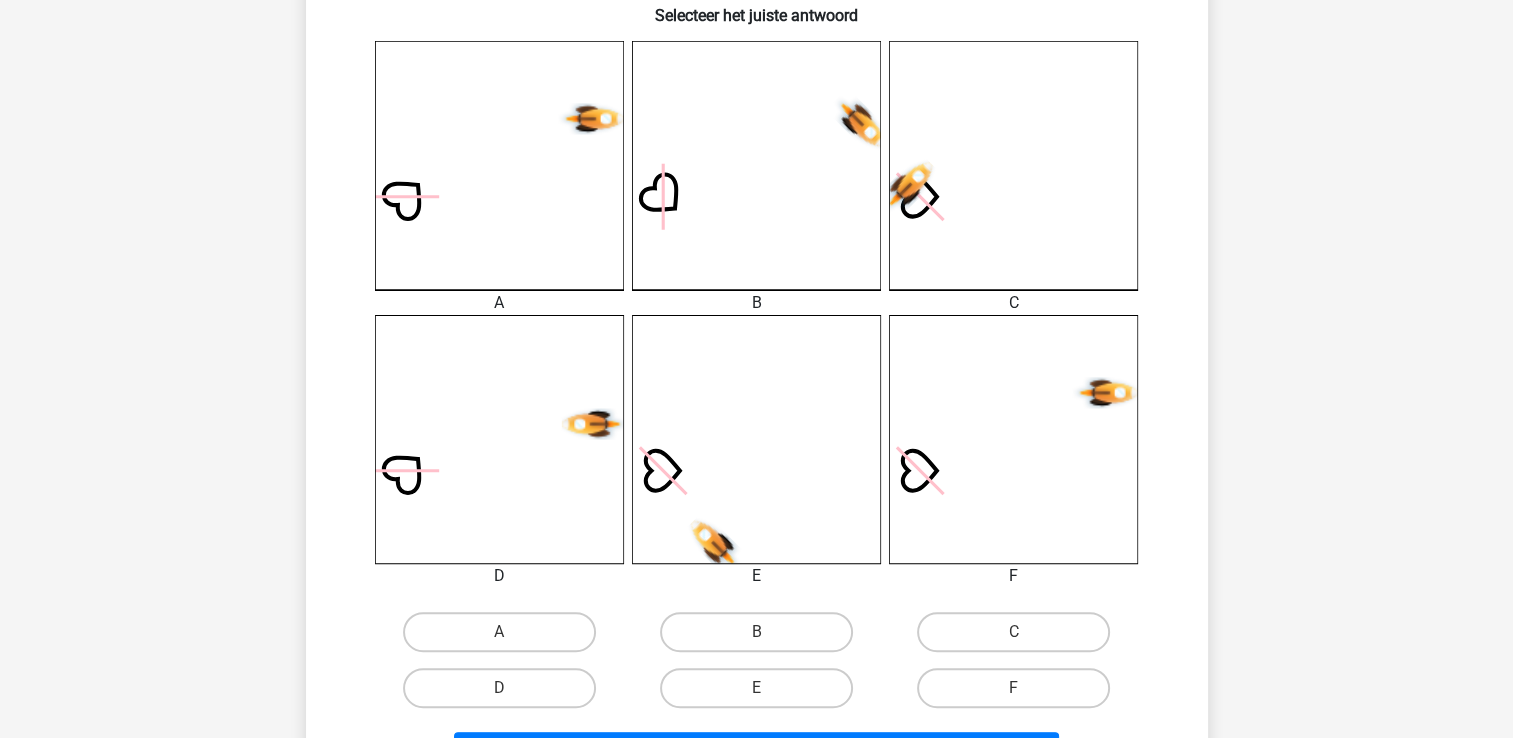 scroll, scrollTop: 592, scrollLeft: 0, axis: vertical 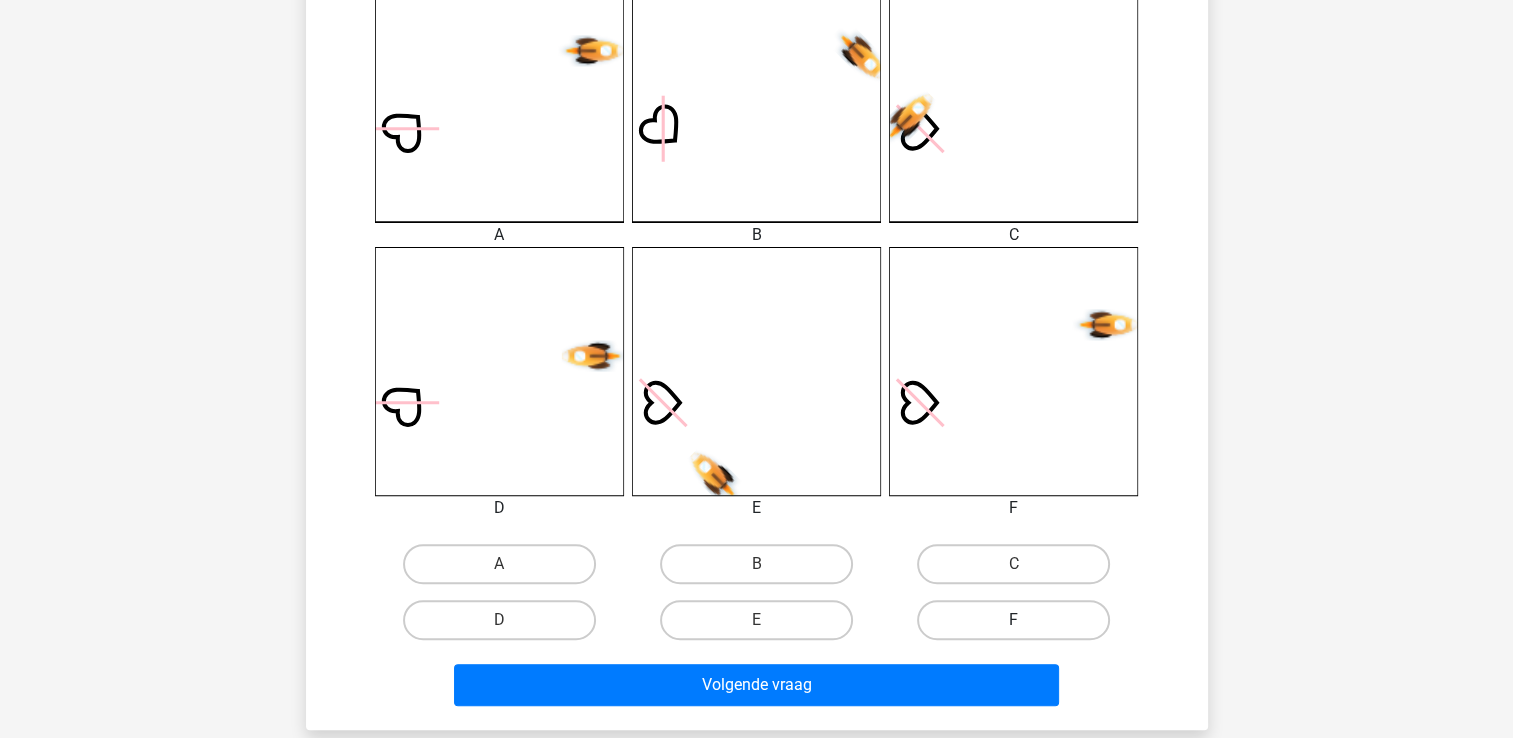 click on "F" at bounding box center [1013, 620] 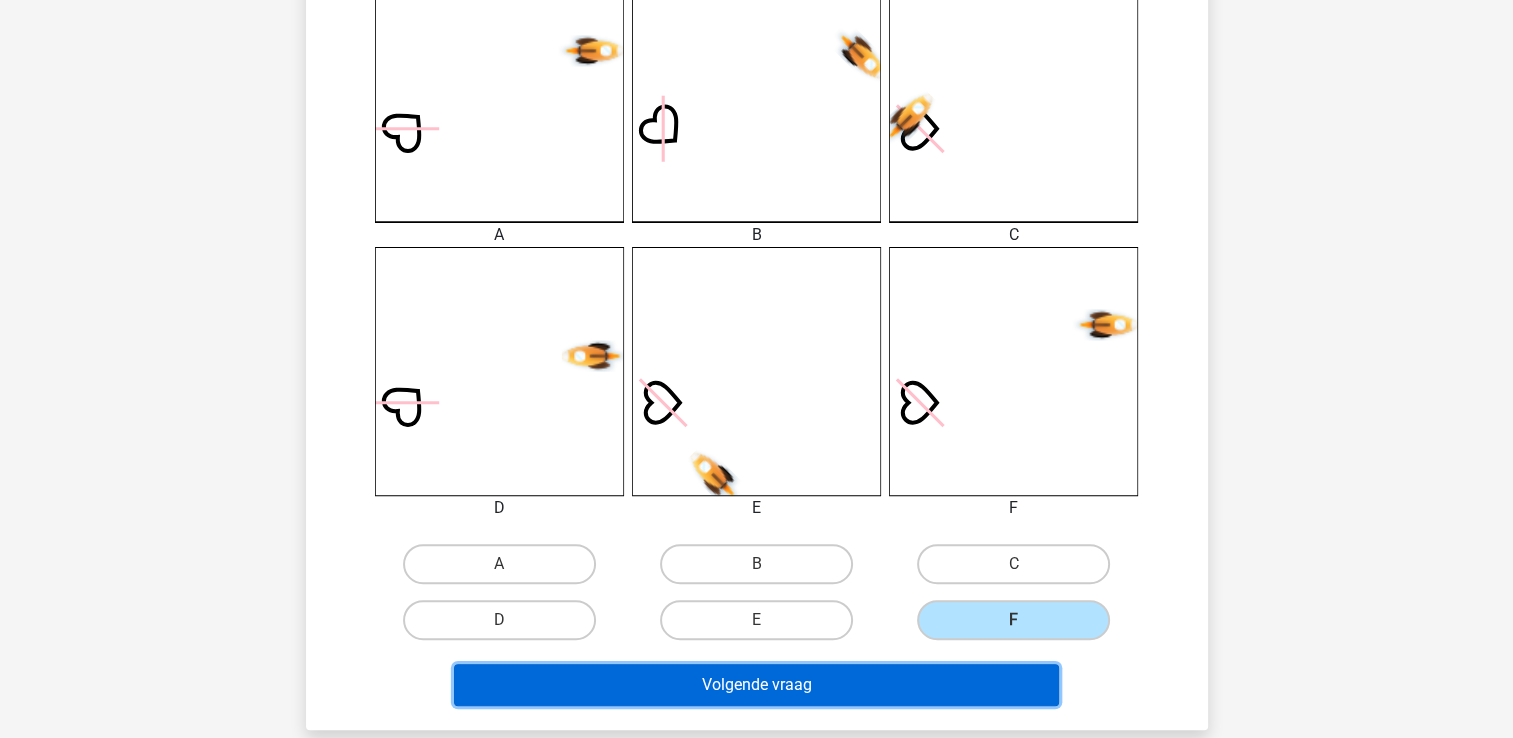 click on "Volgende vraag" at bounding box center [756, 685] 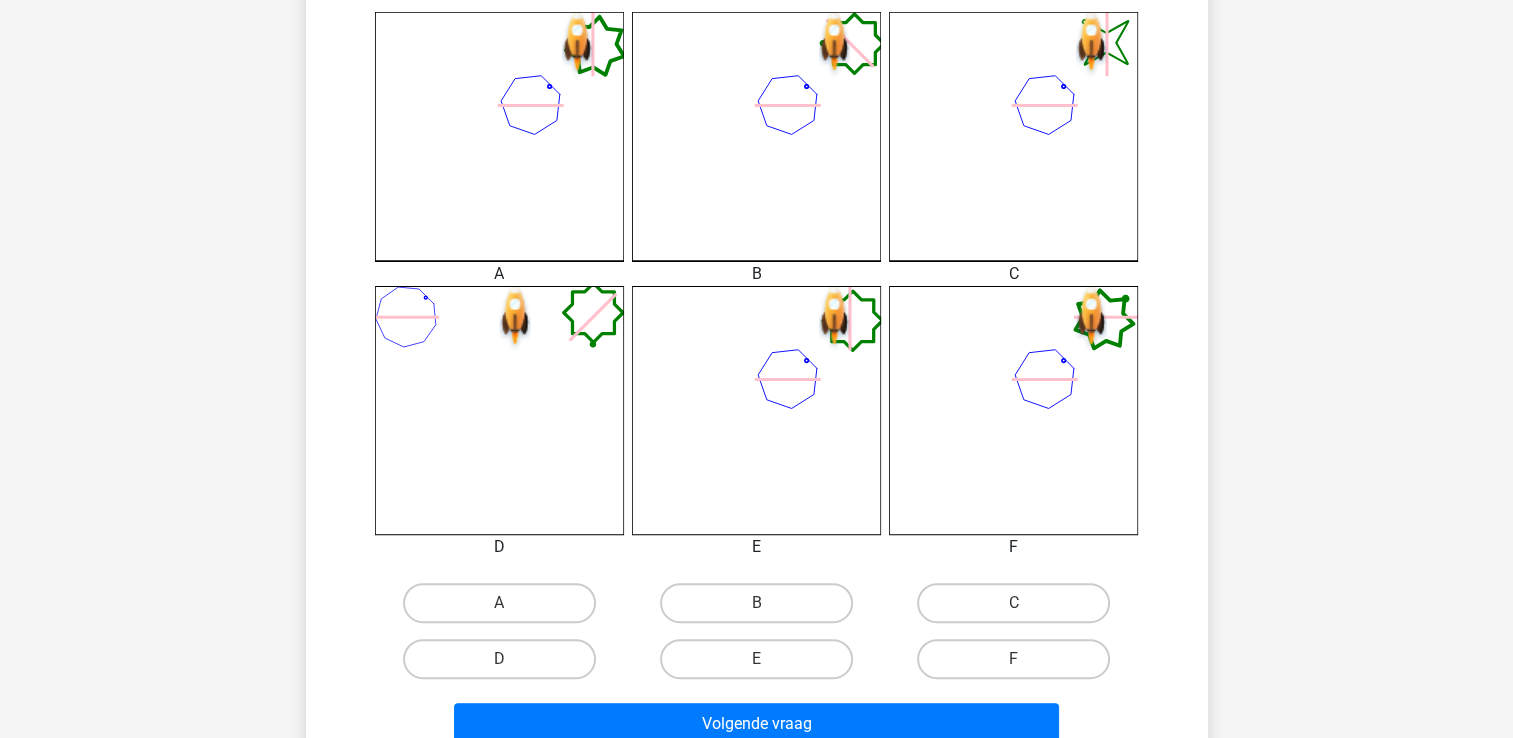 scroll, scrollTop: 600, scrollLeft: 0, axis: vertical 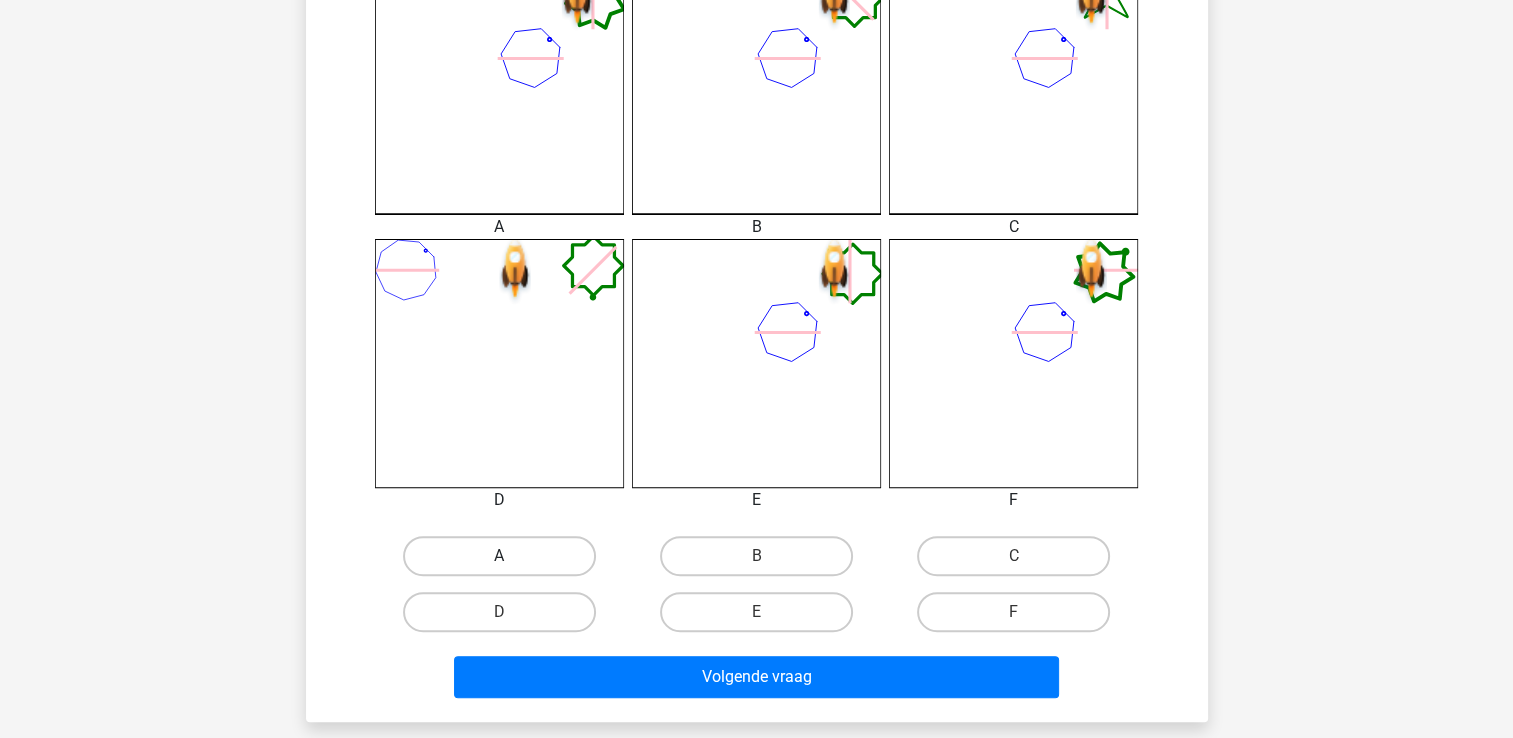 click on "A" at bounding box center (499, 556) 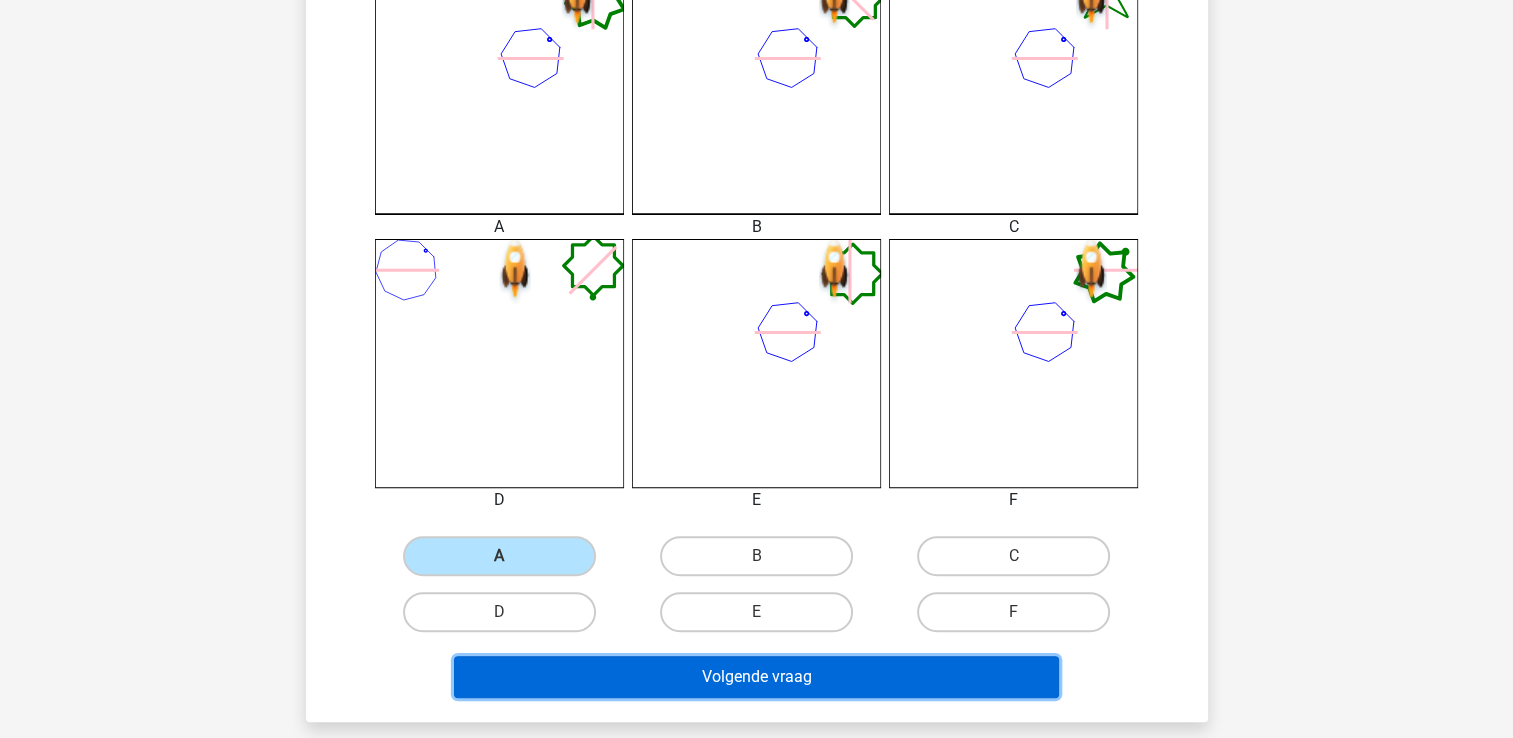 click on "Volgende vraag" at bounding box center [756, 677] 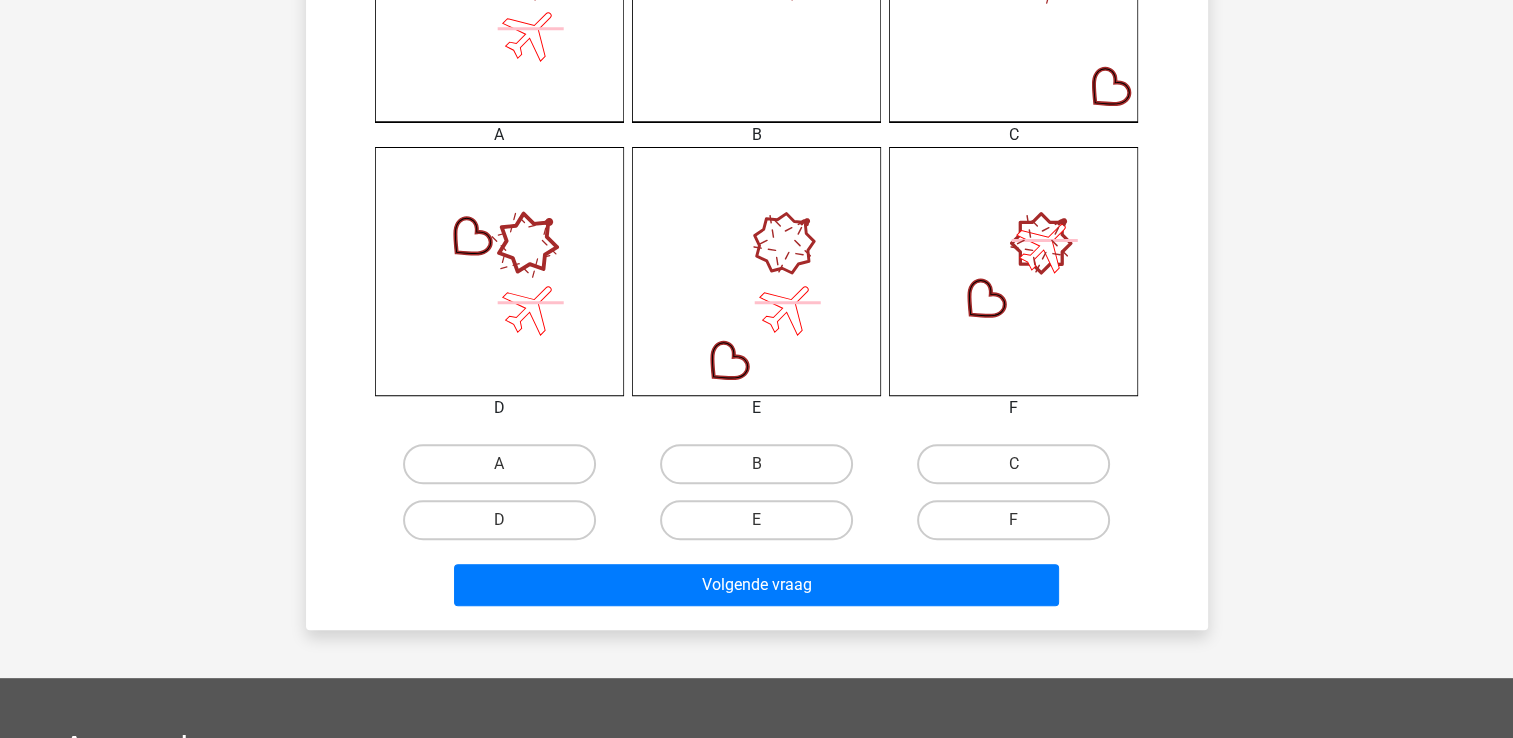 scroll, scrollTop: 800, scrollLeft: 0, axis: vertical 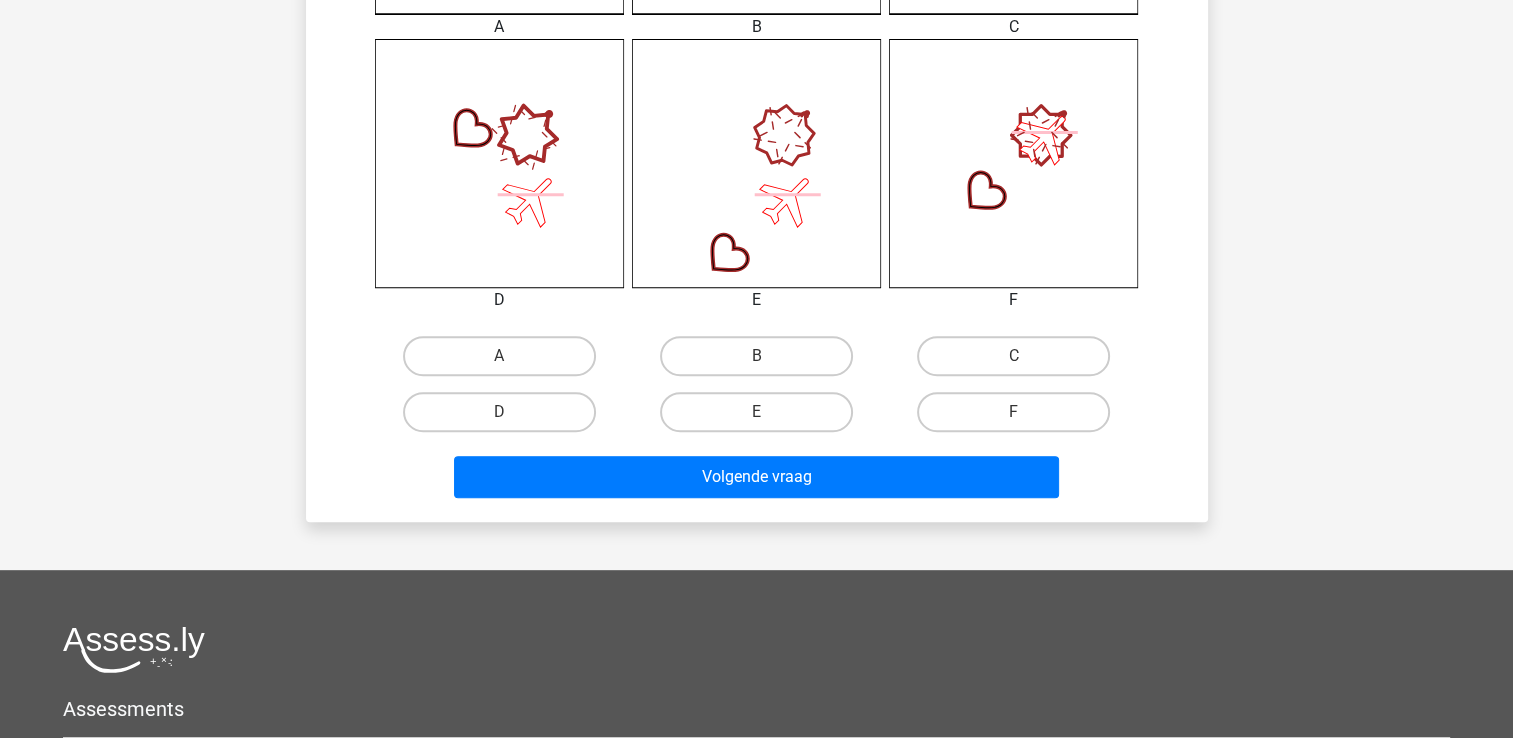 click on "A" at bounding box center (505, 362) 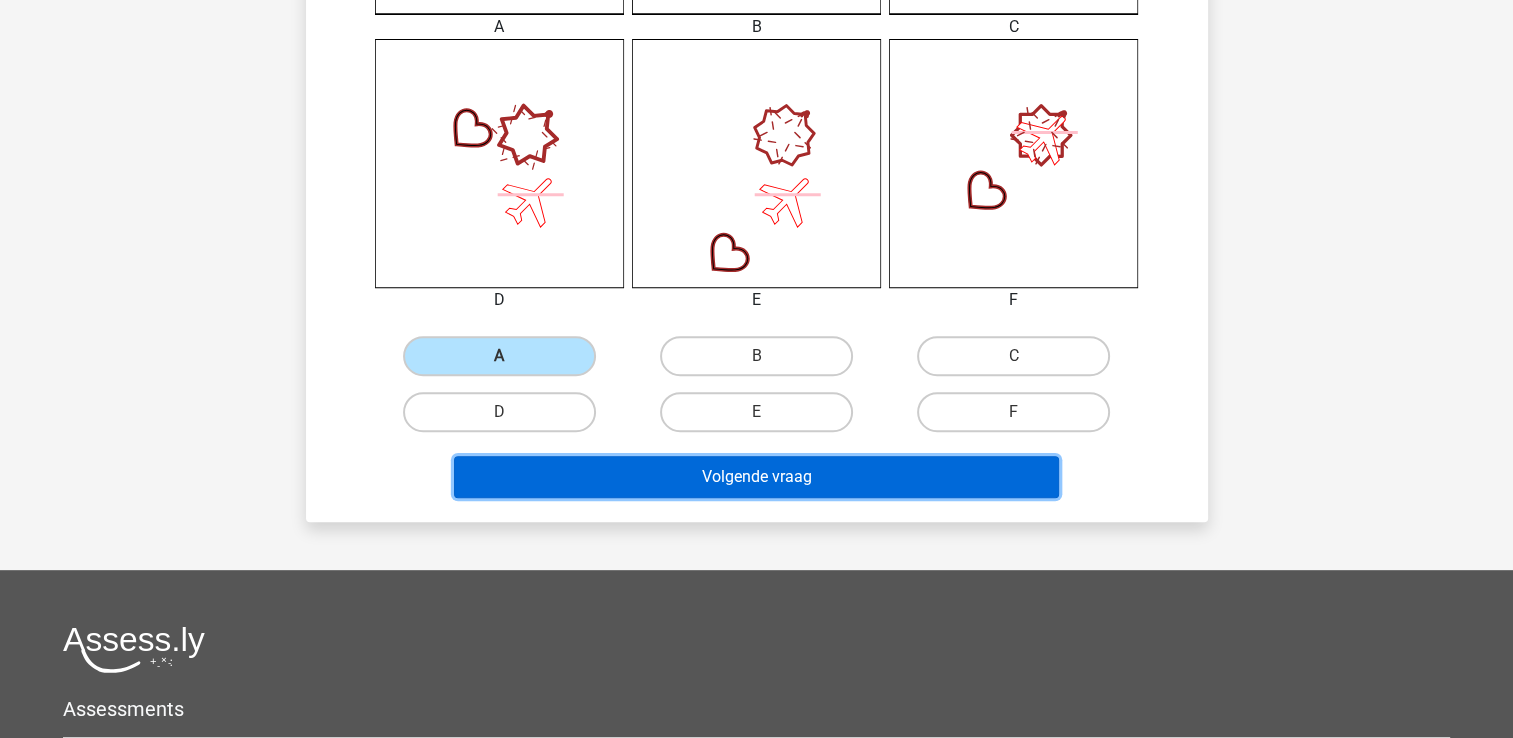 click on "Volgende vraag" at bounding box center (756, 477) 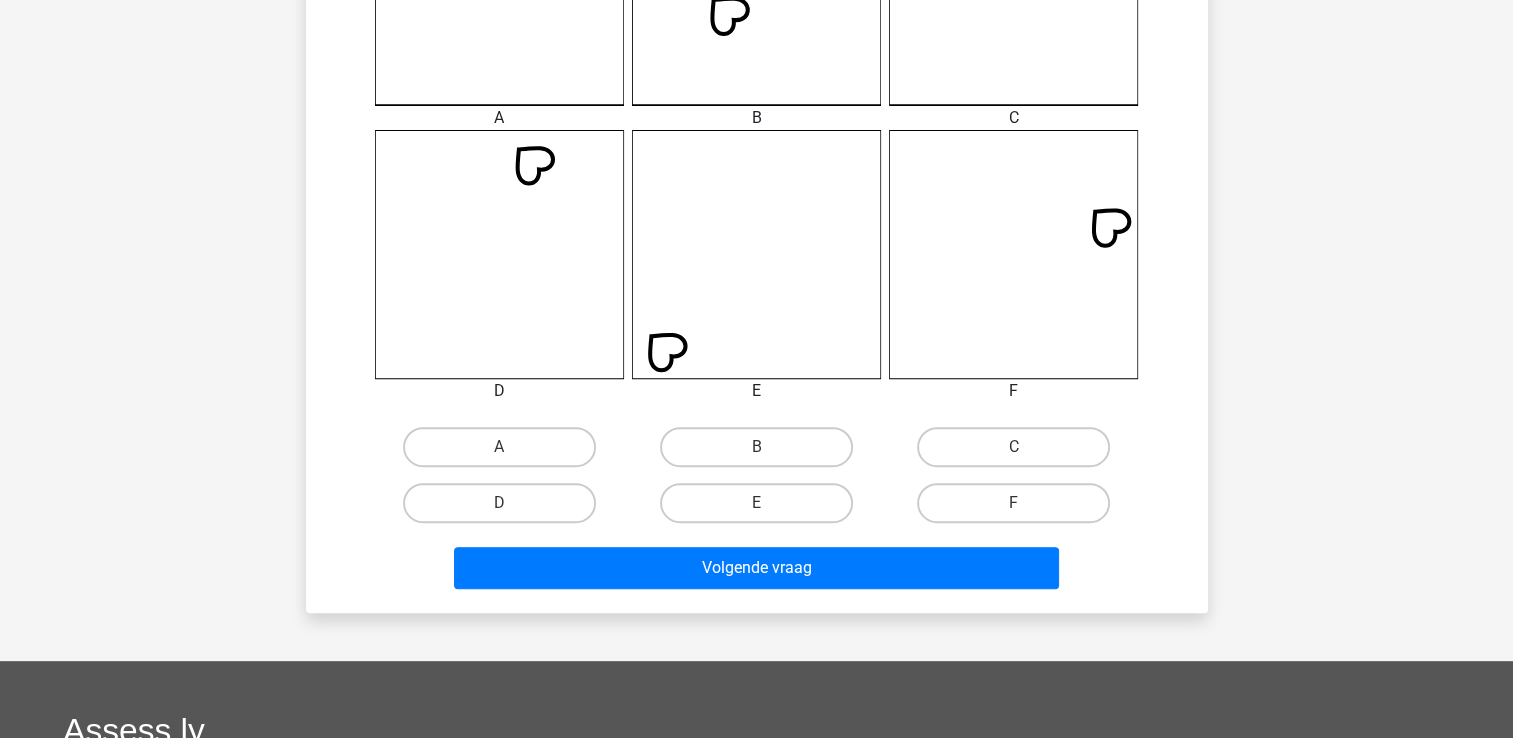 scroll, scrollTop: 892, scrollLeft: 0, axis: vertical 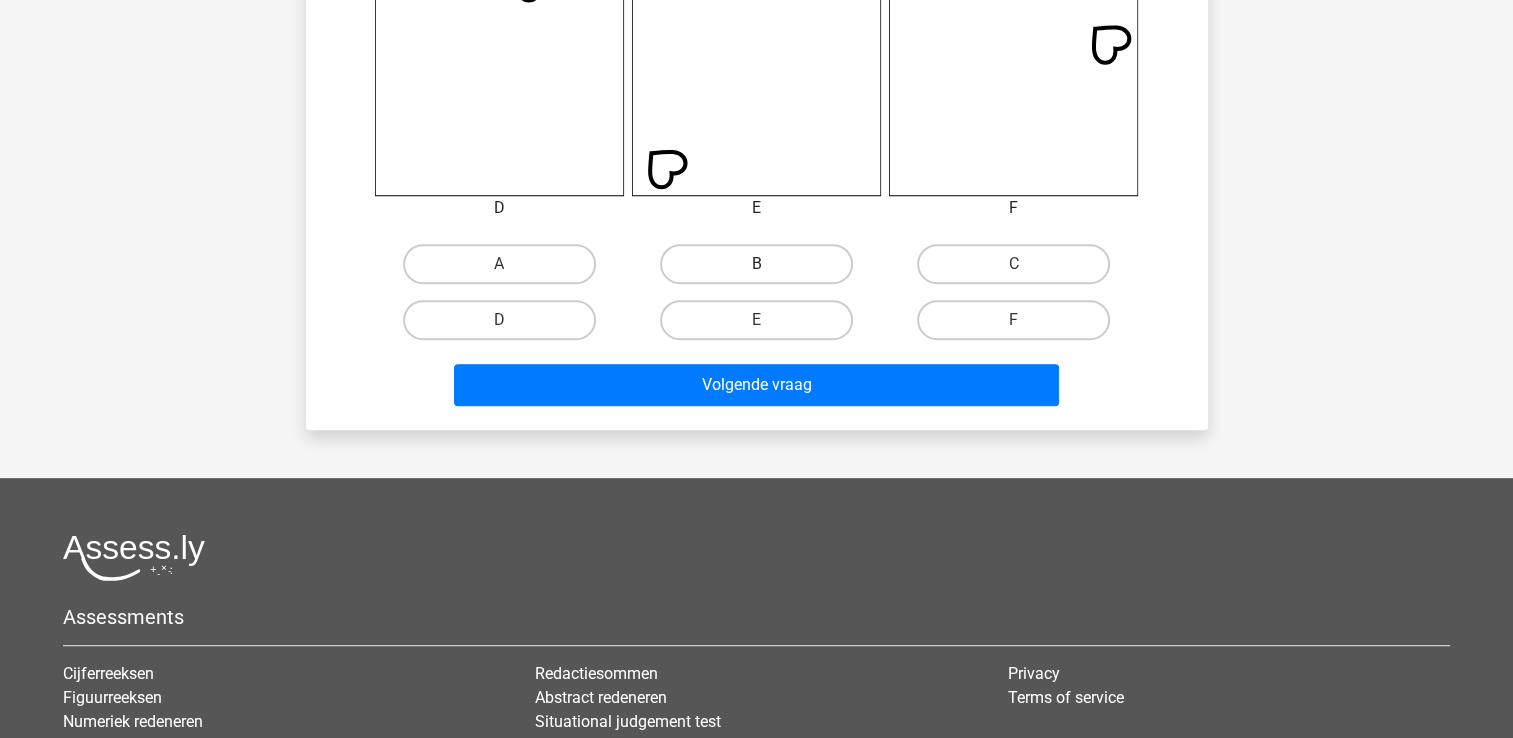 click on "B" at bounding box center [756, 264] 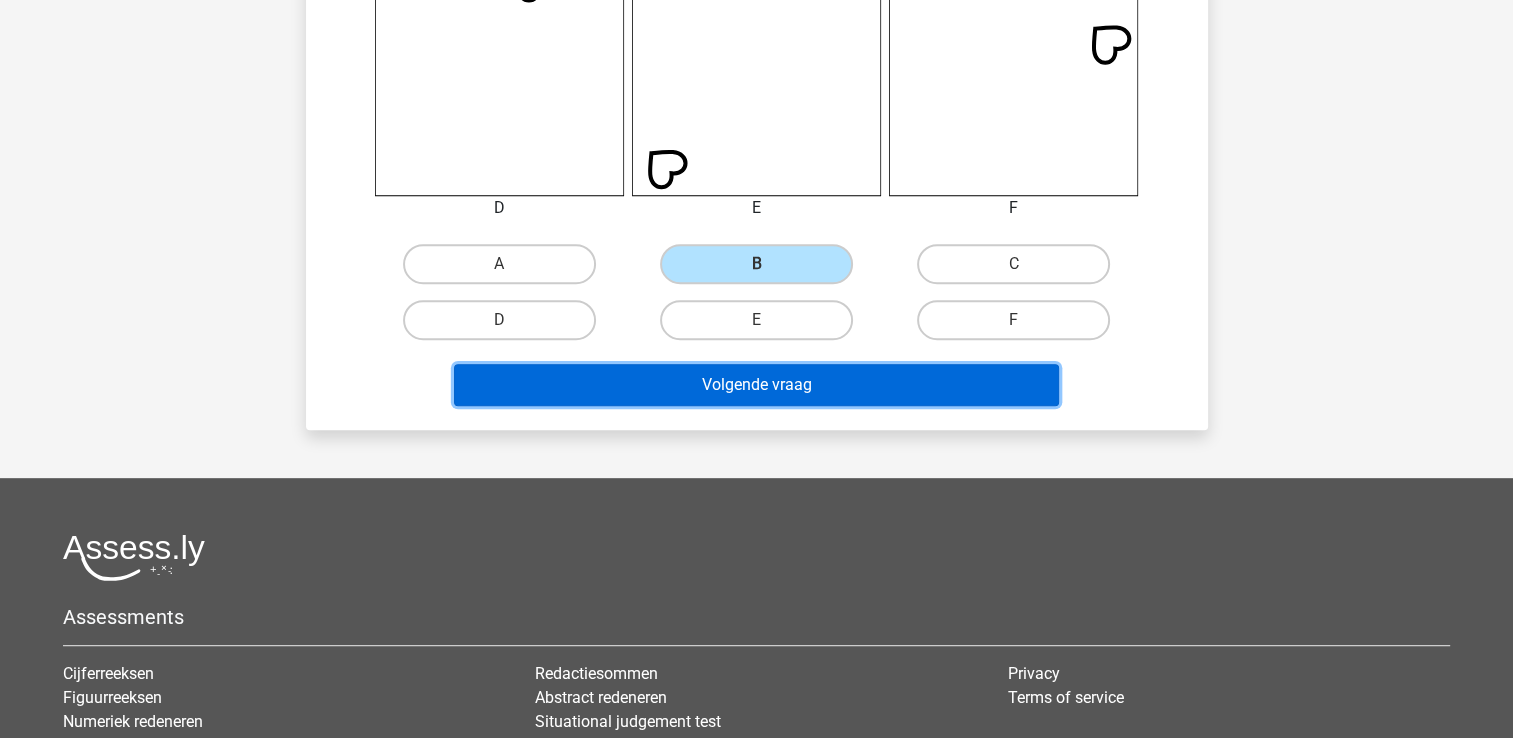 click on "Volgende vraag" at bounding box center [756, 385] 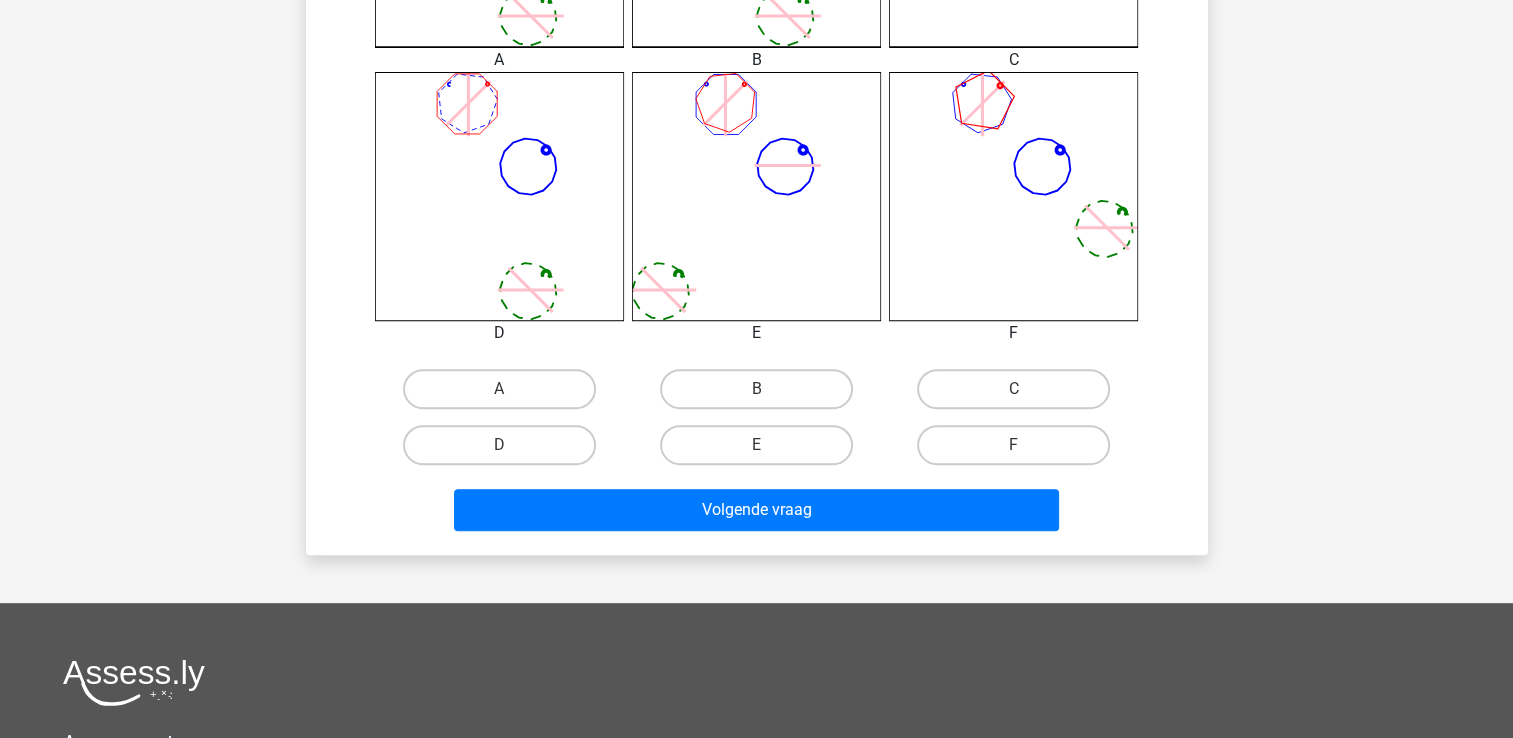 scroll, scrollTop: 792, scrollLeft: 0, axis: vertical 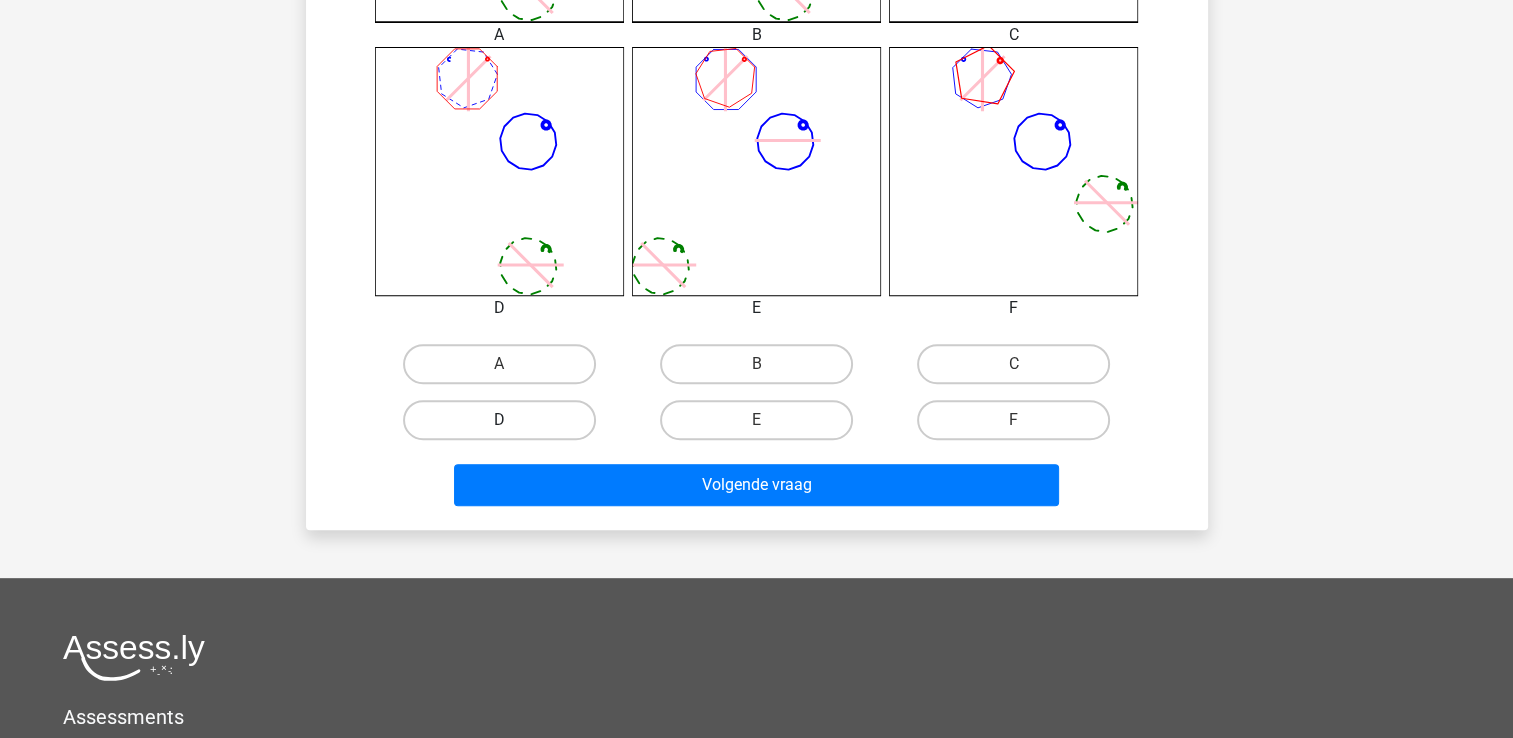 click on "D" at bounding box center (499, 420) 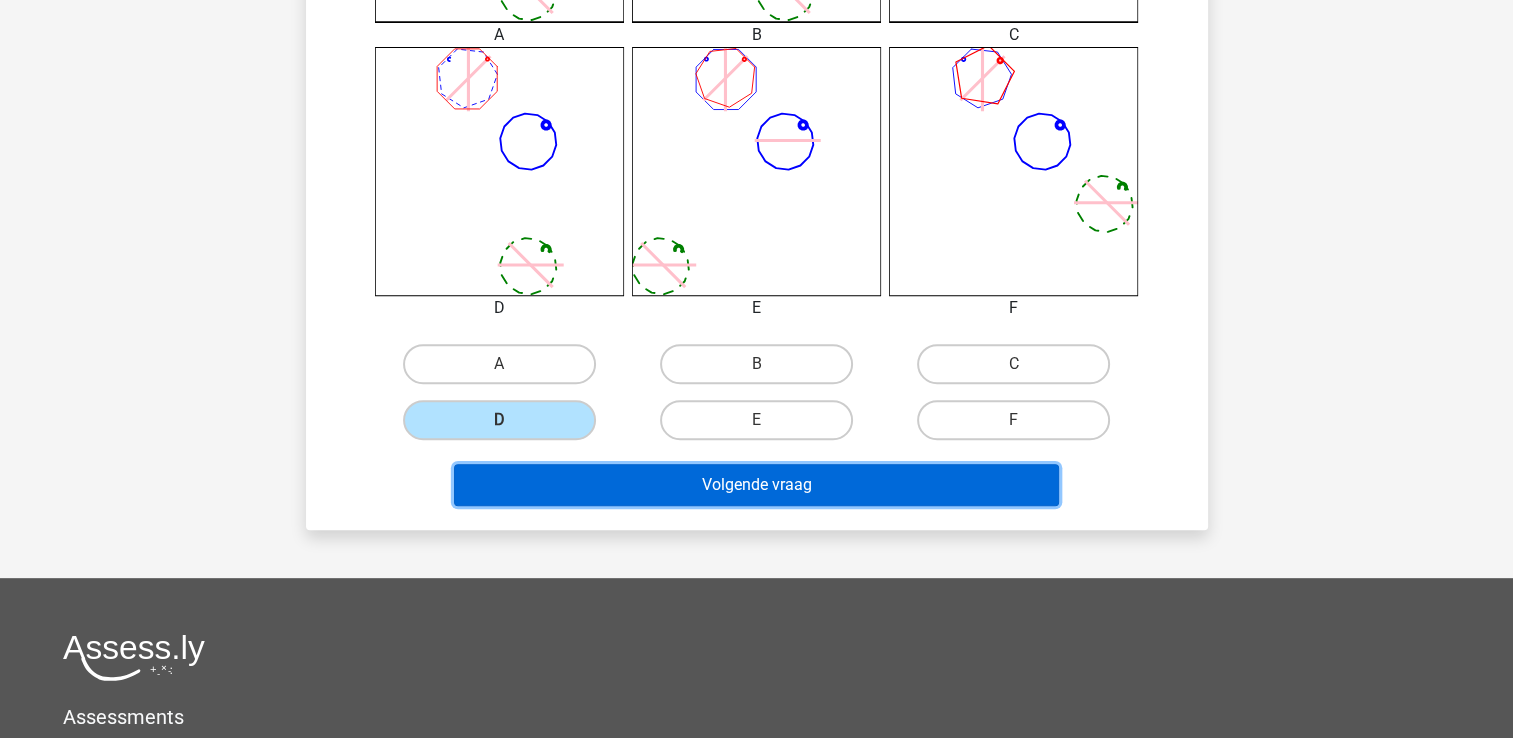 click on "Volgende vraag" at bounding box center [756, 485] 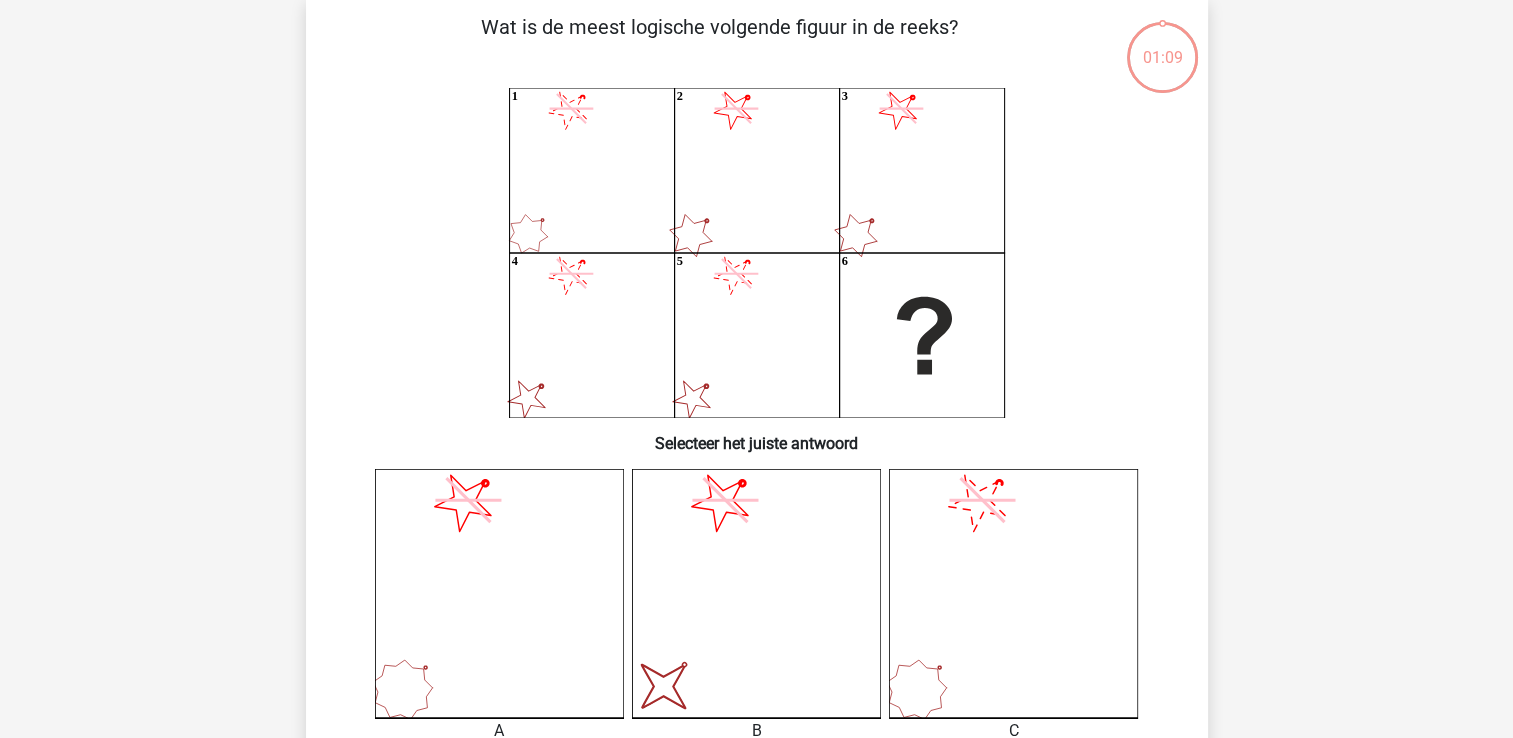 scroll, scrollTop: 92, scrollLeft: 0, axis: vertical 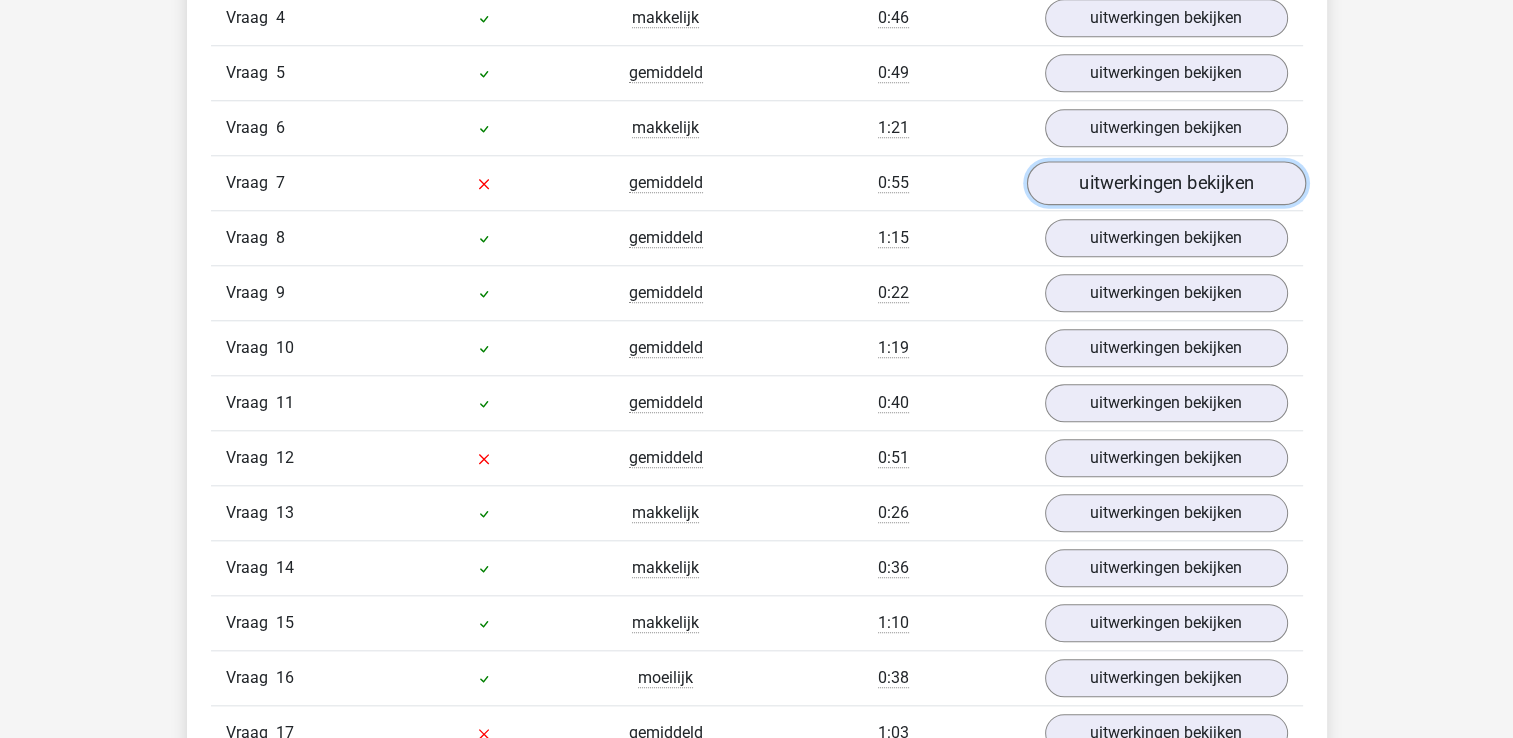 click on "uitwerkingen bekijken" at bounding box center (1165, 183) 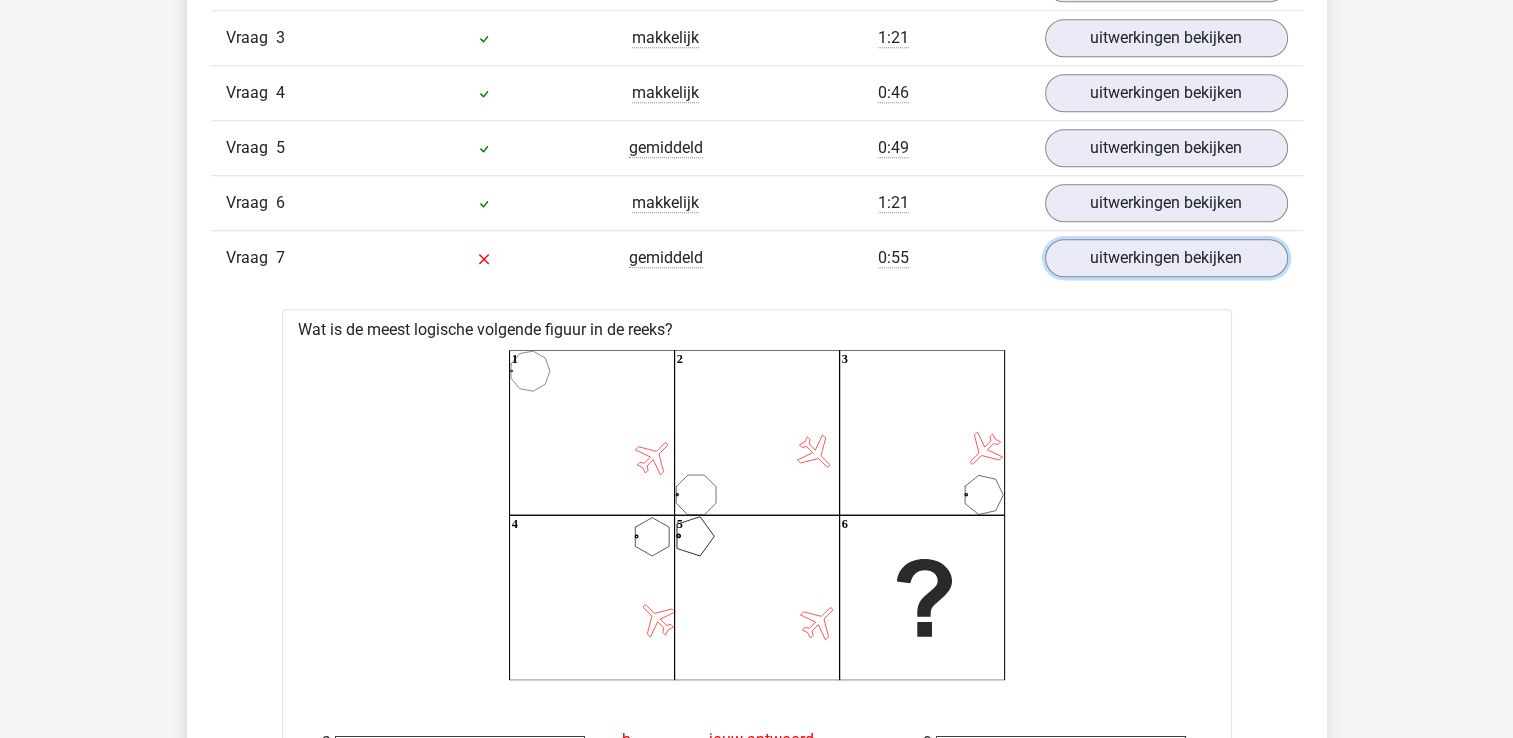 scroll, scrollTop: 1800, scrollLeft: 0, axis: vertical 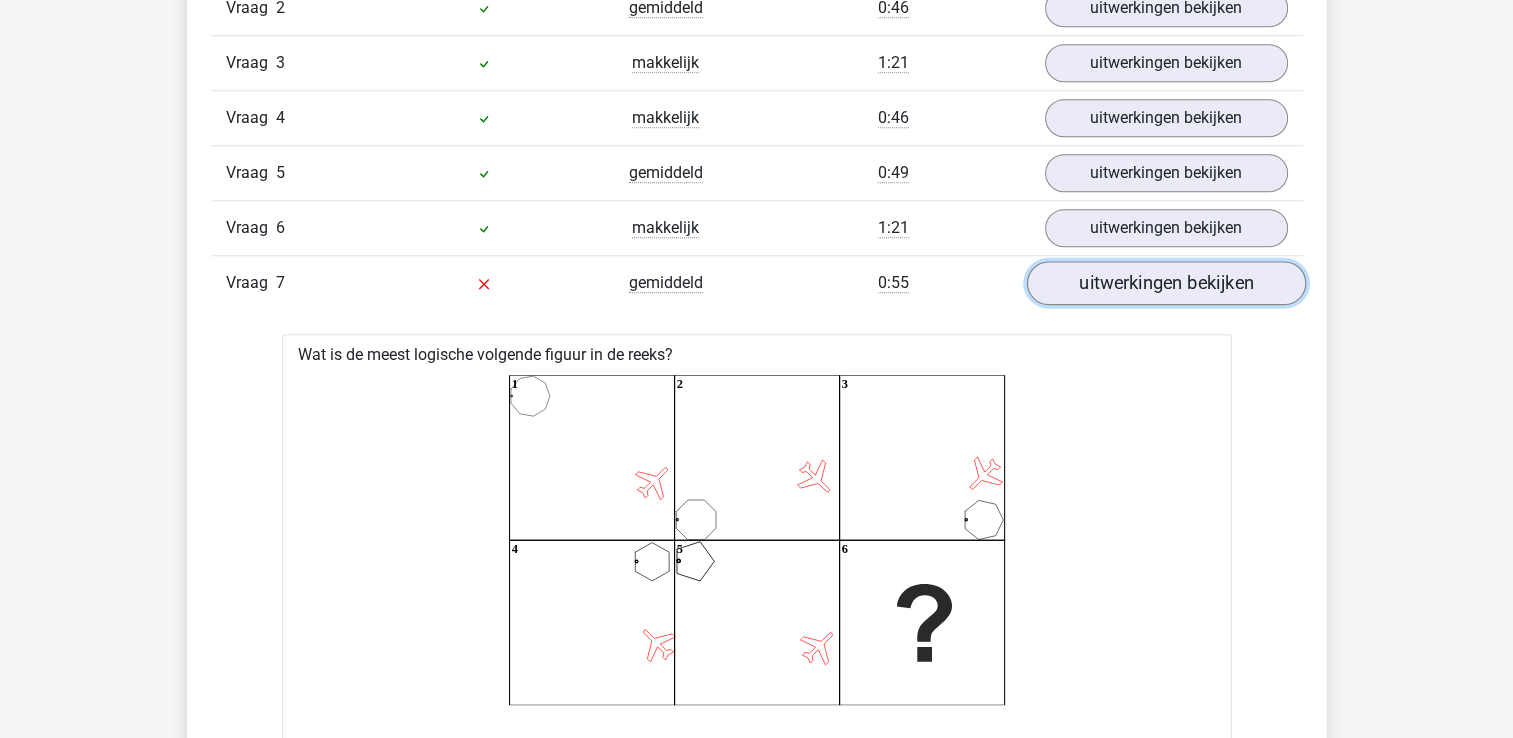 click on "uitwerkingen bekijken" at bounding box center [1165, 283] 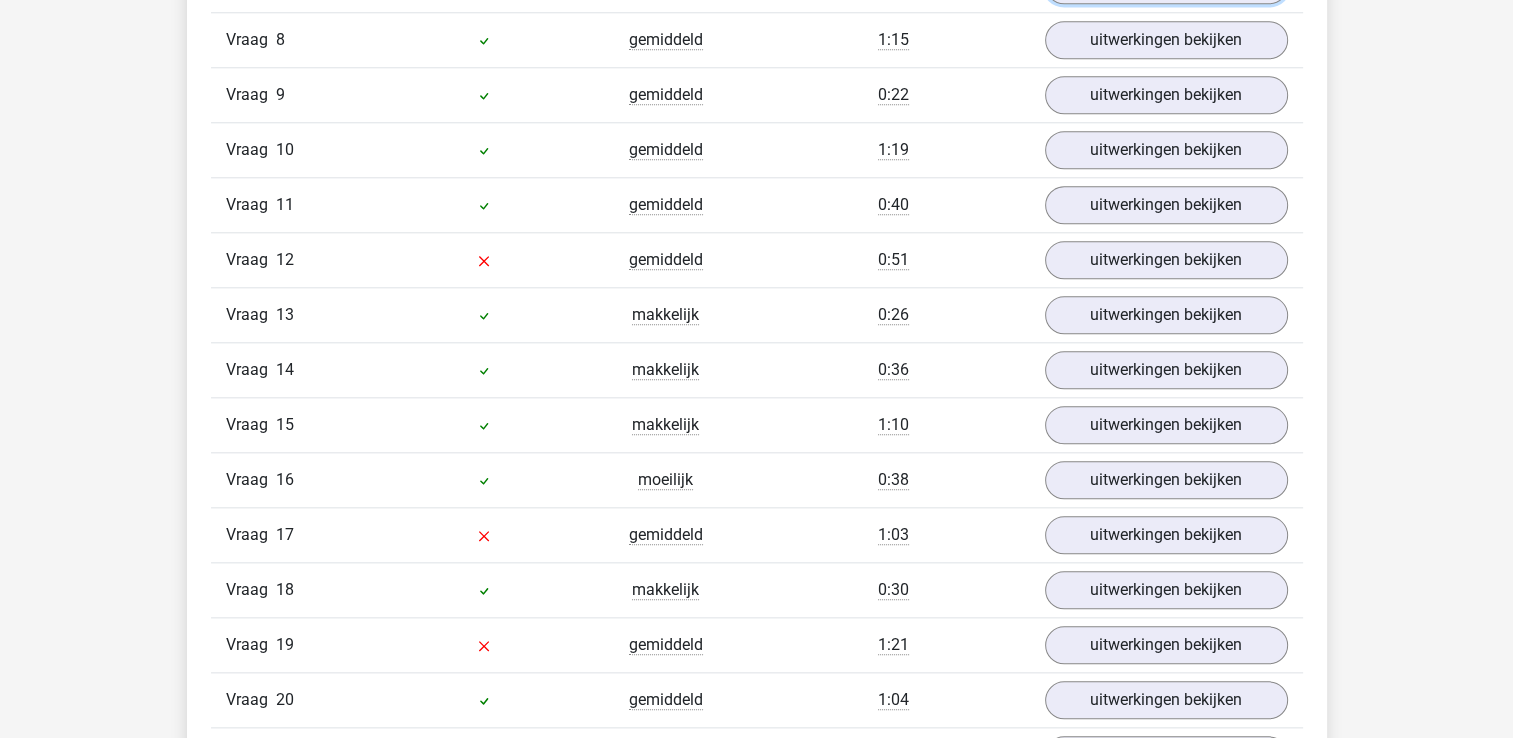 scroll, scrollTop: 2100, scrollLeft: 0, axis: vertical 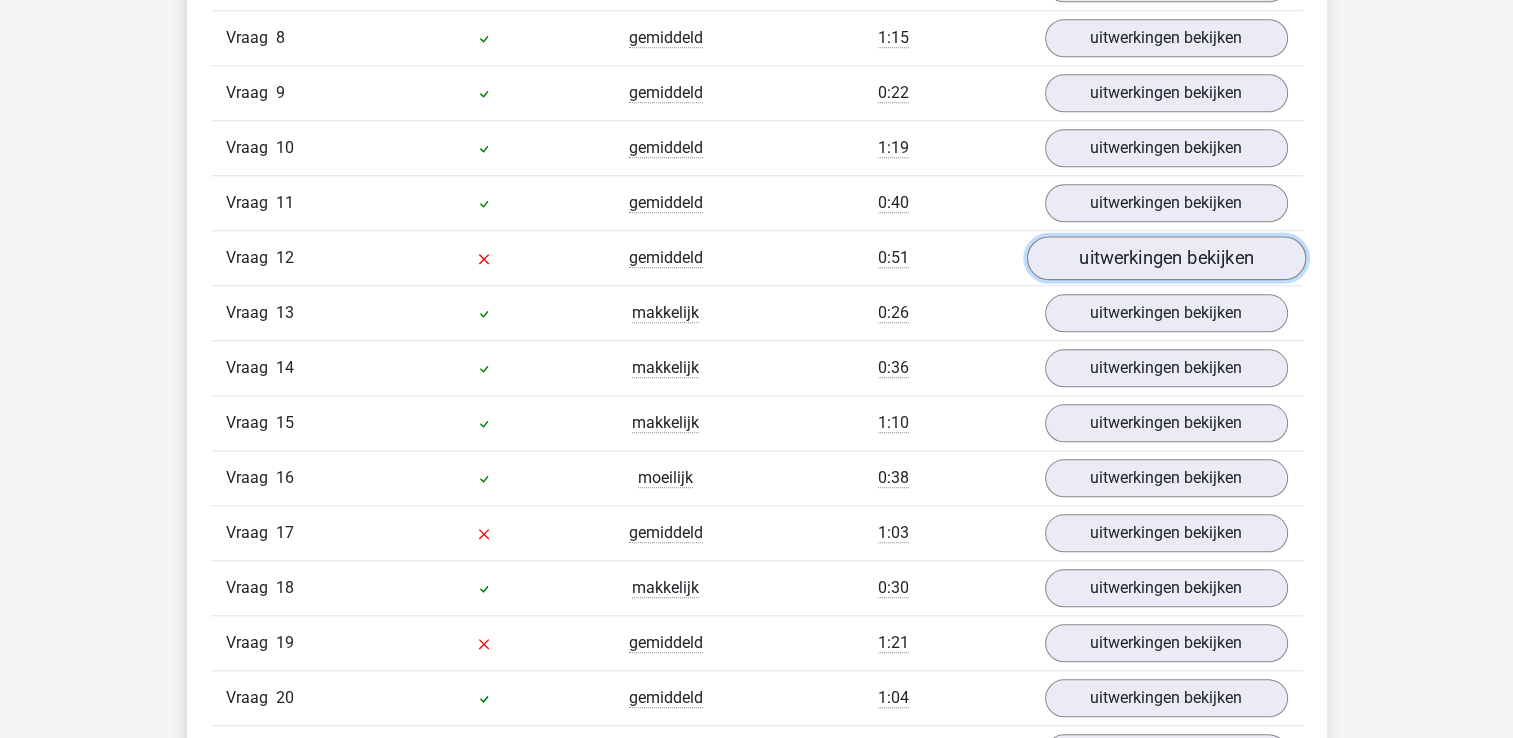 click on "uitwerkingen bekijken" at bounding box center (1165, 258) 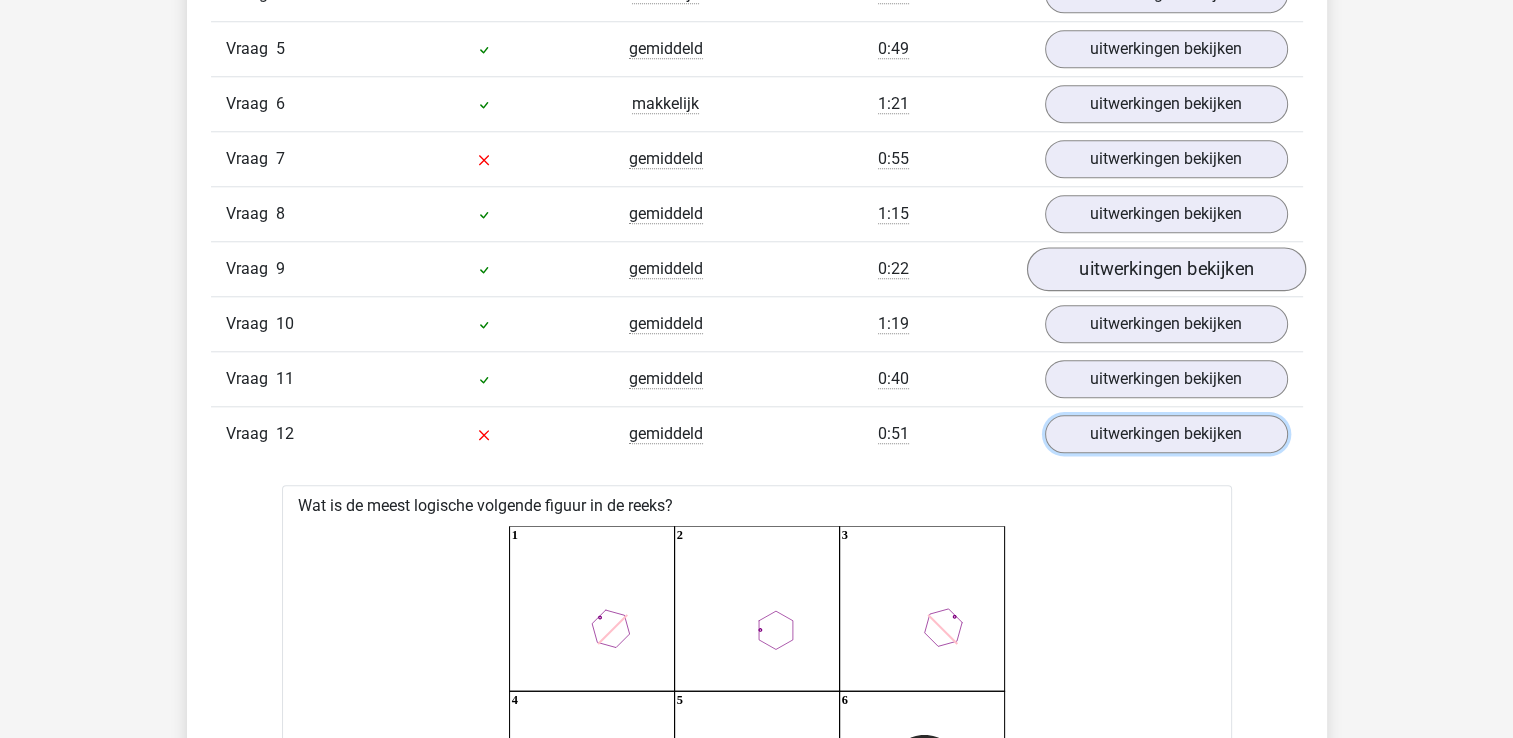scroll, scrollTop: 1900, scrollLeft: 0, axis: vertical 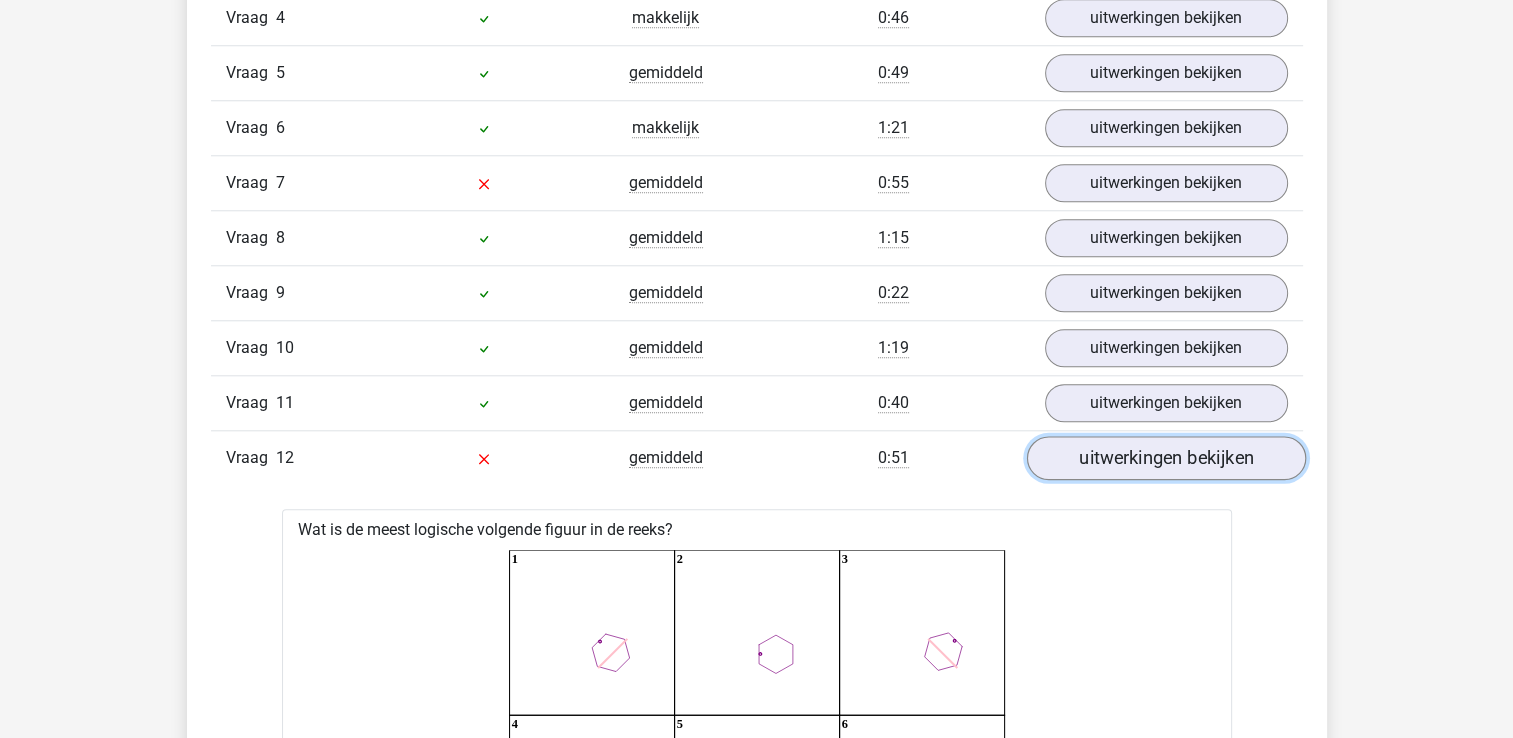 click on "uitwerkingen bekijken" at bounding box center (1165, 458) 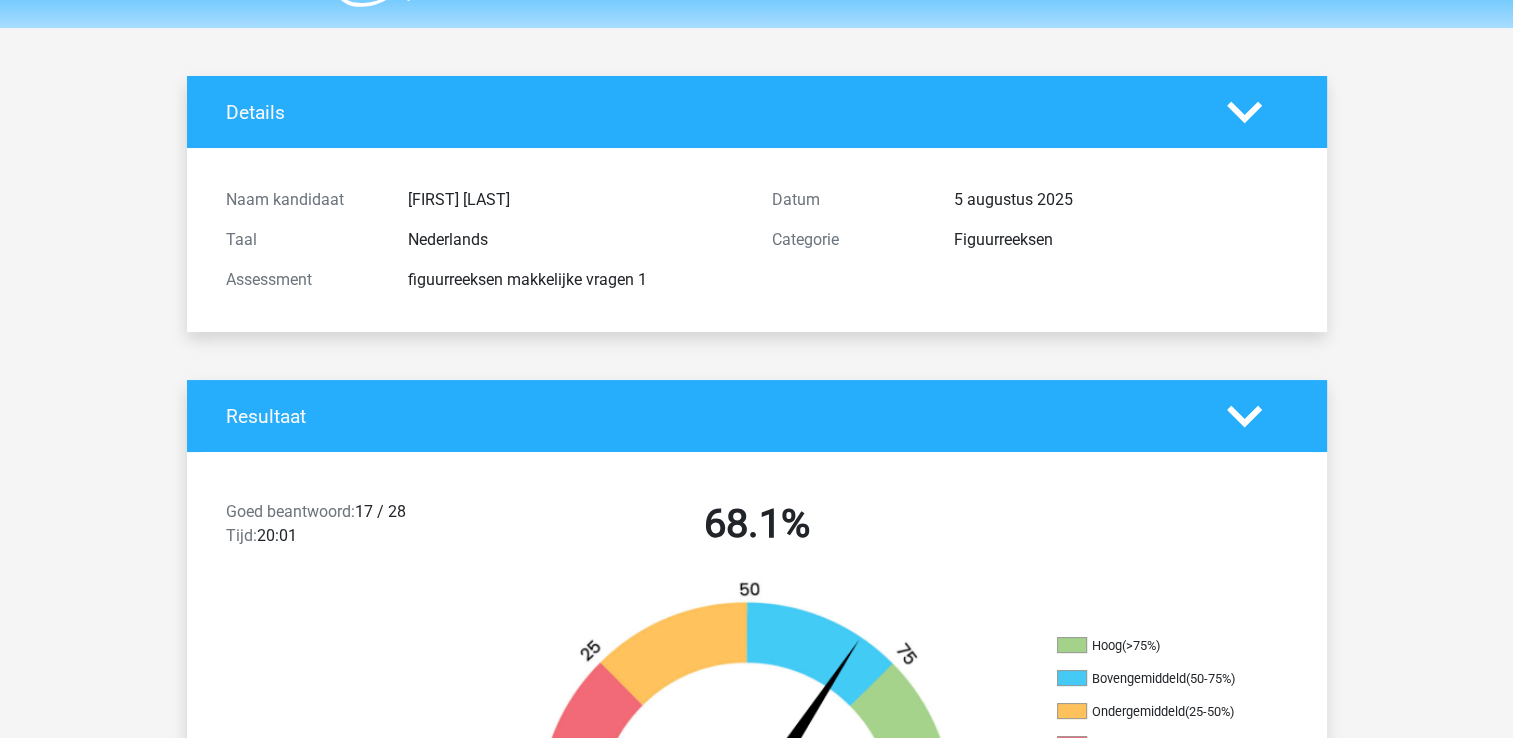scroll, scrollTop: 0, scrollLeft: 0, axis: both 